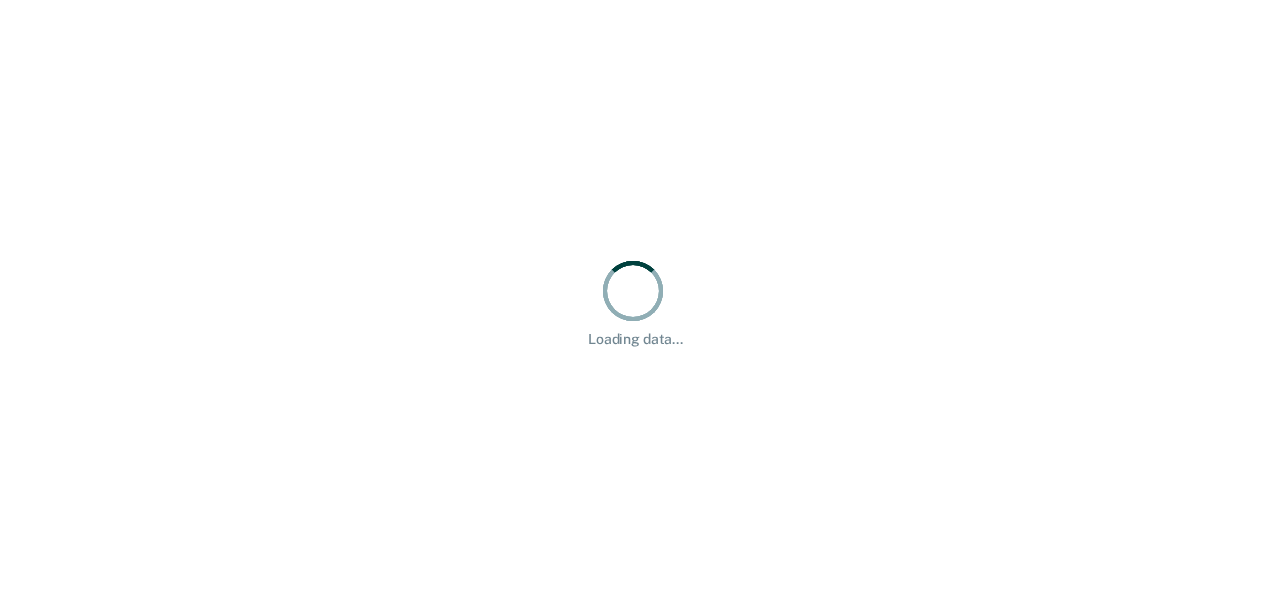 scroll, scrollTop: 0, scrollLeft: 0, axis: both 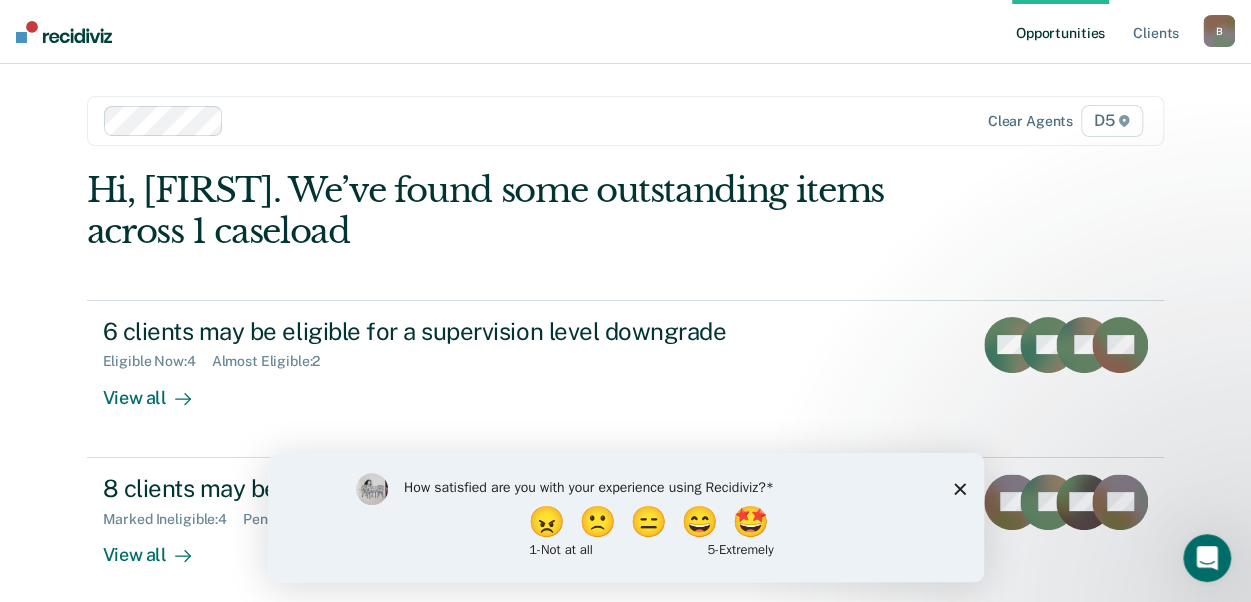 click 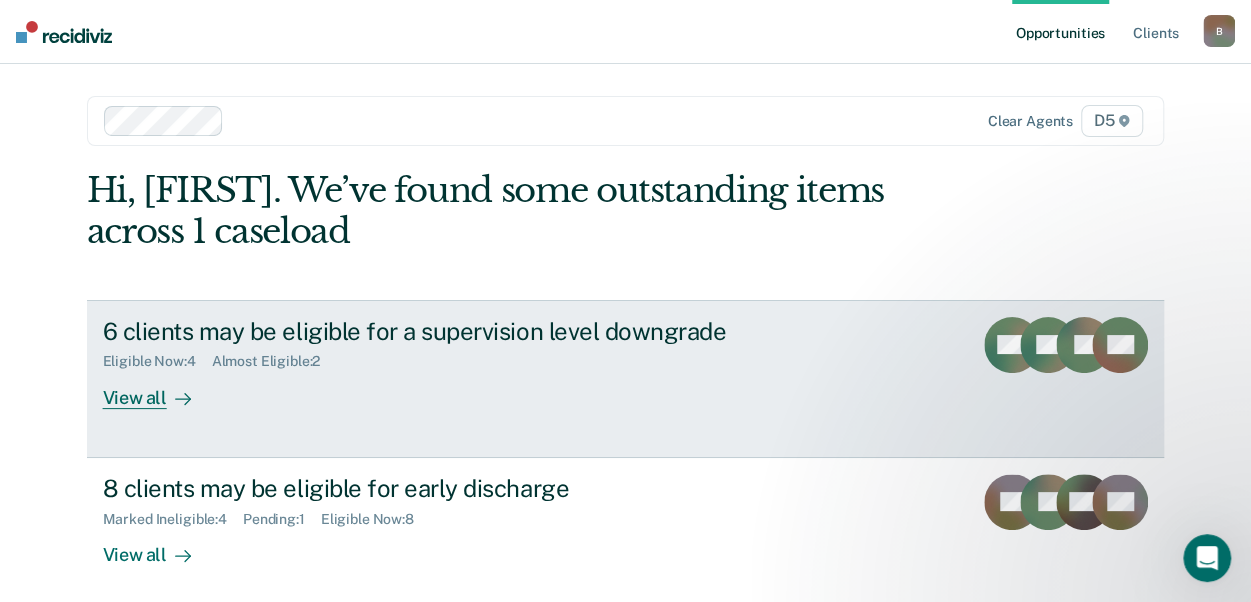 click on "View all" at bounding box center [159, 389] 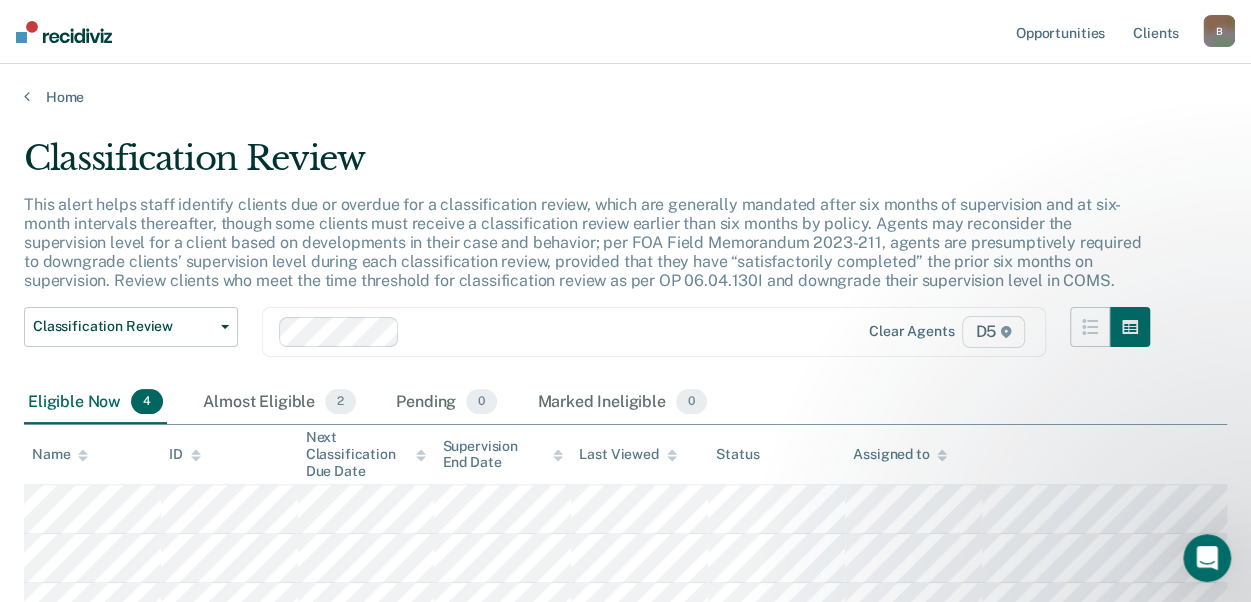 scroll, scrollTop: 0, scrollLeft: 0, axis: both 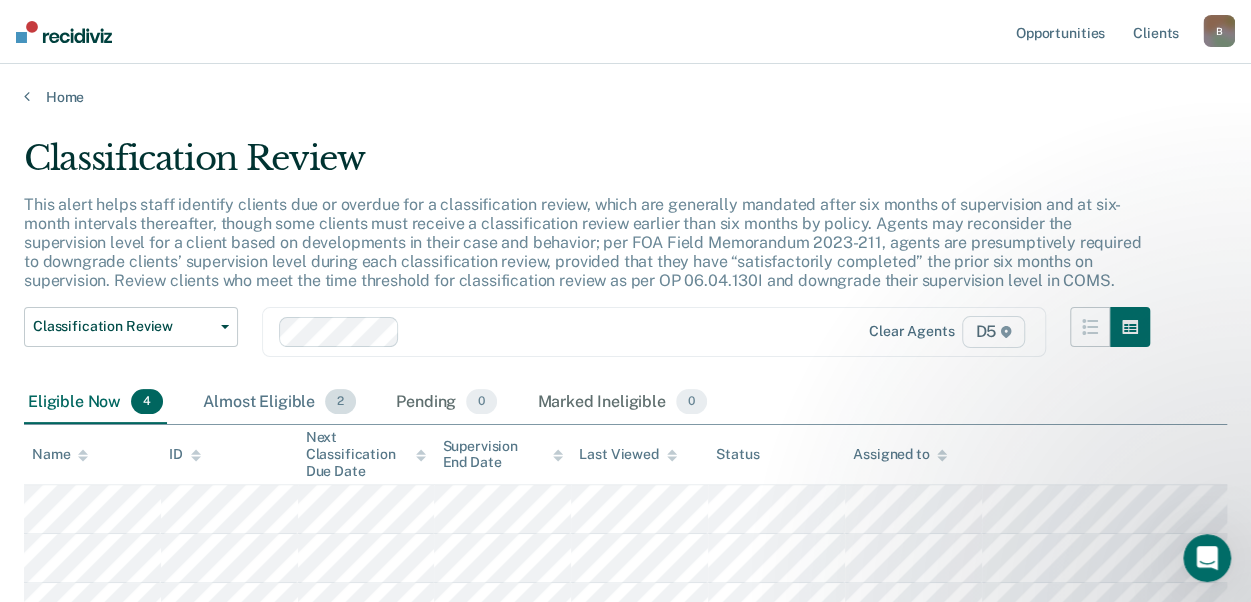 click on "Almost Eligible 2" at bounding box center (279, 403) 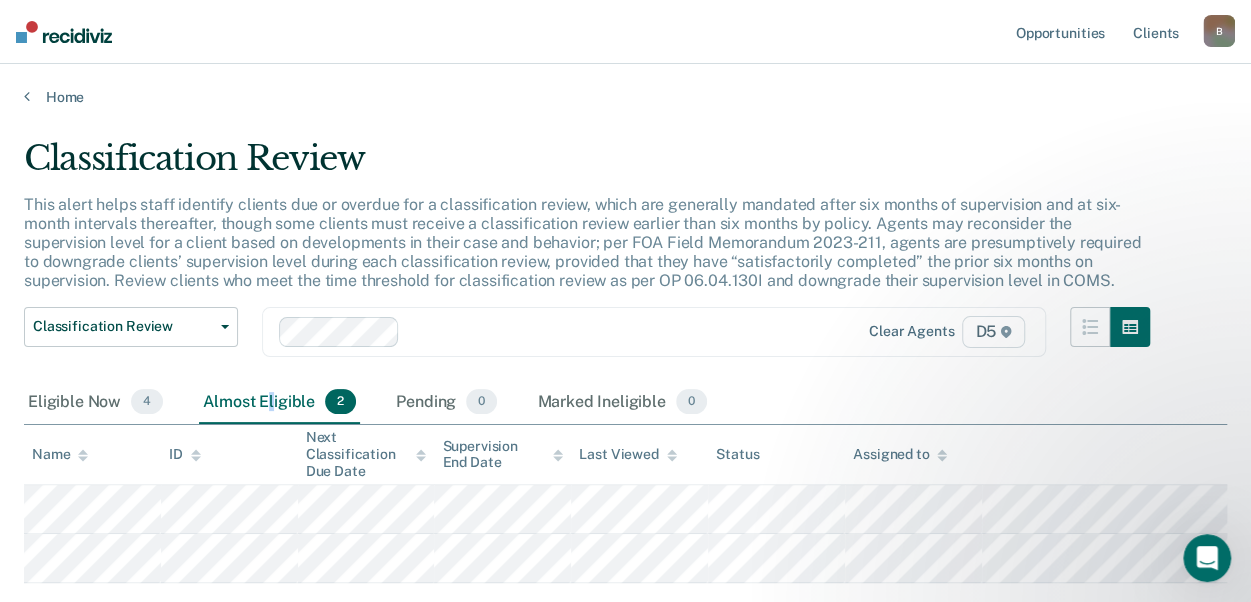 scroll, scrollTop: 0, scrollLeft: 0, axis: both 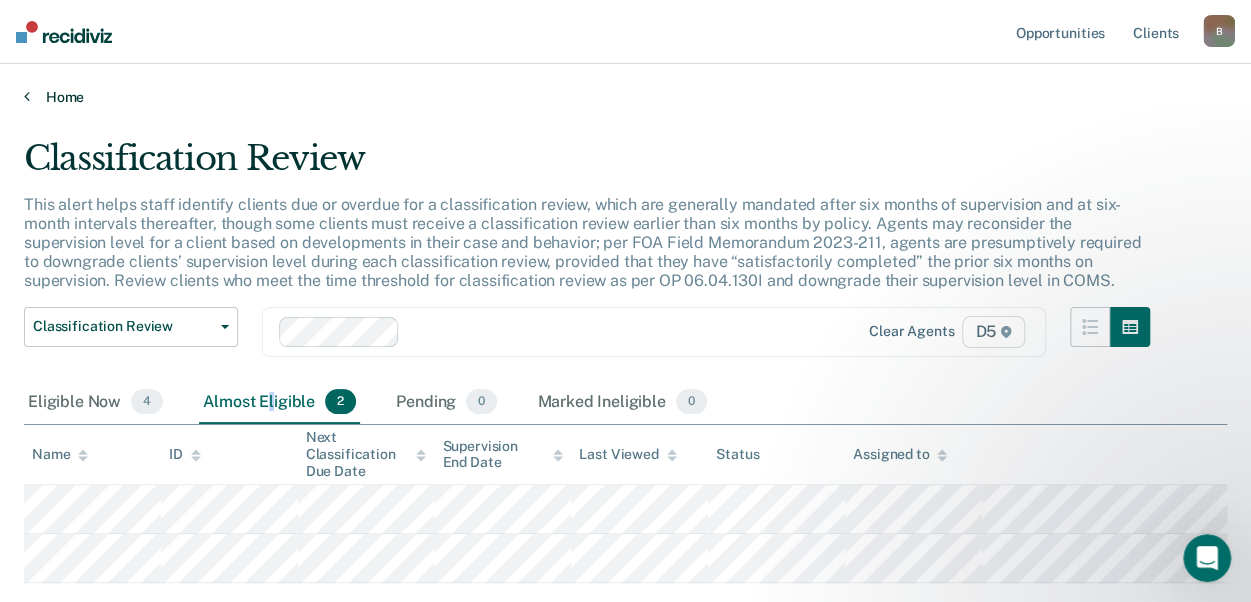click at bounding box center (27, 96) 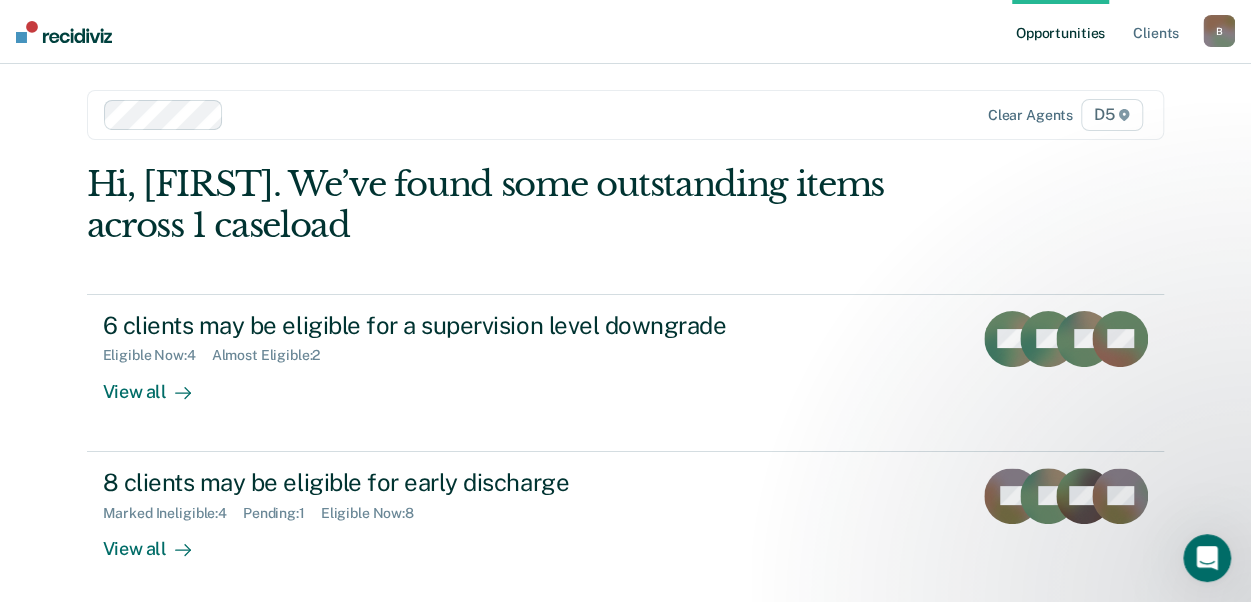 scroll, scrollTop: 100, scrollLeft: 0, axis: vertical 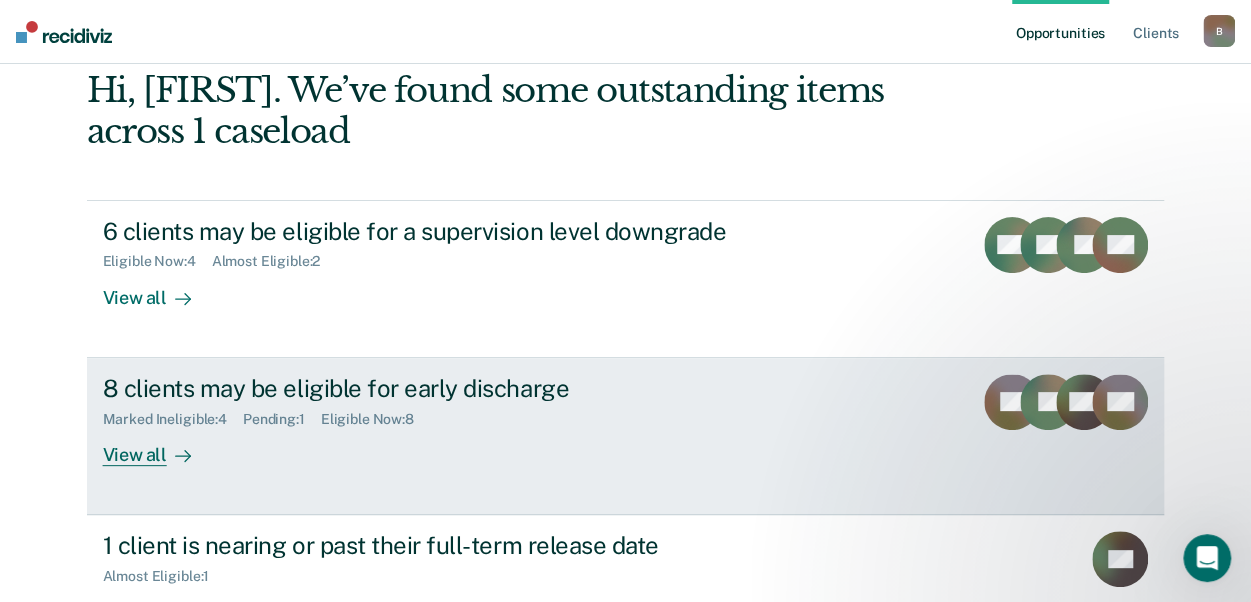 click on "8 clients may be eligible for early discharge" at bounding box center (454, 388) 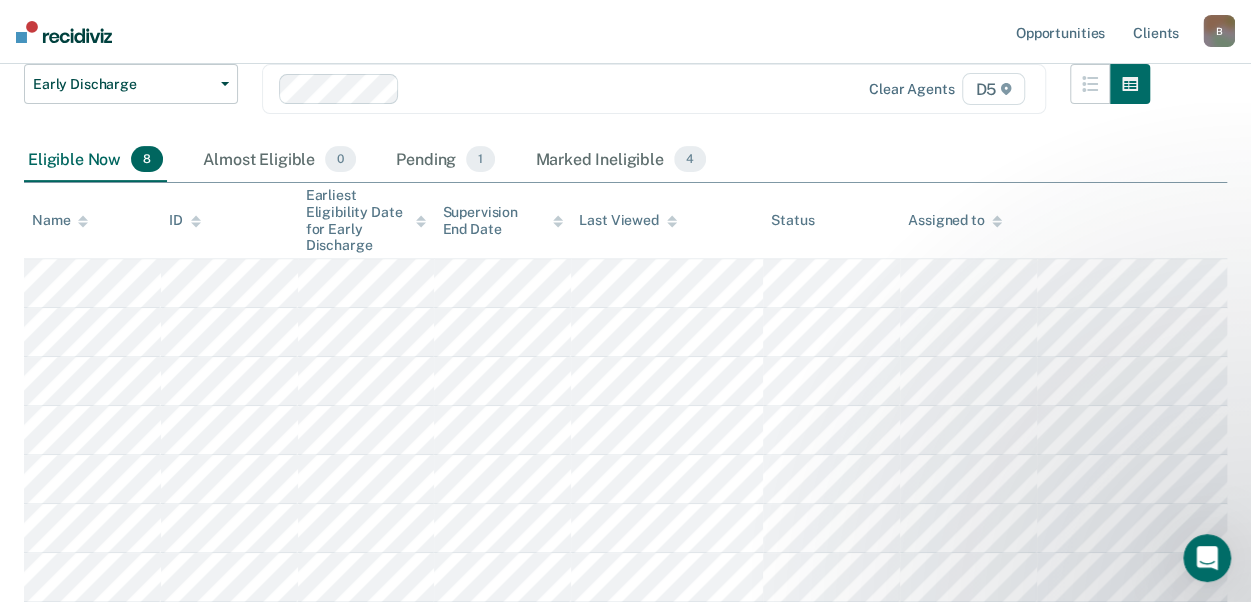 scroll, scrollTop: 300, scrollLeft: 0, axis: vertical 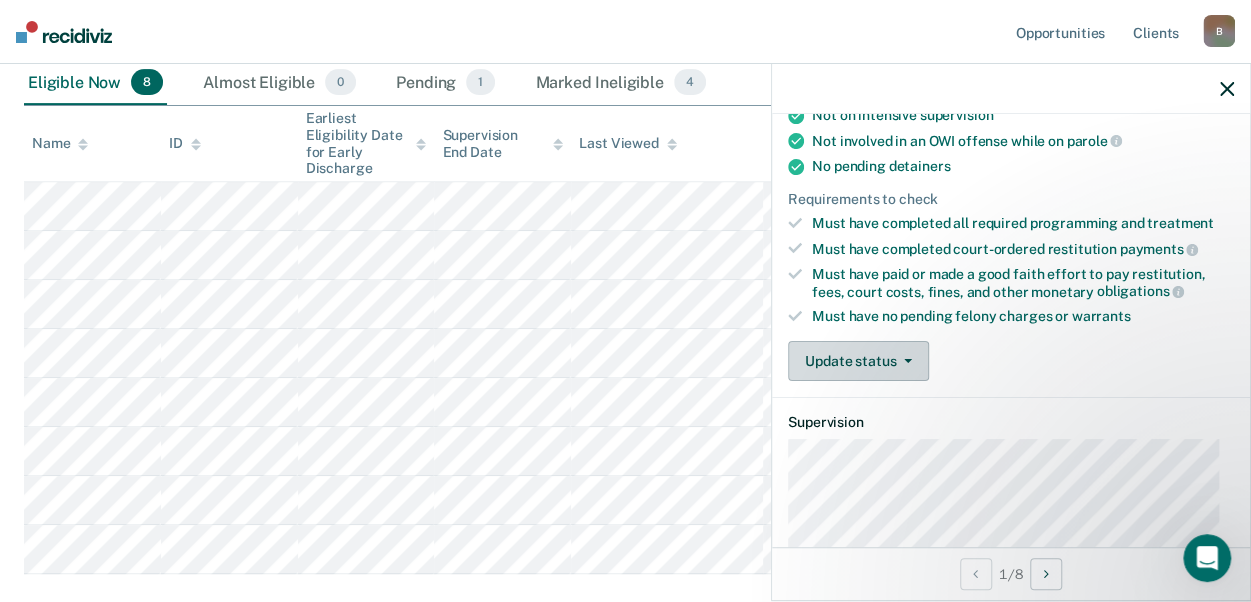 click on "Update status" at bounding box center (858, 361) 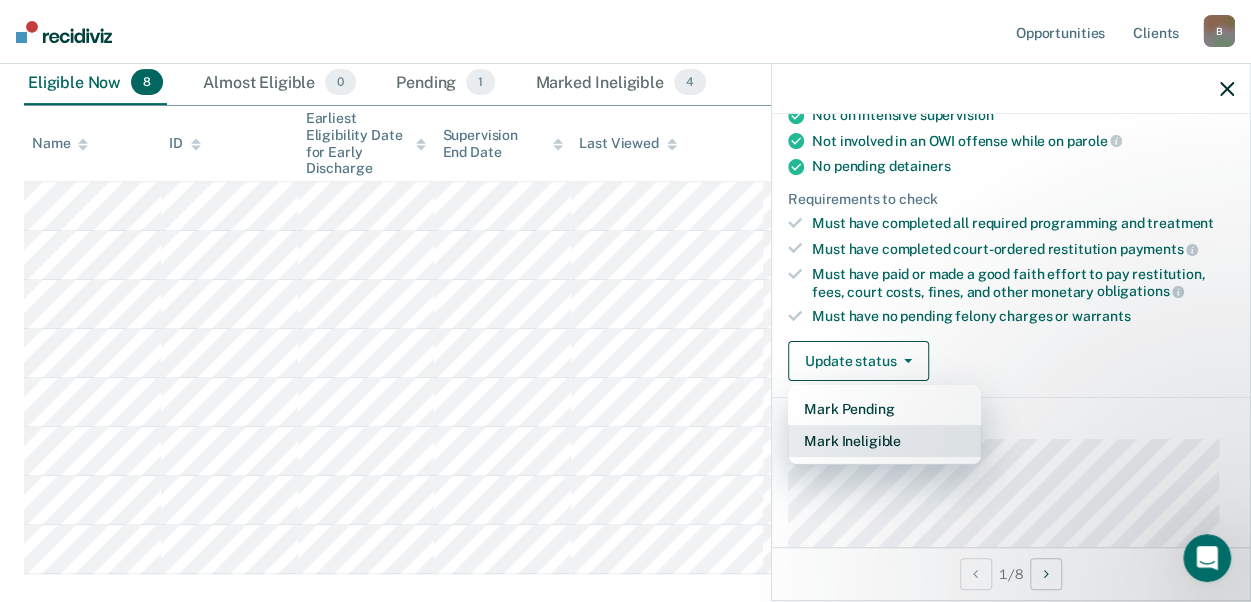 click on "Mark Ineligible" at bounding box center (884, 441) 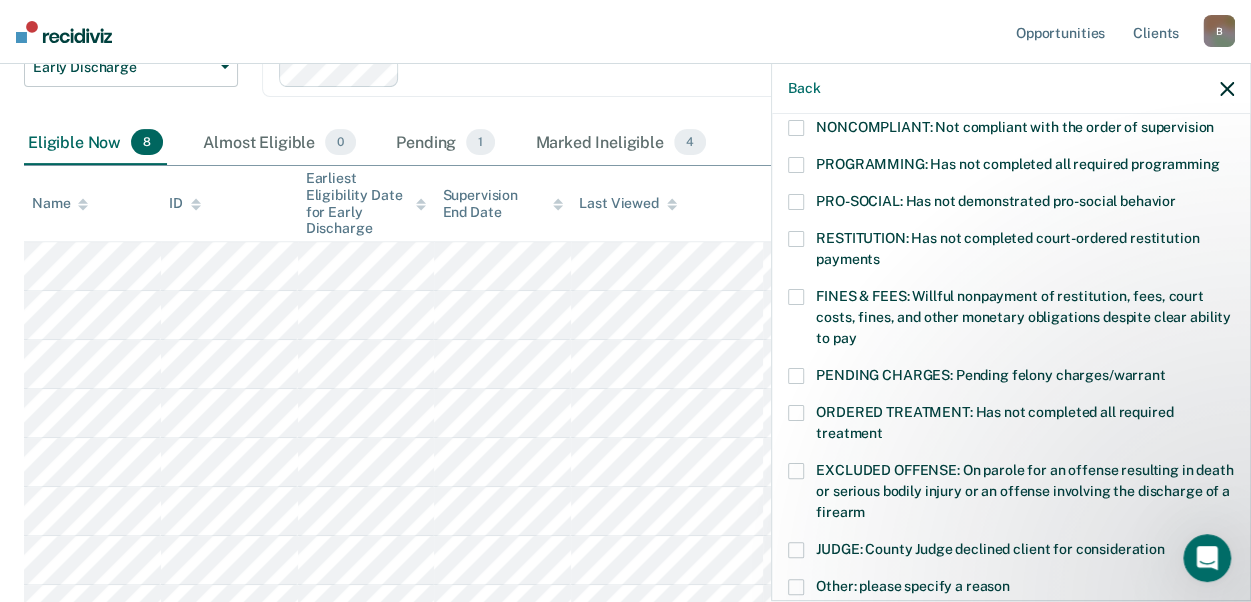 scroll, scrollTop: 200, scrollLeft: 0, axis: vertical 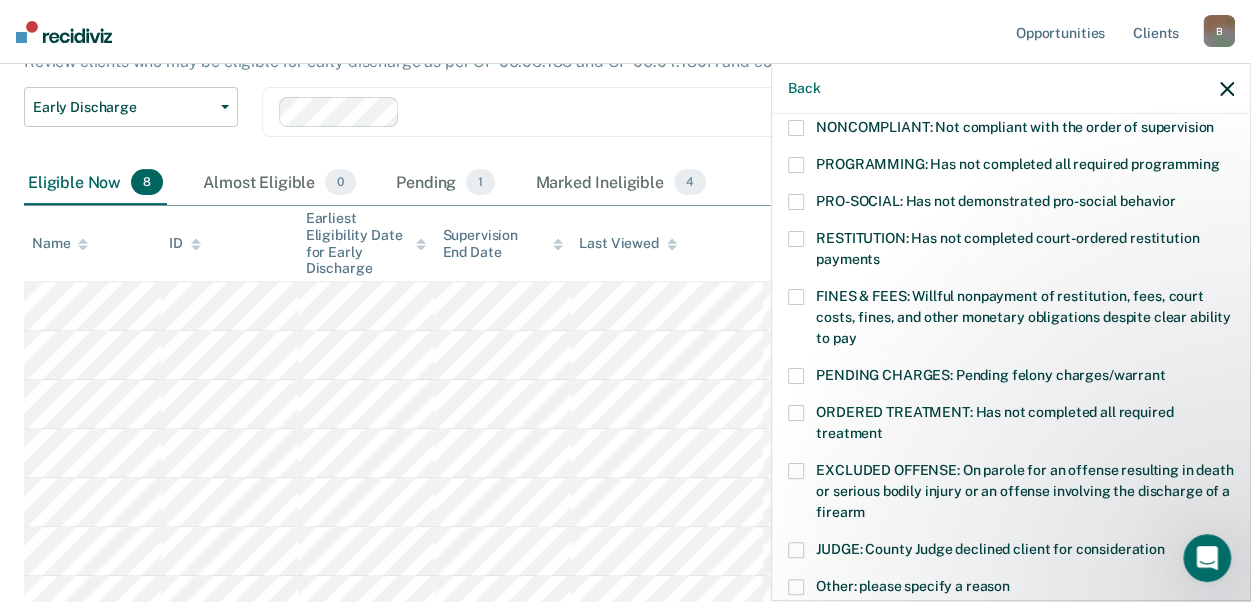 click at bounding box center (796, 128) 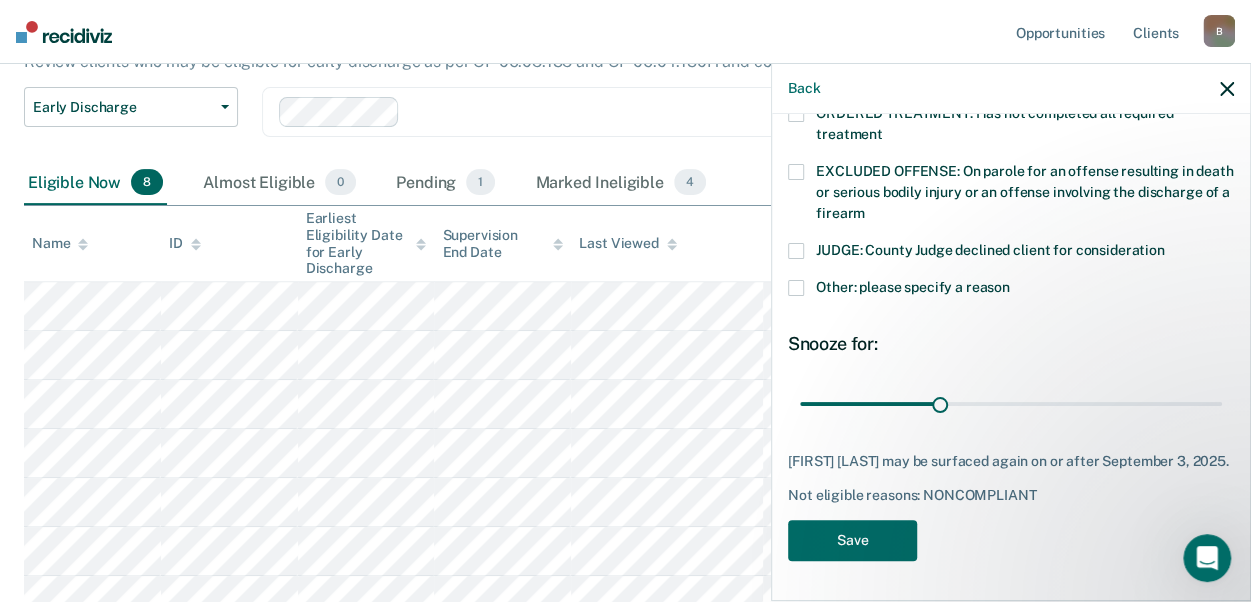 scroll, scrollTop: 712, scrollLeft: 0, axis: vertical 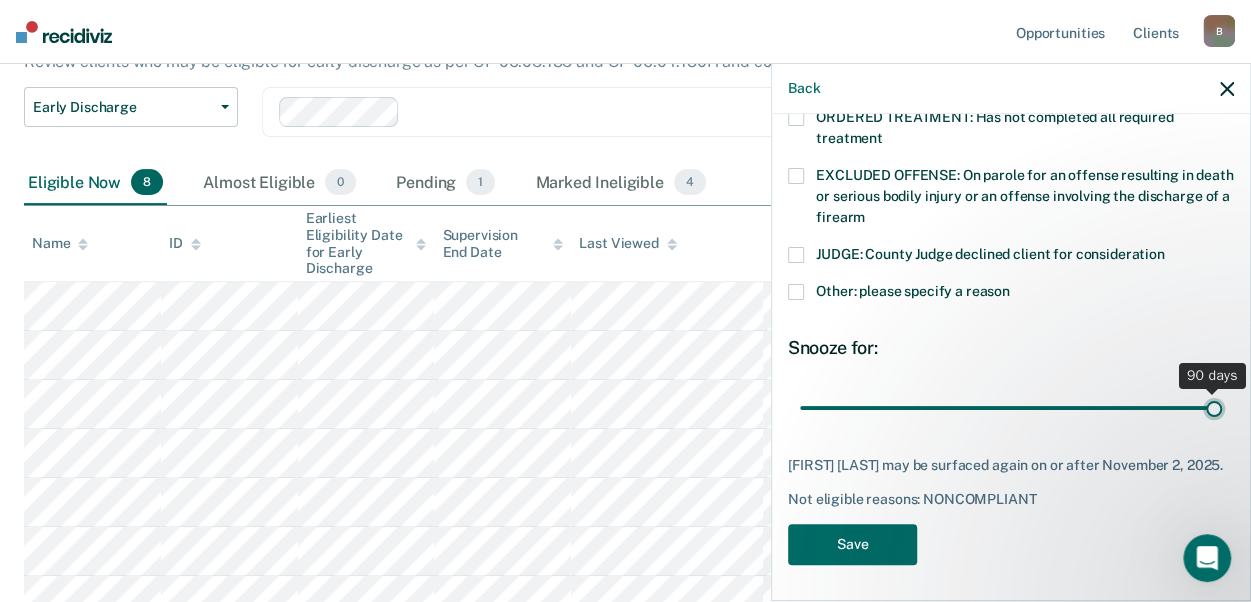 drag, startPoint x: 940, startPoint y: 385, endPoint x: 1270, endPoint y: 395, distance: 330.1515 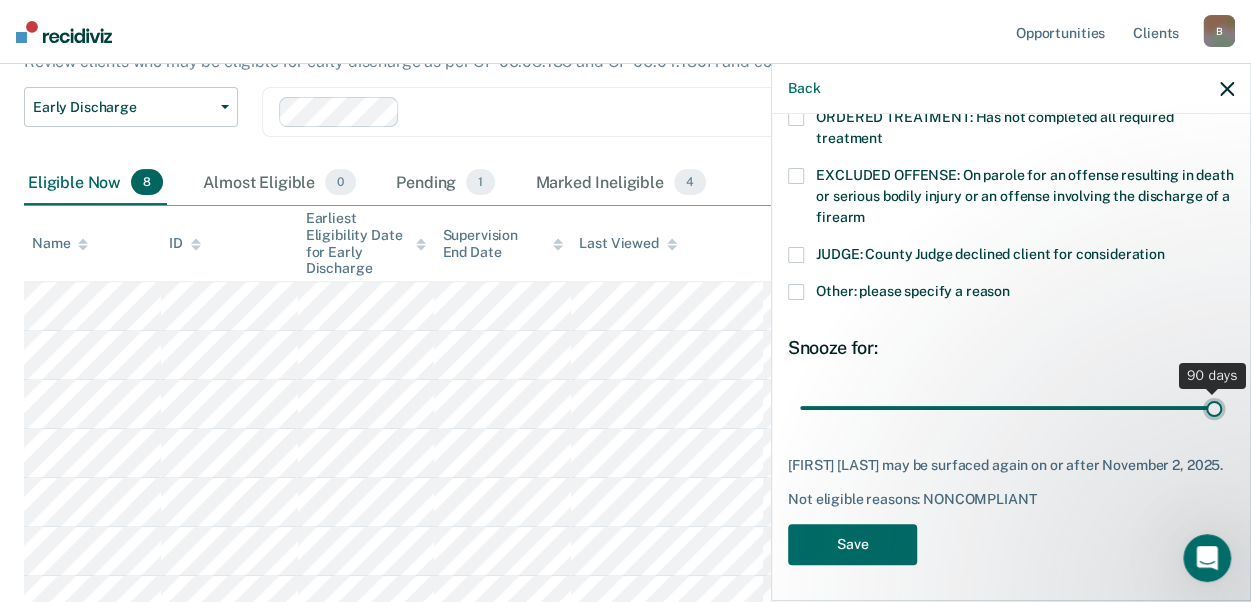 type on "90" 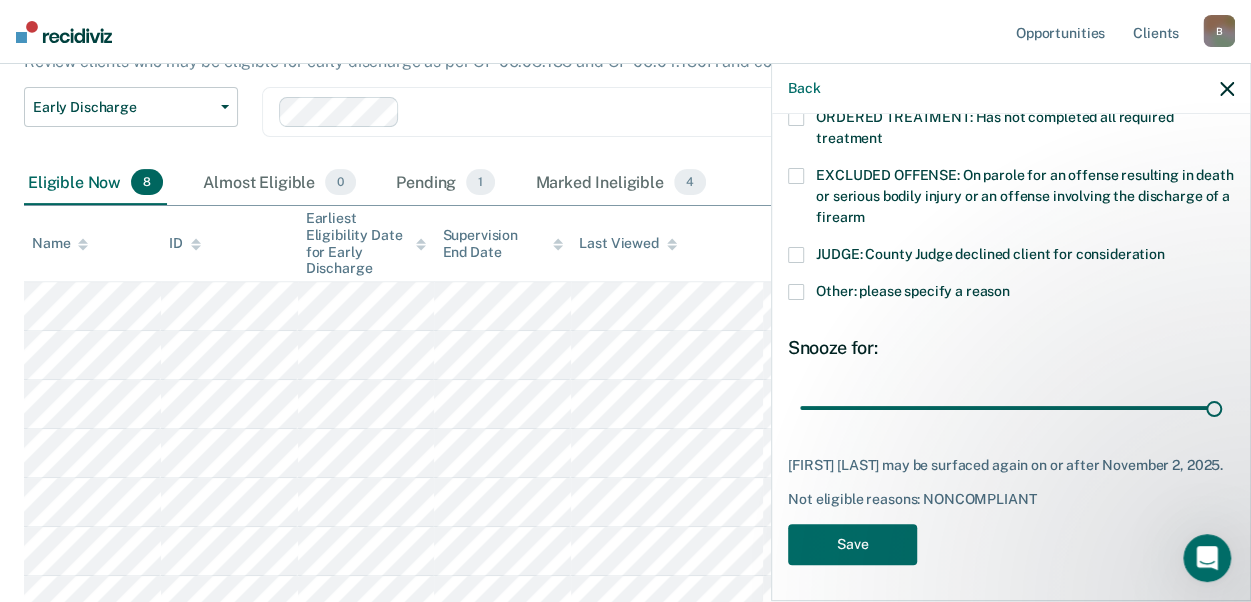 click at bounding box center (796, 292) 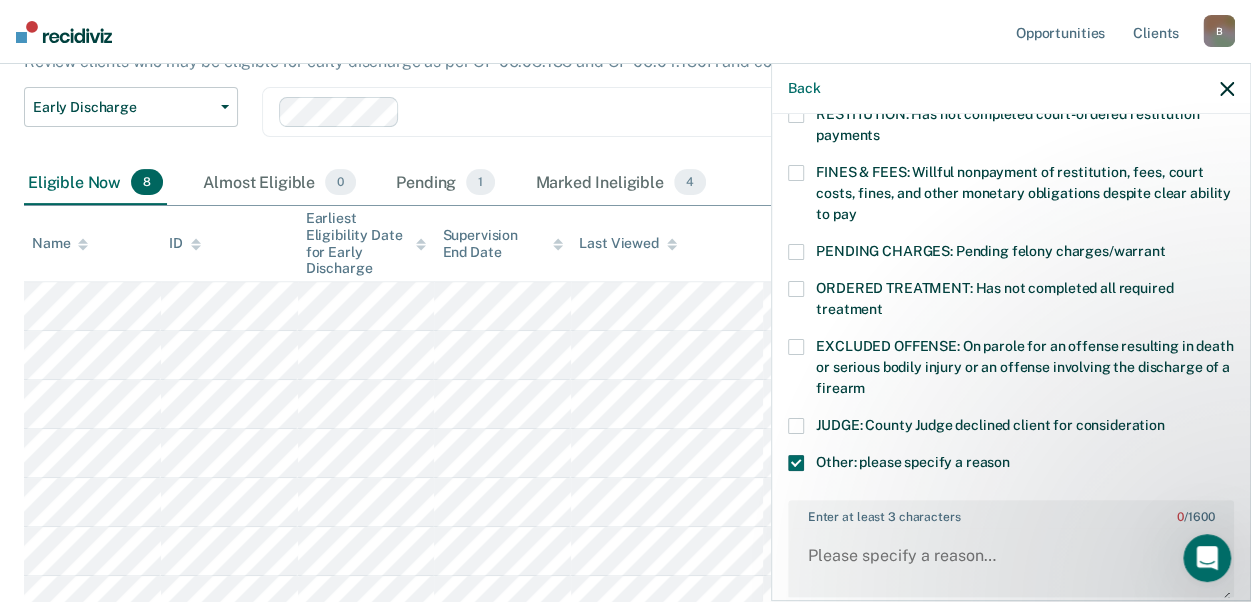 scroll, scrollTop: 595, scrollLeft: 0, axis: vertical 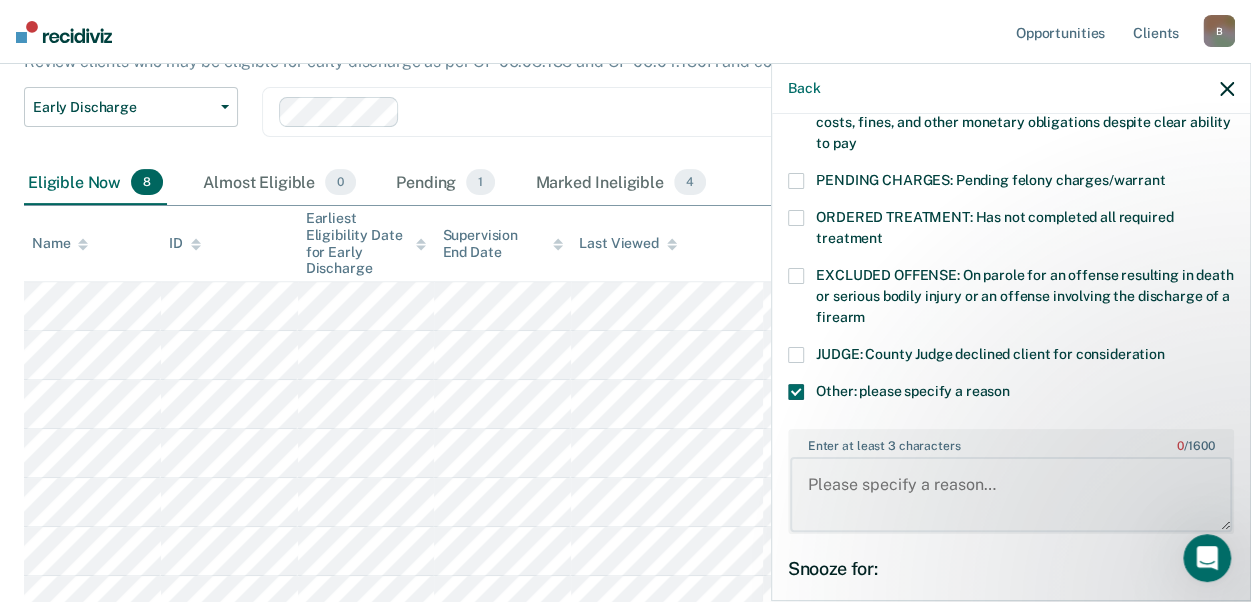 click on "Enter at least 3 characters 0  /  1600" at bounding box center (1011, 494) 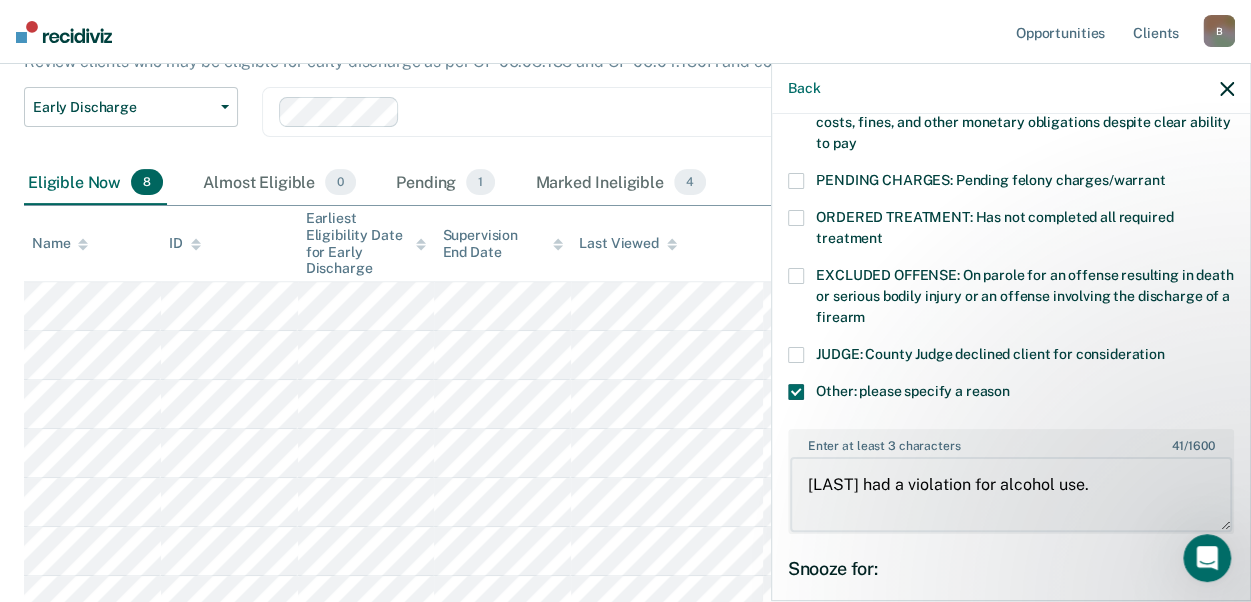 click on "[LAST] had a violation for alcohol use." at bounding box center (1011, 494) 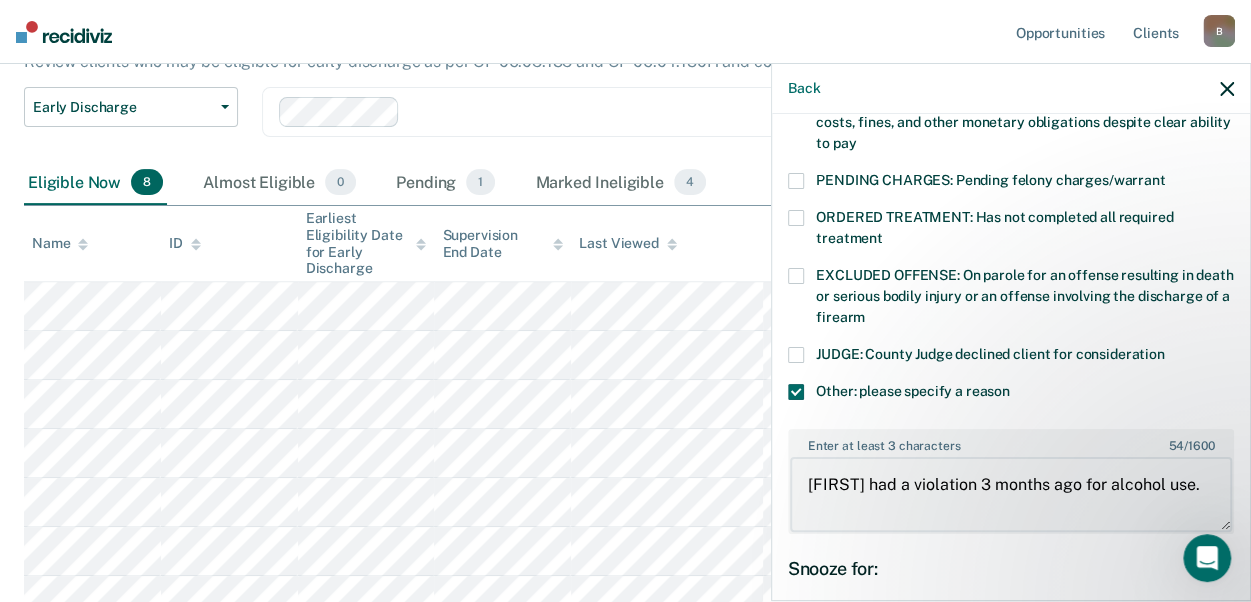 click on "[FIRST] had a violation 3 months ago for alcohol use." at bounding box center [1011, 494] 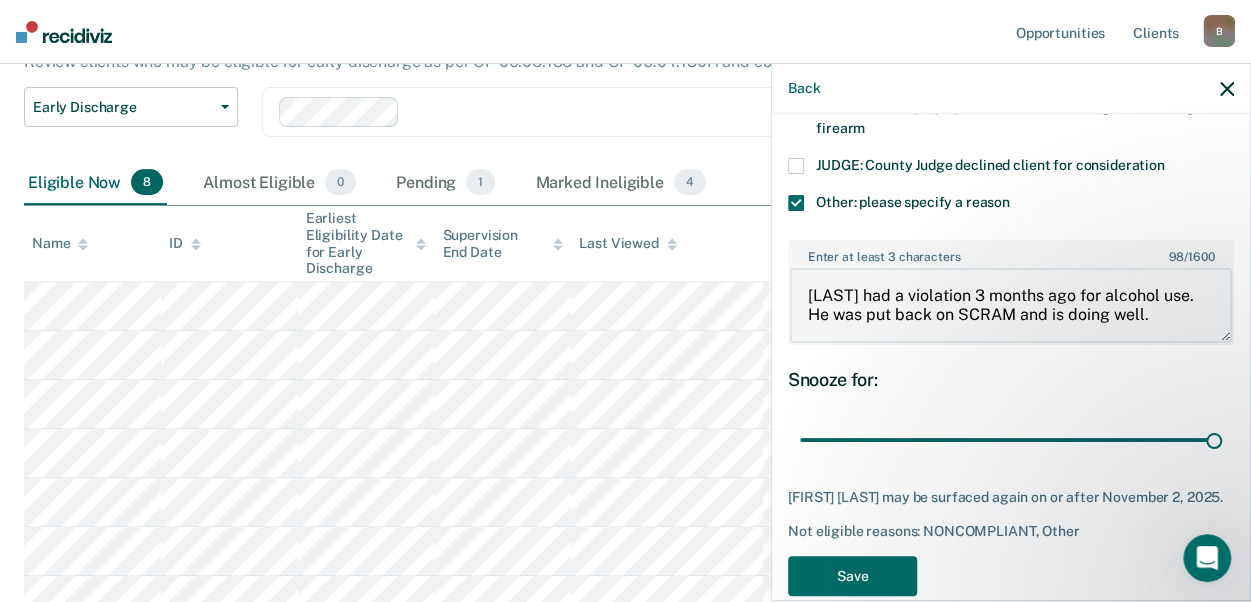 scroll, scrollTop: 816, scrollLeft: 0, axis: vertical 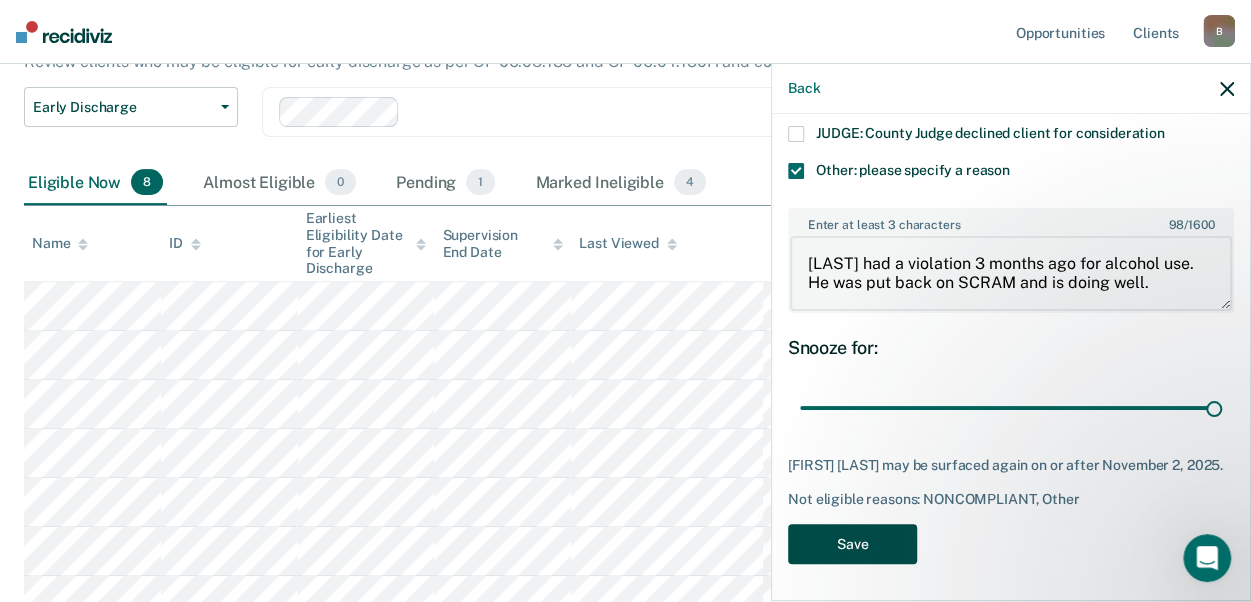 type on "[LAST] had a violation 3 months ago for alcohol use. He was put back on SCRAM and is doing well." 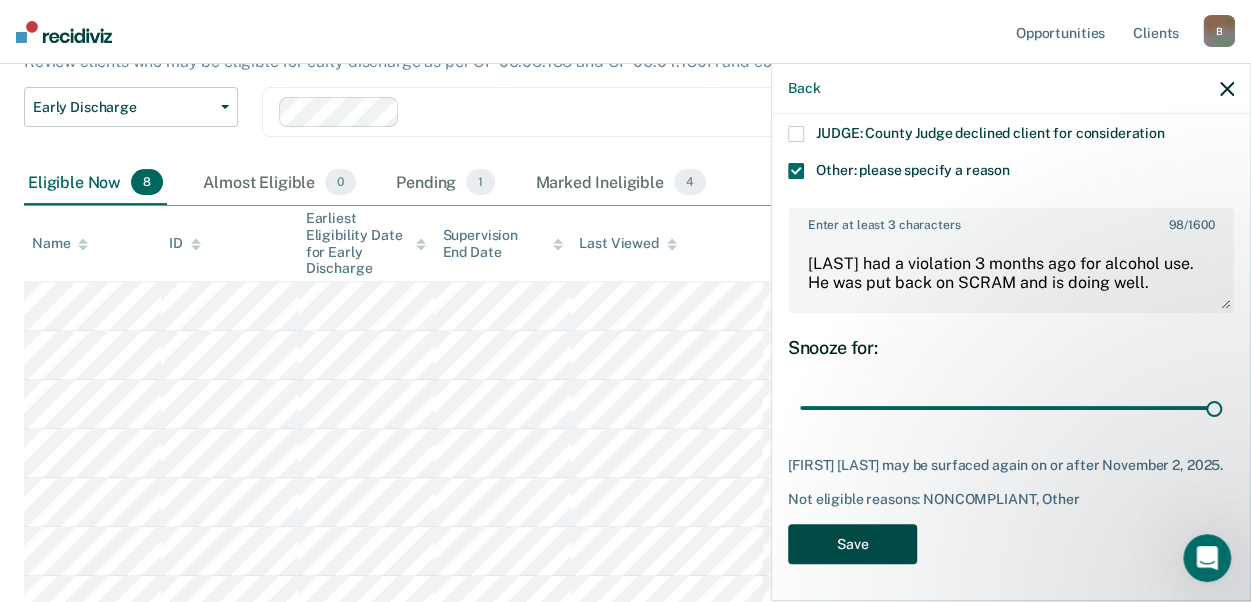 click on "Save" at bounding box center [852, 544] 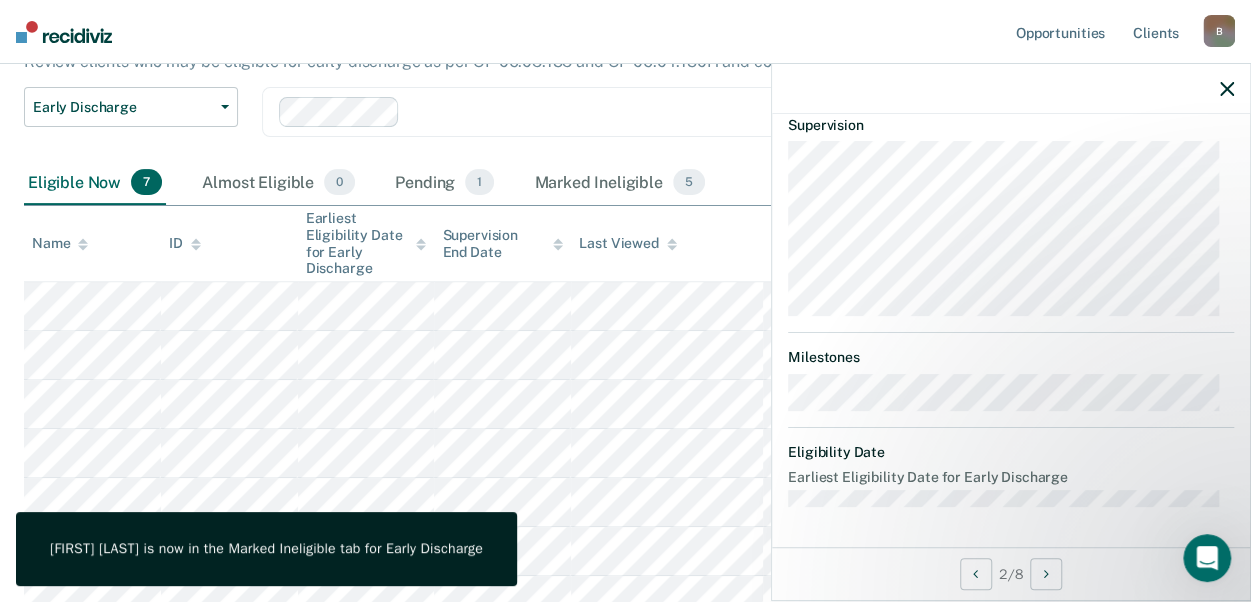 scroll, scrollTop: 468, scrollLeft: 0, axis: vertical 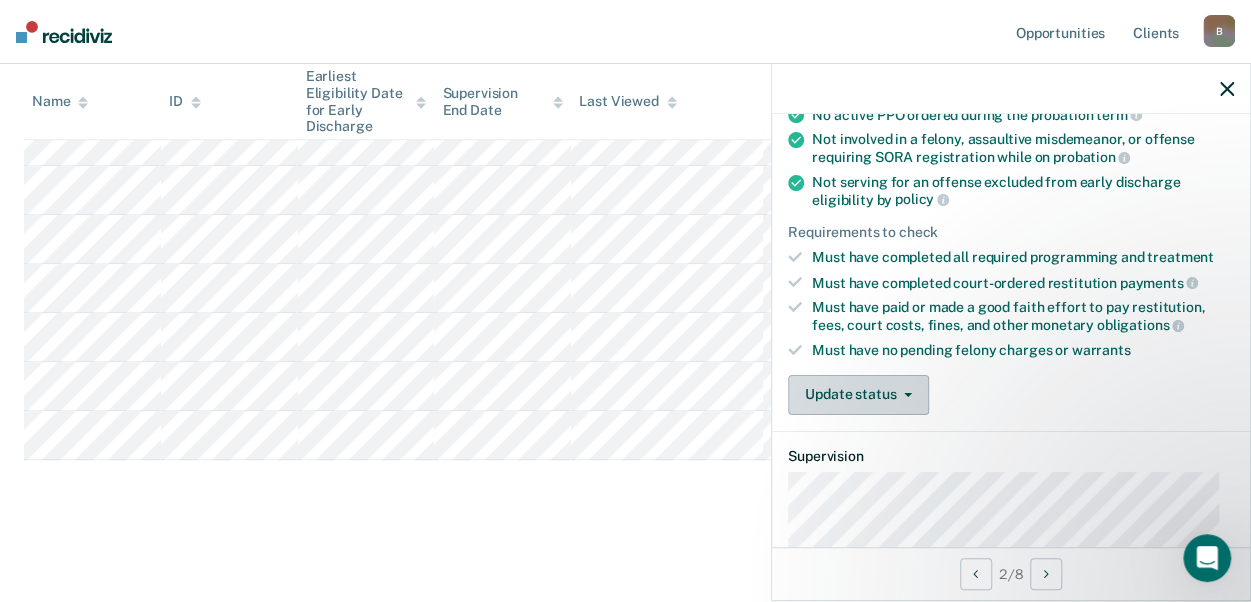 click on "Update status" at bounding box center [858, 395] 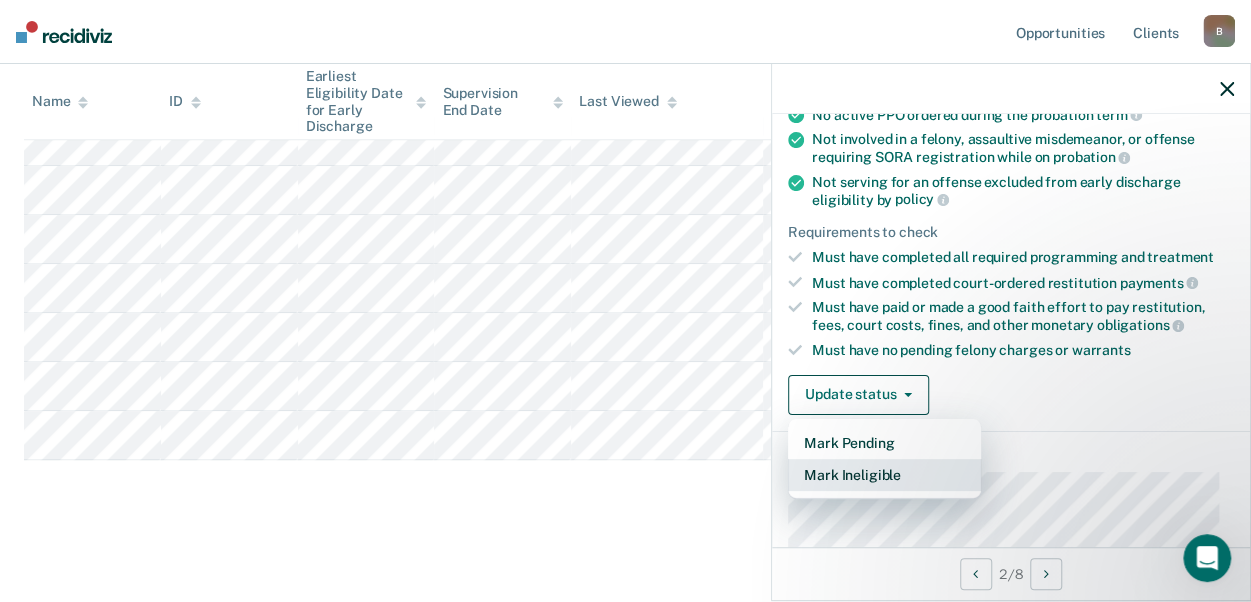 click on "Mark Ineligible" at bounding box center [884, 475] 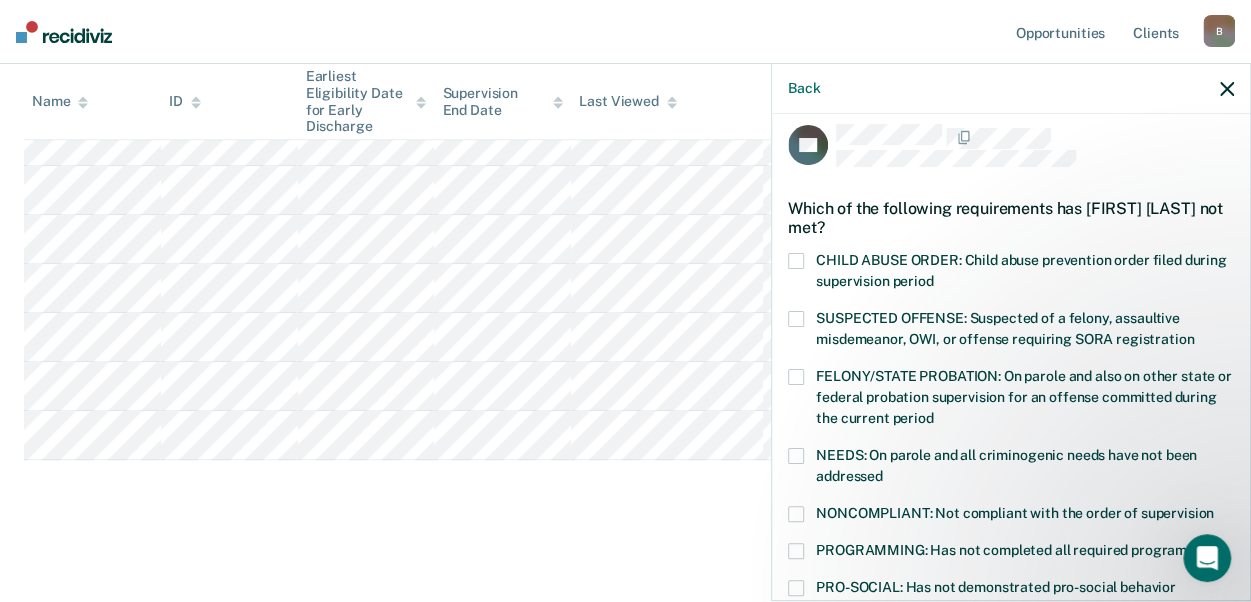 scroll, scrollTop: 0, scrollLeft: 0, axis: both 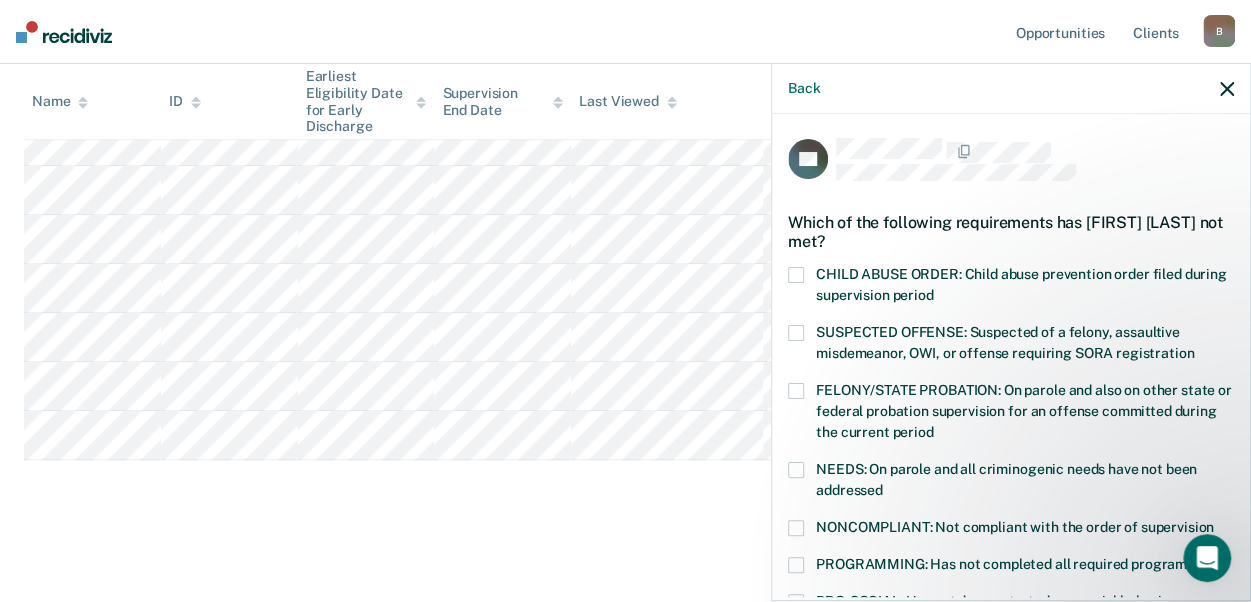 click at bounding box center (796, 333) 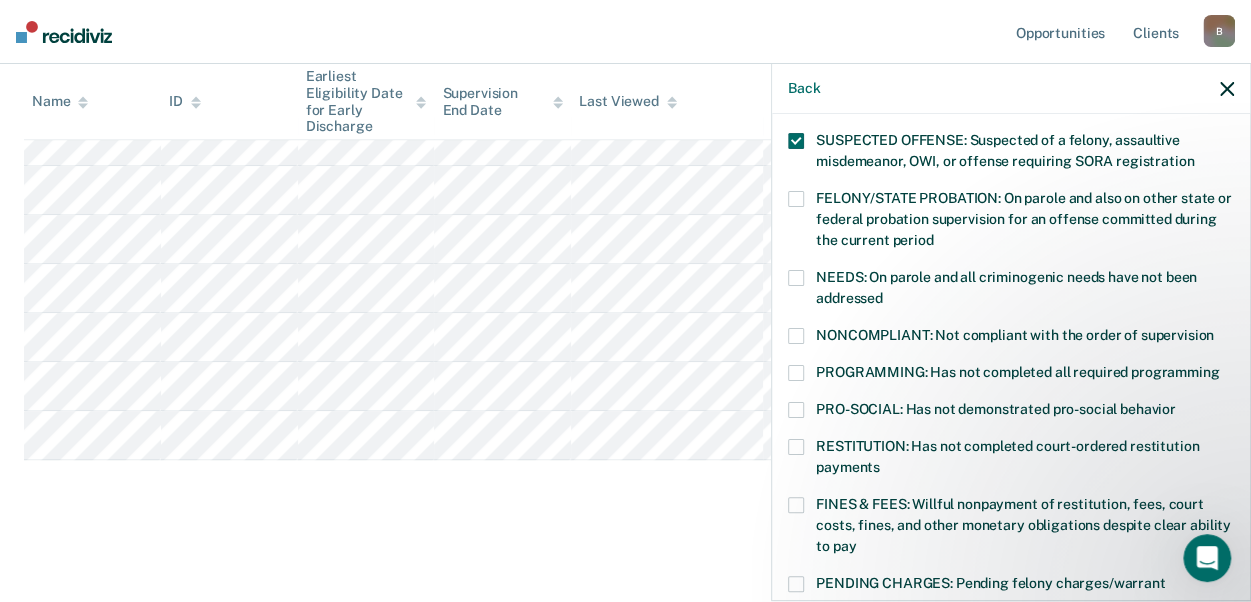 scroll, scrollTop: 200, scrollLeft: 0, axis: vertical 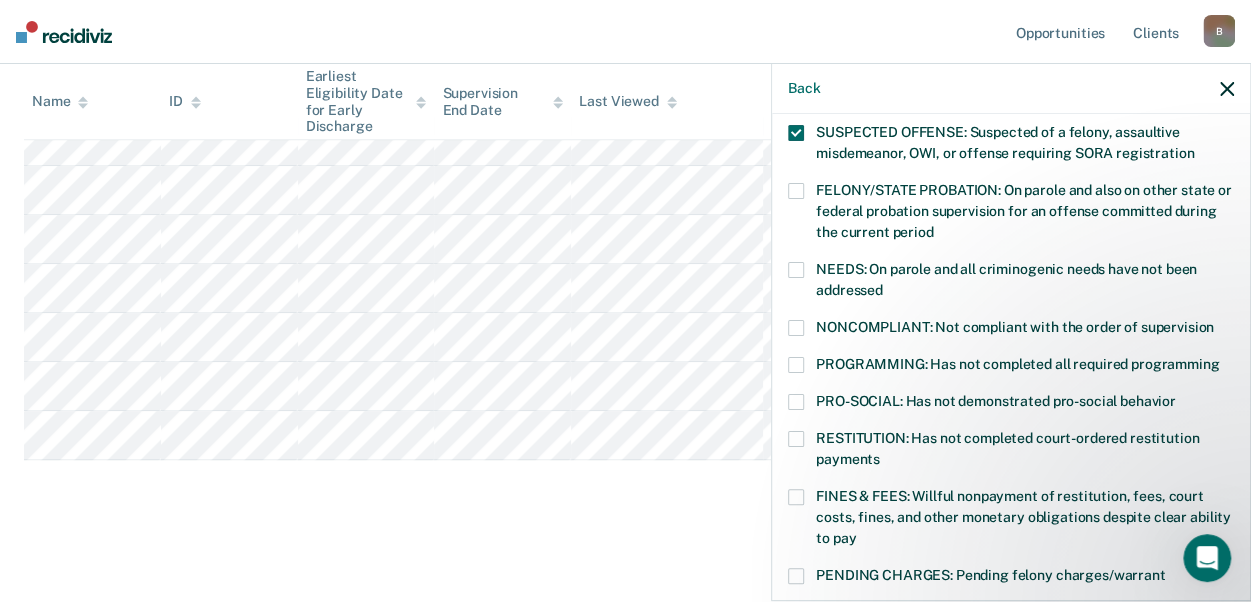 click at bounding box center (796, 328) 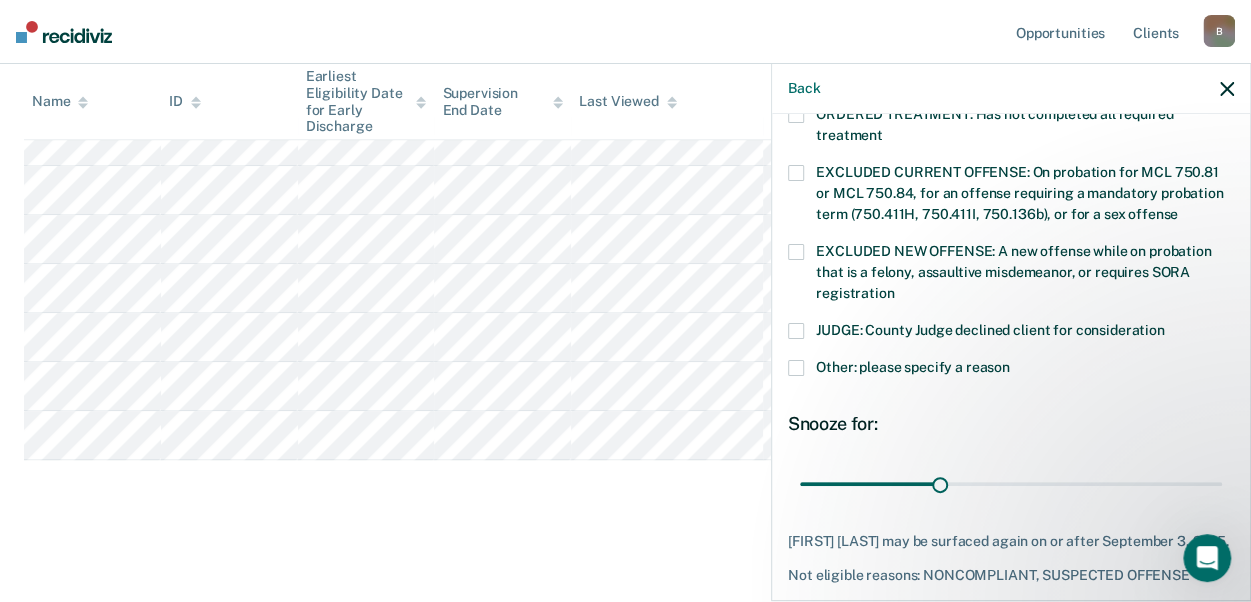 scroll, scrollTop: 700, scrollLeft: 0, axis: vertical 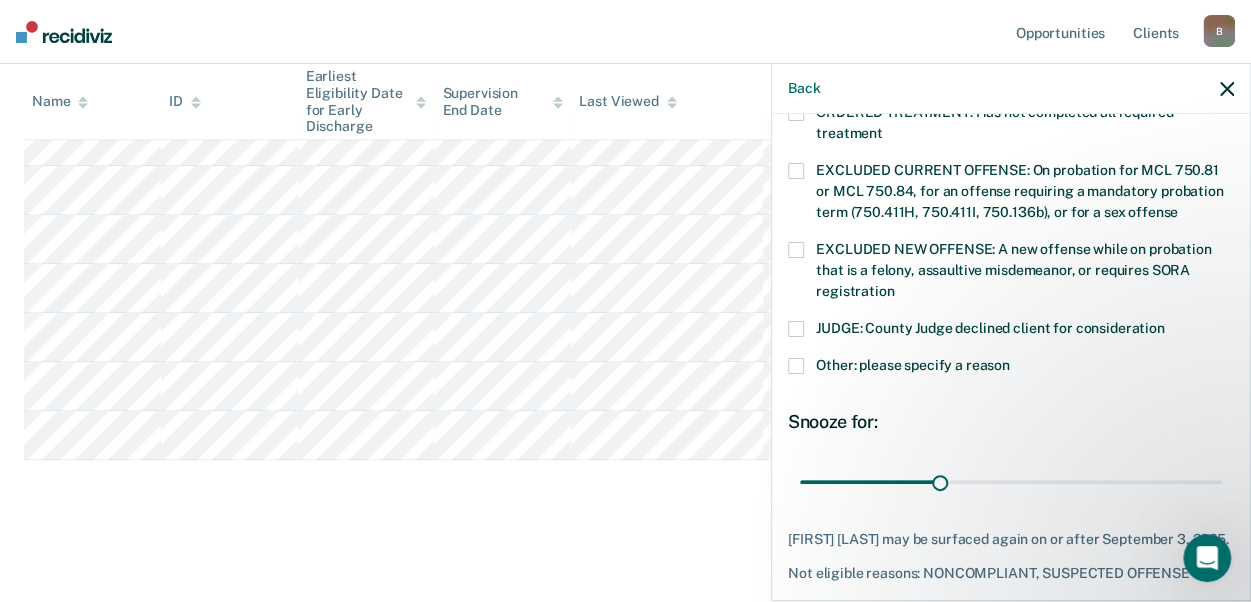 click at bounding box center [796, 366] 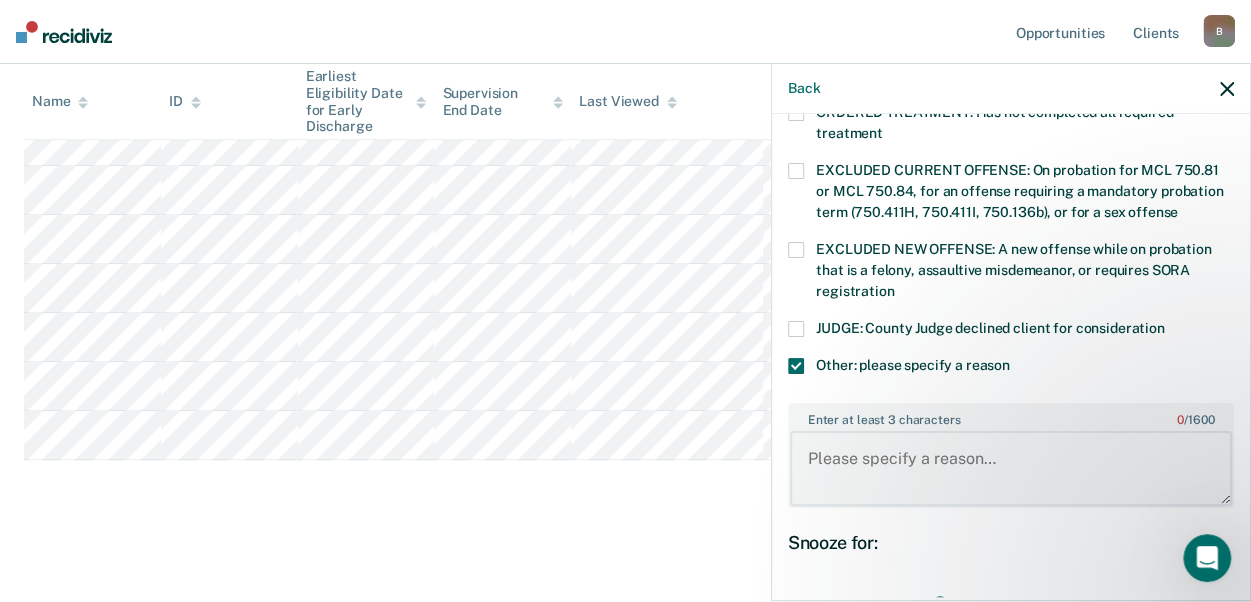 click on "Enter at least 3 characters 0  /  1600" at bounding box center (1011, 468) 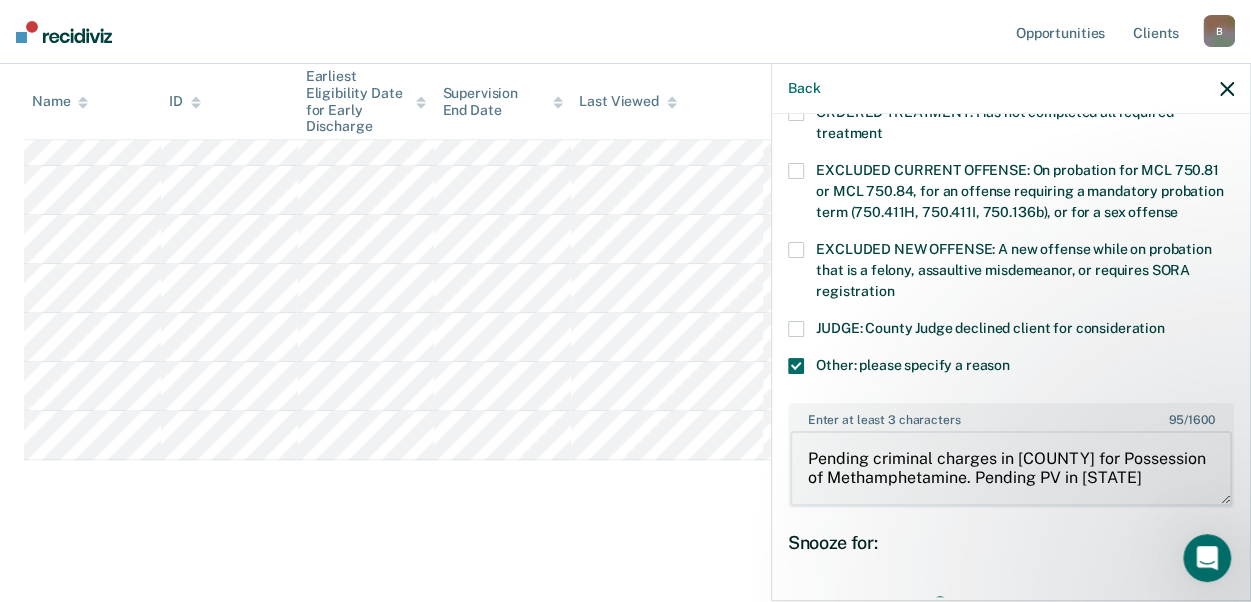 scroll, scrollTop: 3, scrollLeft: 0, axis: vertical 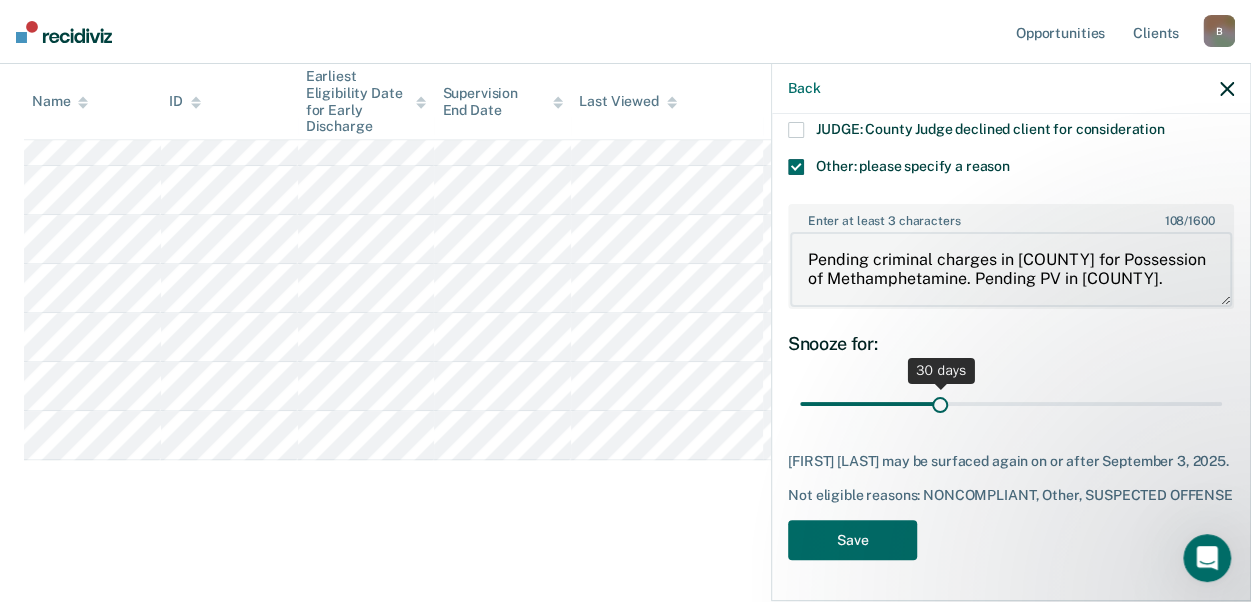 type on "Pending criminal charges in [COUNTY] for Possession of Methamphetamine. Pending PV in [COUNTY]." 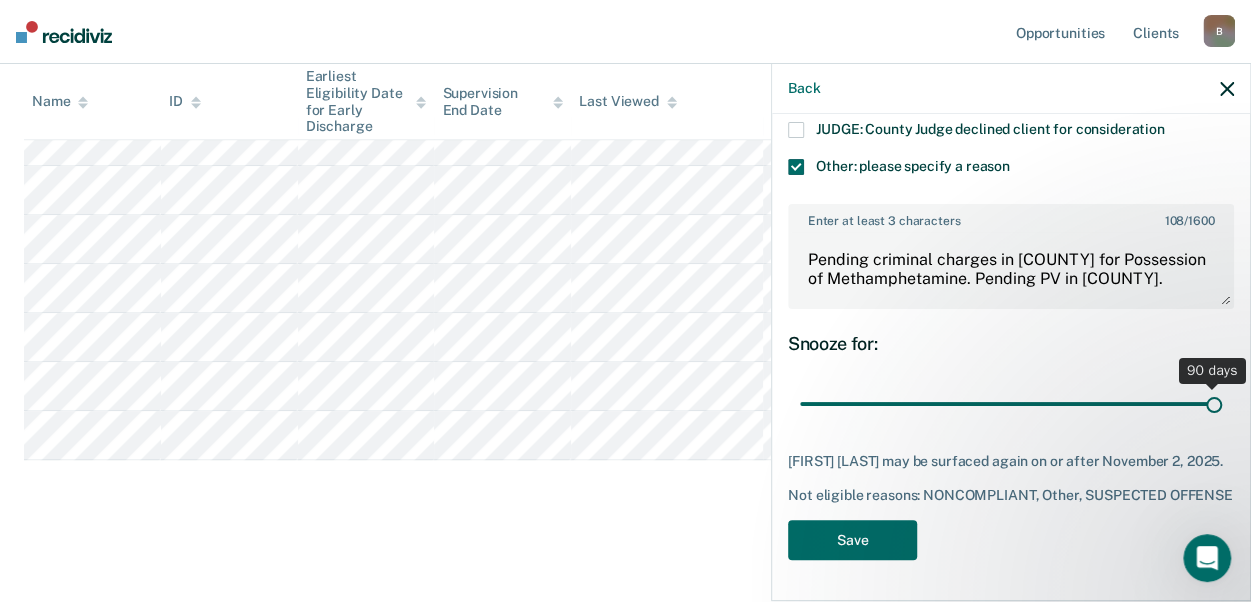 drag, startPoint x: 932, startPoint y: 397, endPoint x: 1280, endPoint y: 379, distance: 348.4652 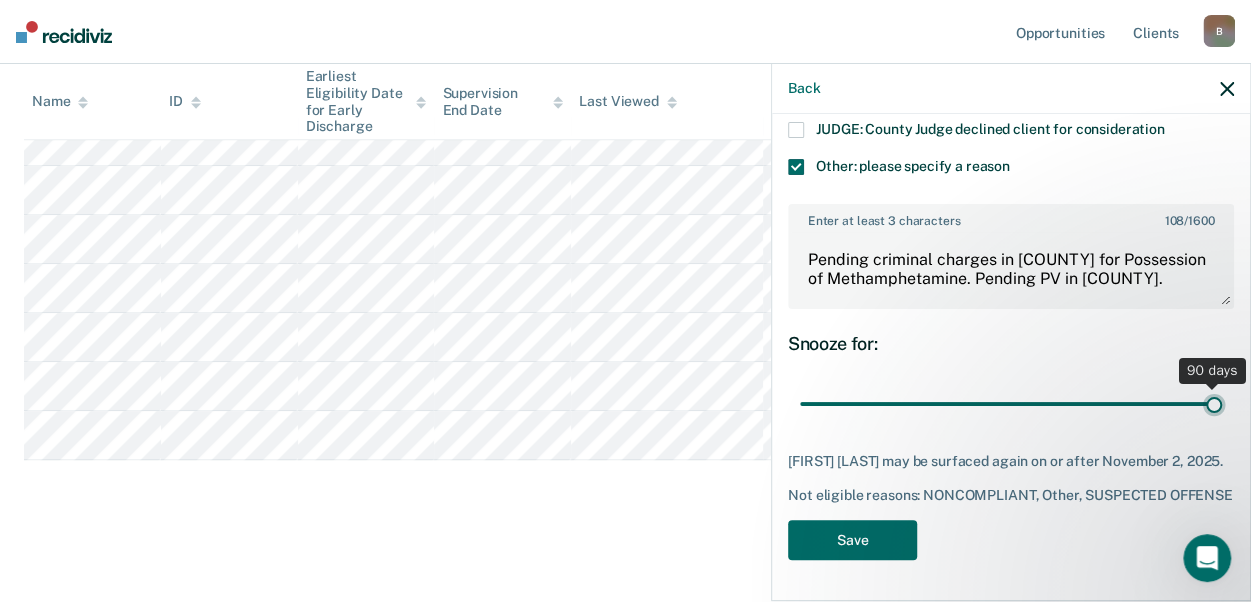 type on "90" 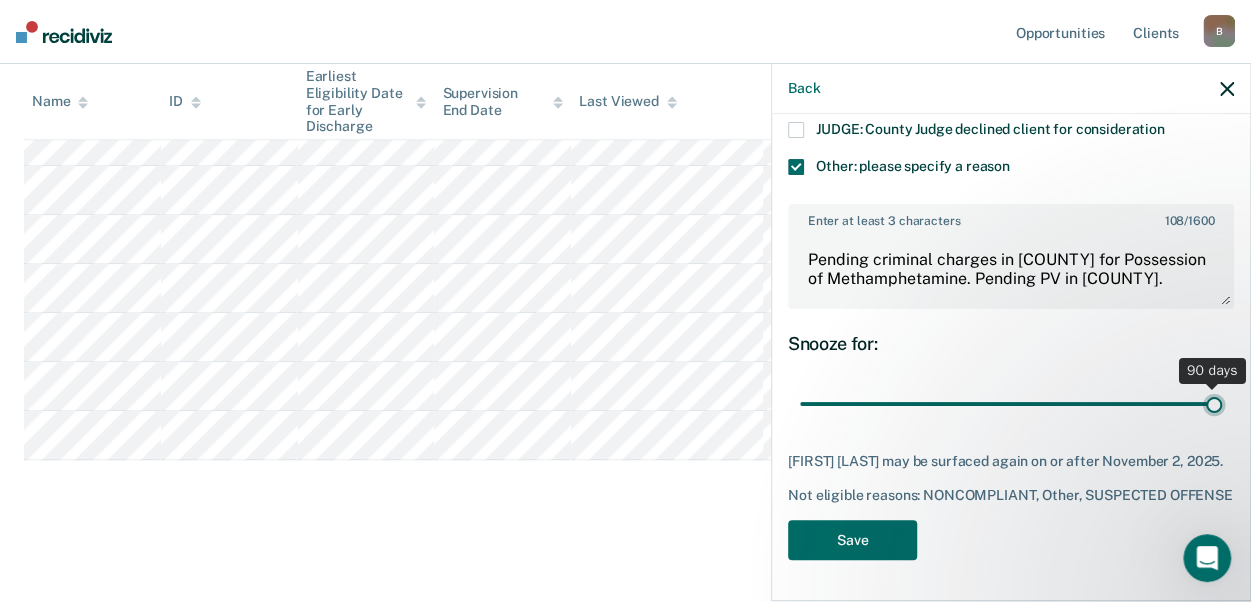 click at bounding box center [1011, 403] 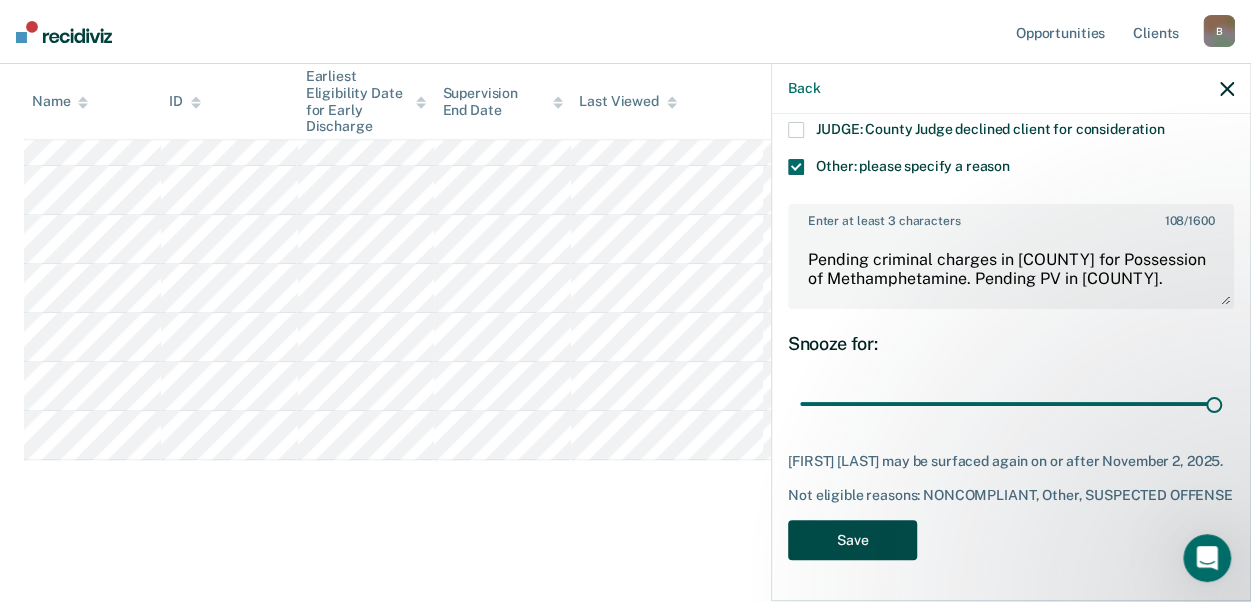 click on "Save" at bounding box center [852, 540] 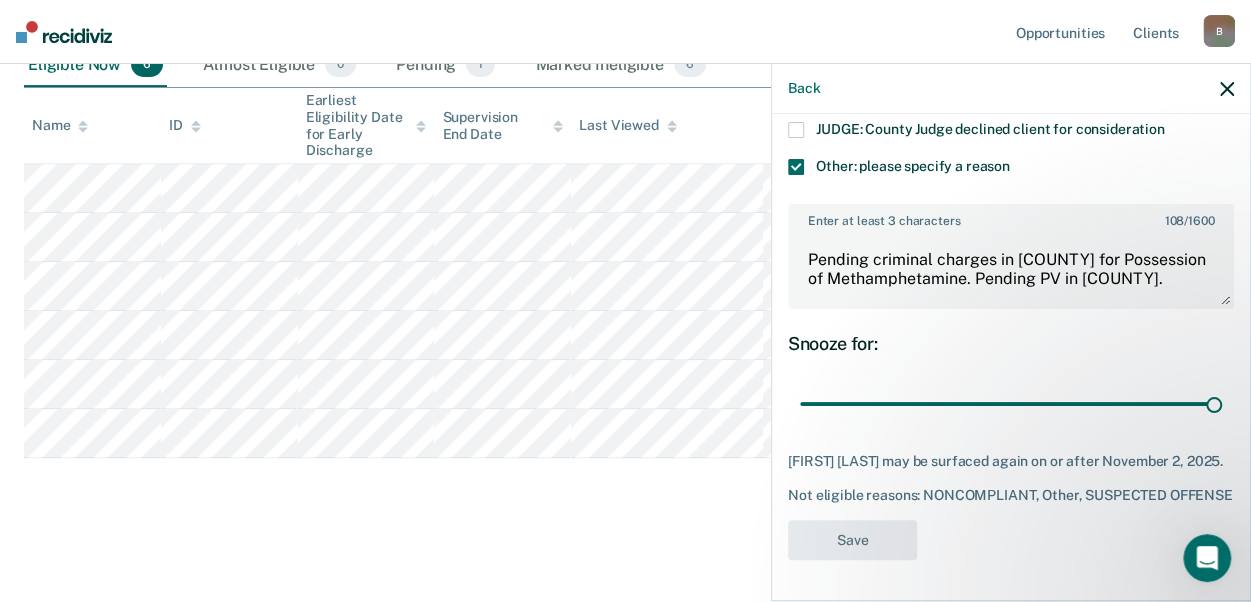 scroll, scrollTop: 316, scrollLeft: 0, axis: vertical 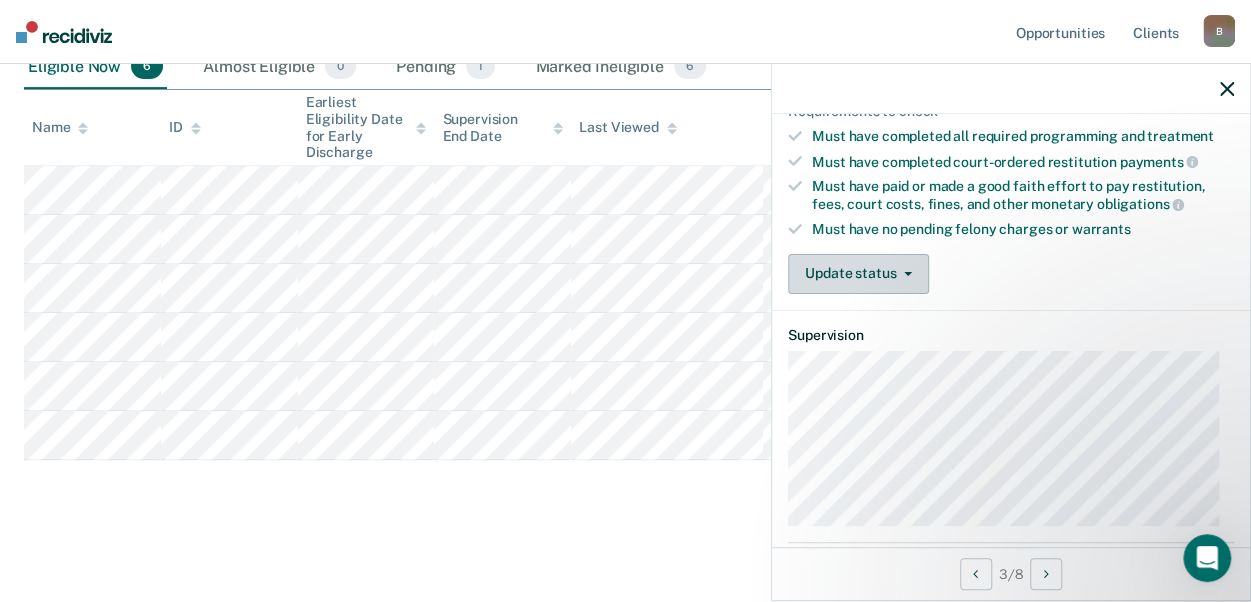 click on "Update status" at bounding box center [858, 274] 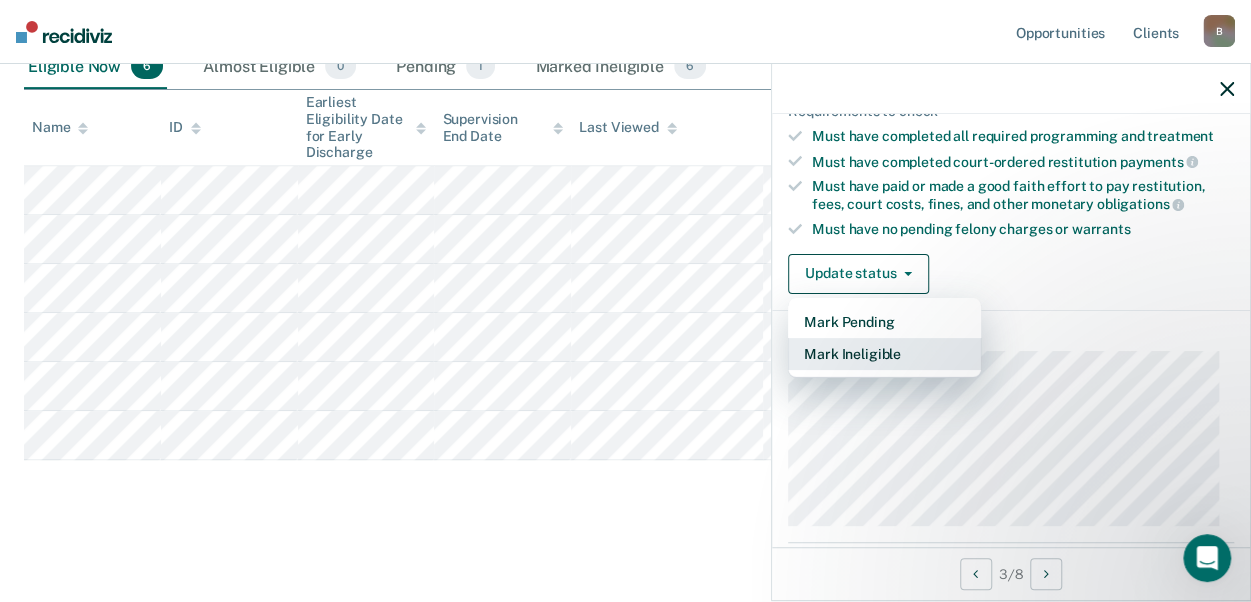 click on "Mark Ineligible" at bounding box center [884, 354] 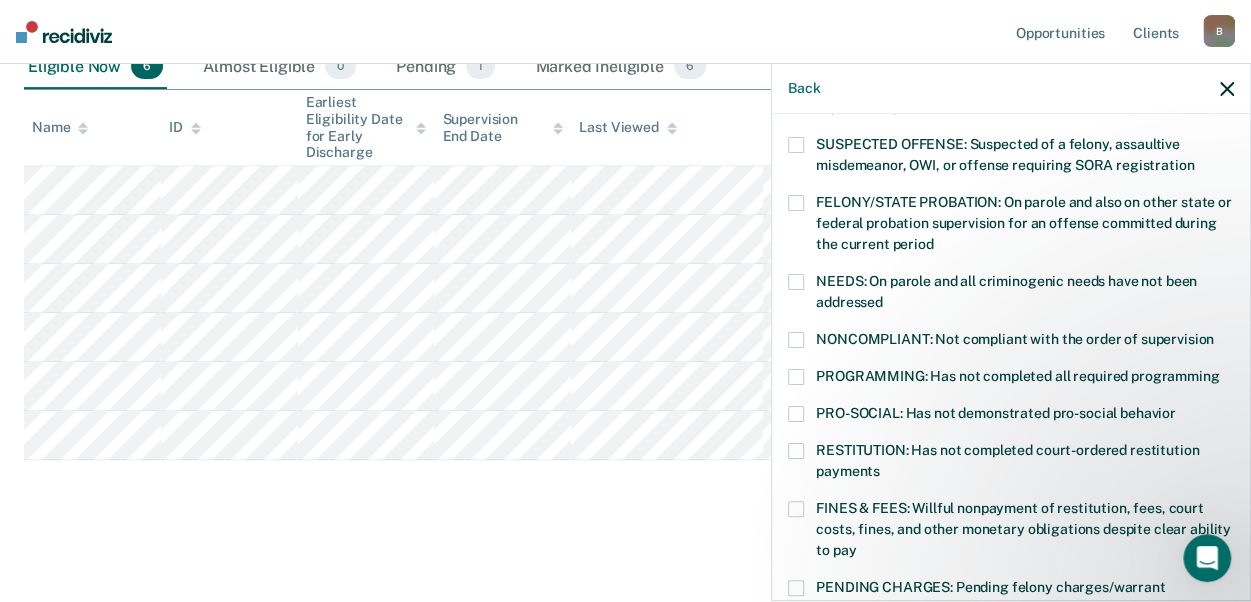 scroll, scrollTop: 235, scrollLeft: 0, axis: vertical 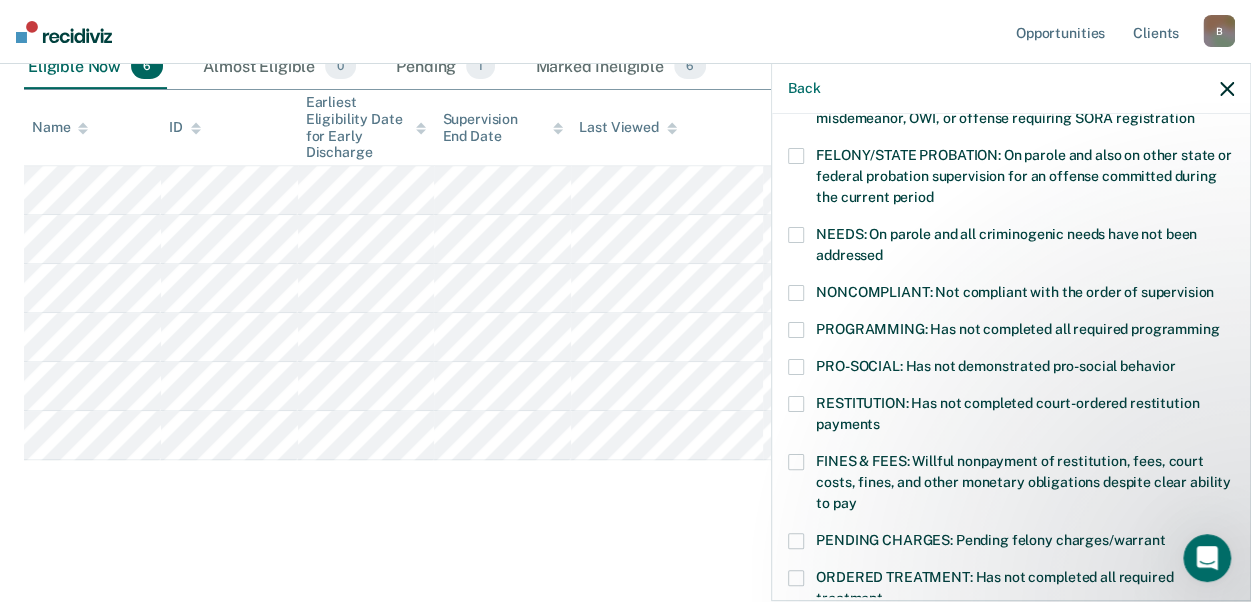 click at bounding box center (796, 293) 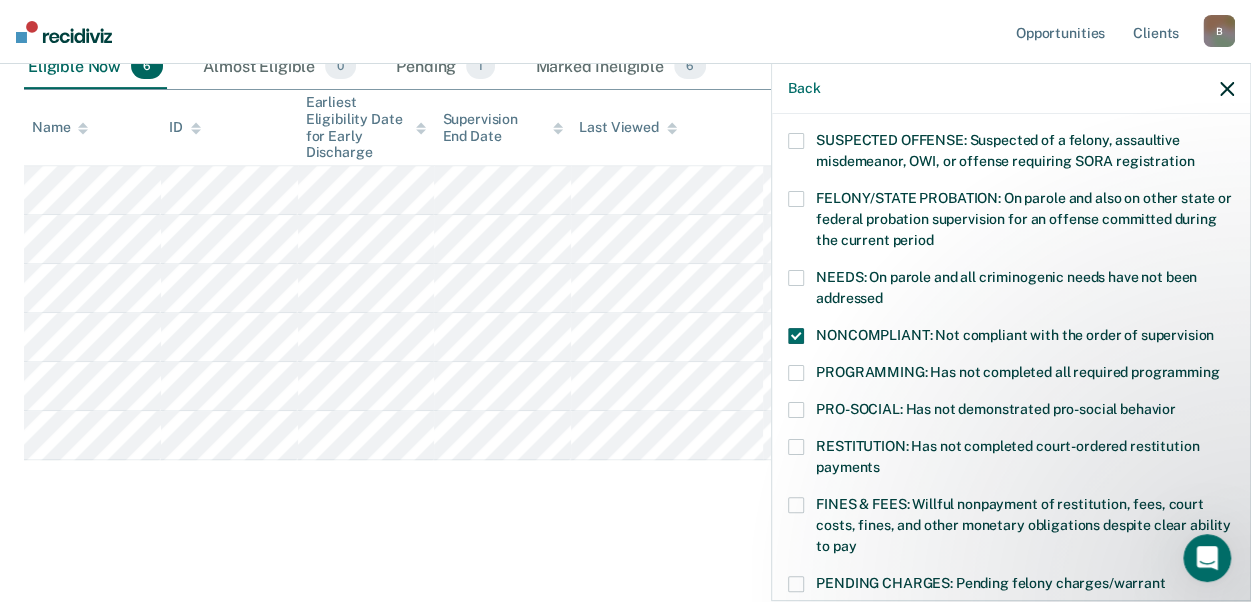 scroll, scrollTop: 135, scrollLeft: 0, axis: vertical 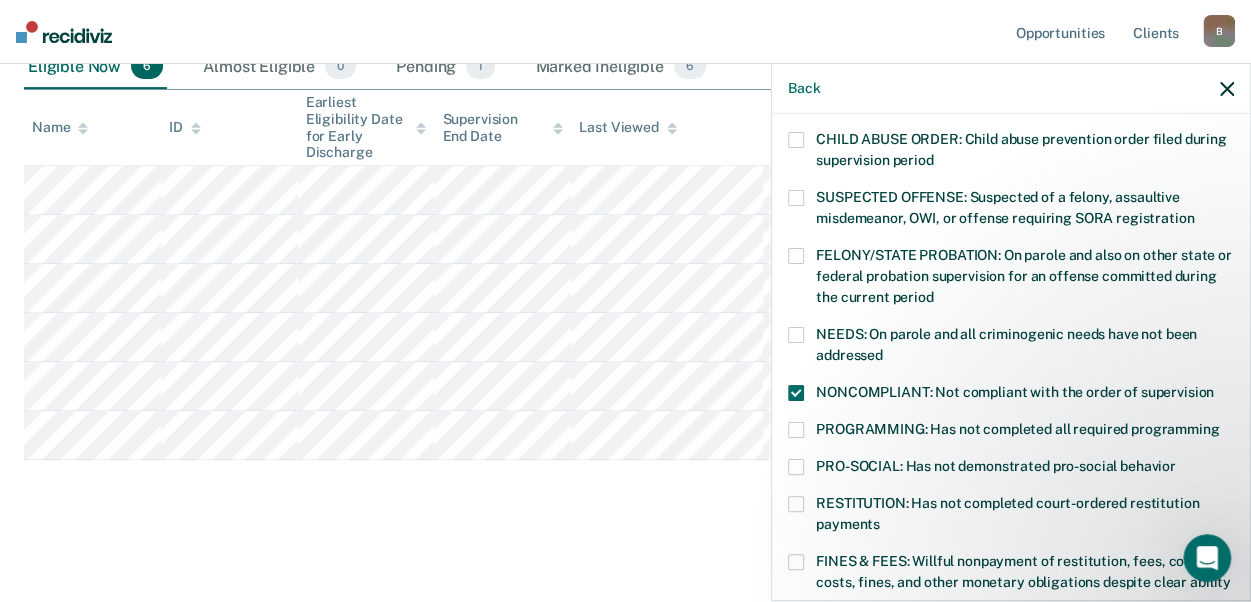 click at bounding box center [796, 393] 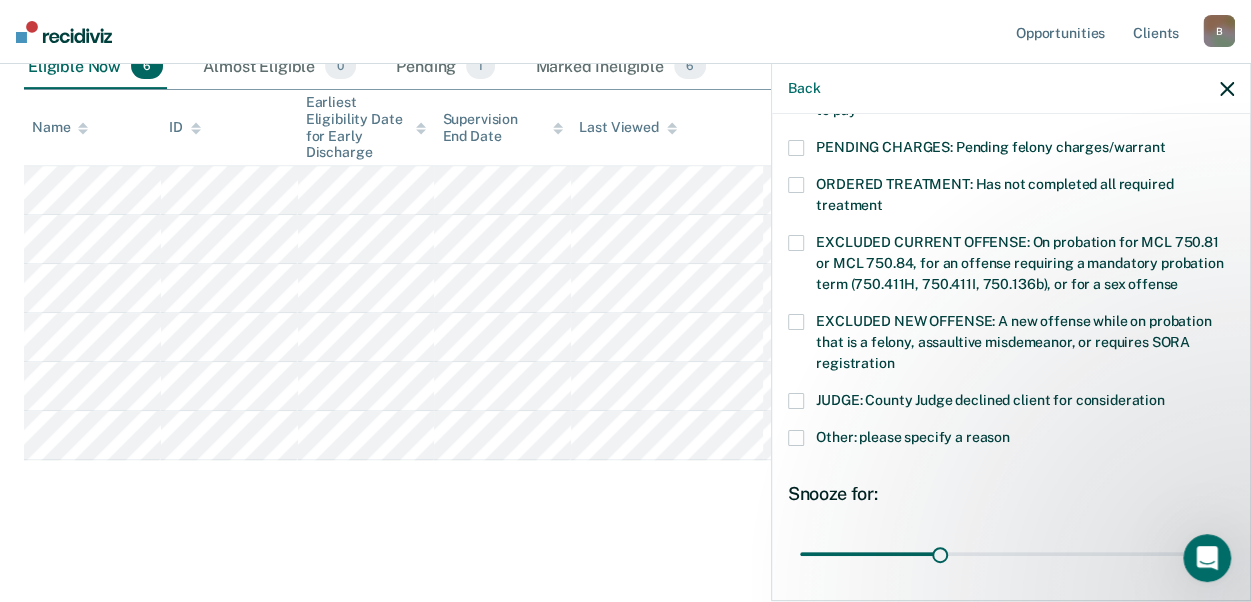 scroll, scrollTop: 635, scrollLeft: 0, axis: vertical 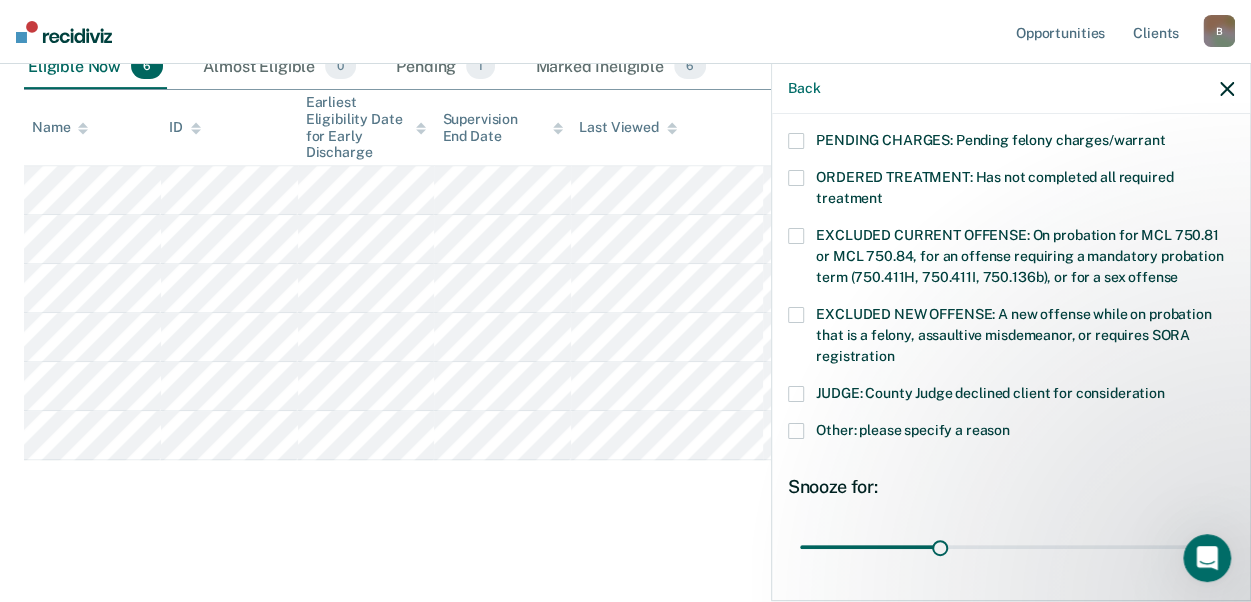 click at bounding box center [796, 431] 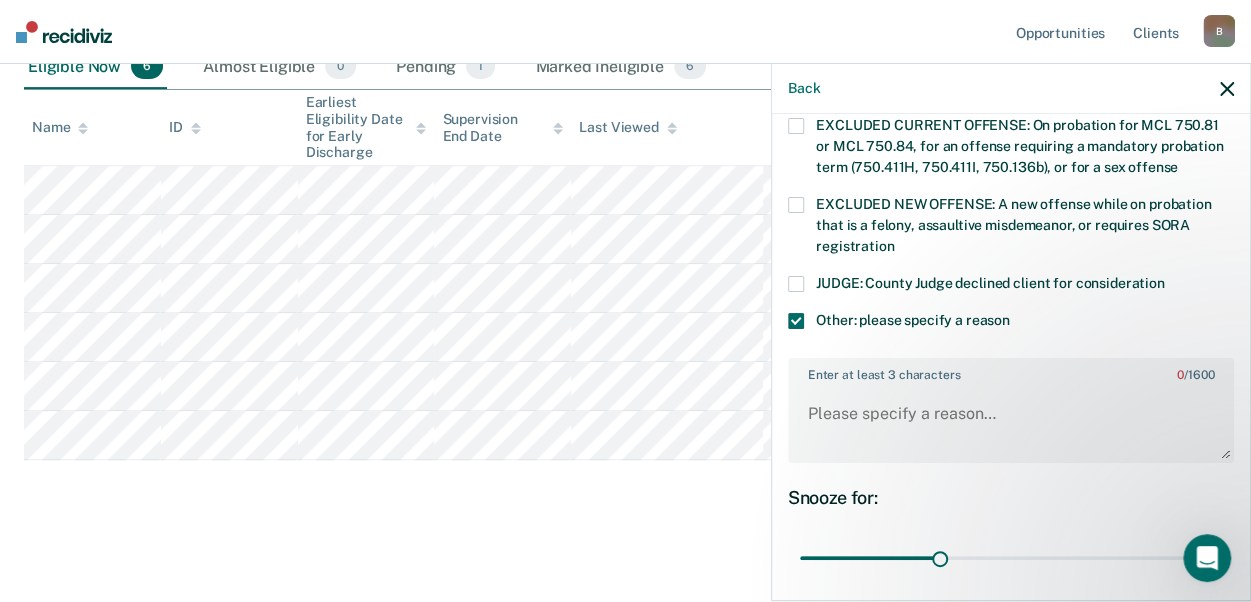 scroll, scrollTop: 835, scrollLeft: 0, axis: vertical 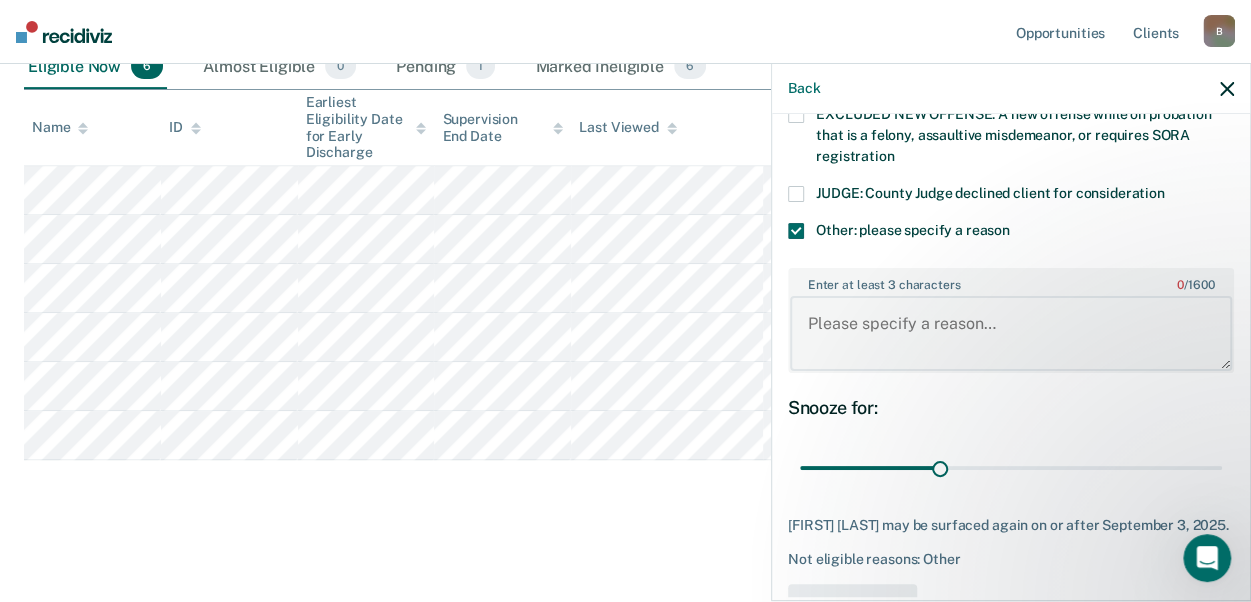 drag, startPoint x: 853, startPoint y: 324, endPoint x: 884, endPoint y: 309, distance: 34.43835 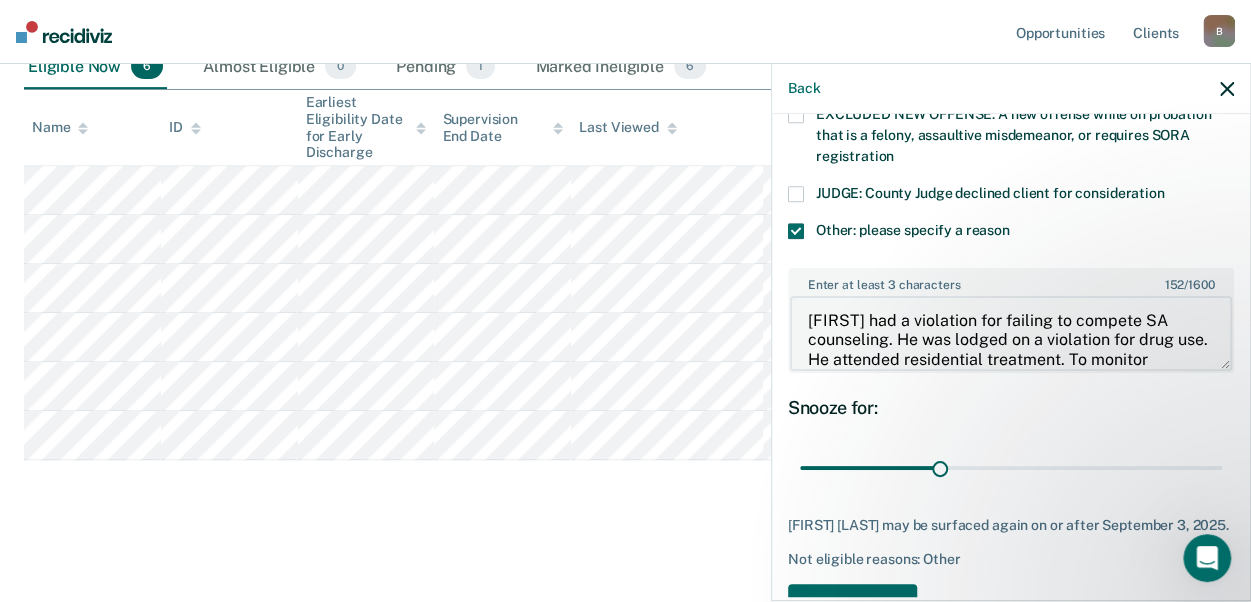 scroll, scrollTop: 22, scrollLeft: 0, axis: vertical 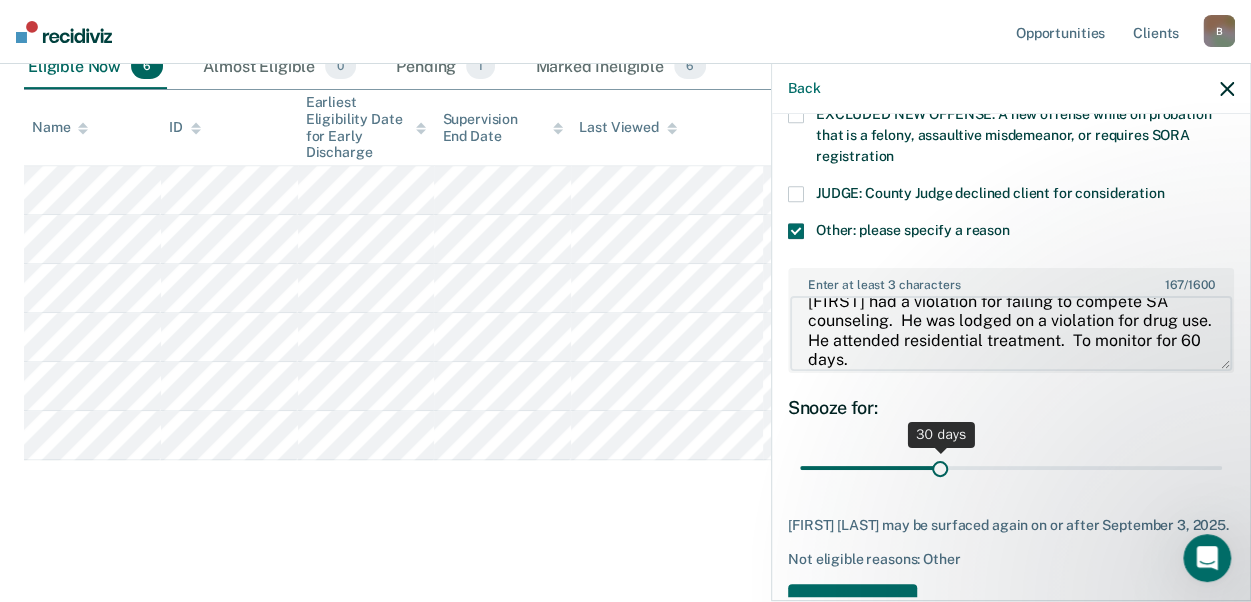 type on "[FIRST] had a violation for failing to compete SA counseling.  He was lodged on a violation for drug use.  He attended residential treatment.  To monitor for 60 days." 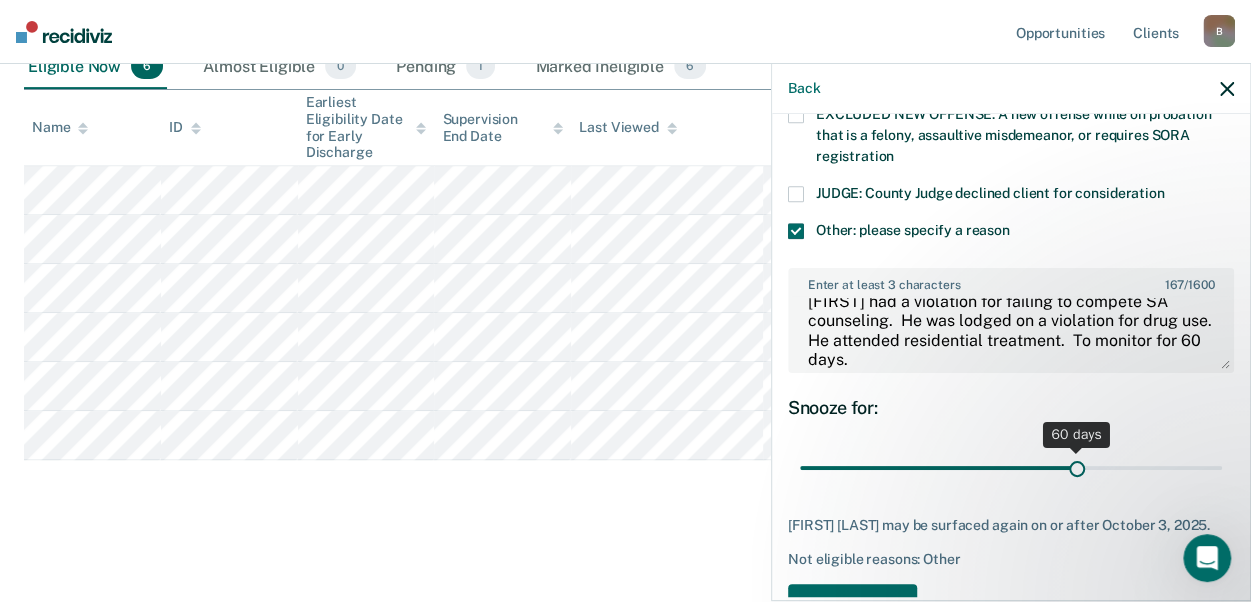 drag, startPoint x: 932, startPoint y: 467, endPoint x: 1067, endPoint y: 465, distance: 135.01482 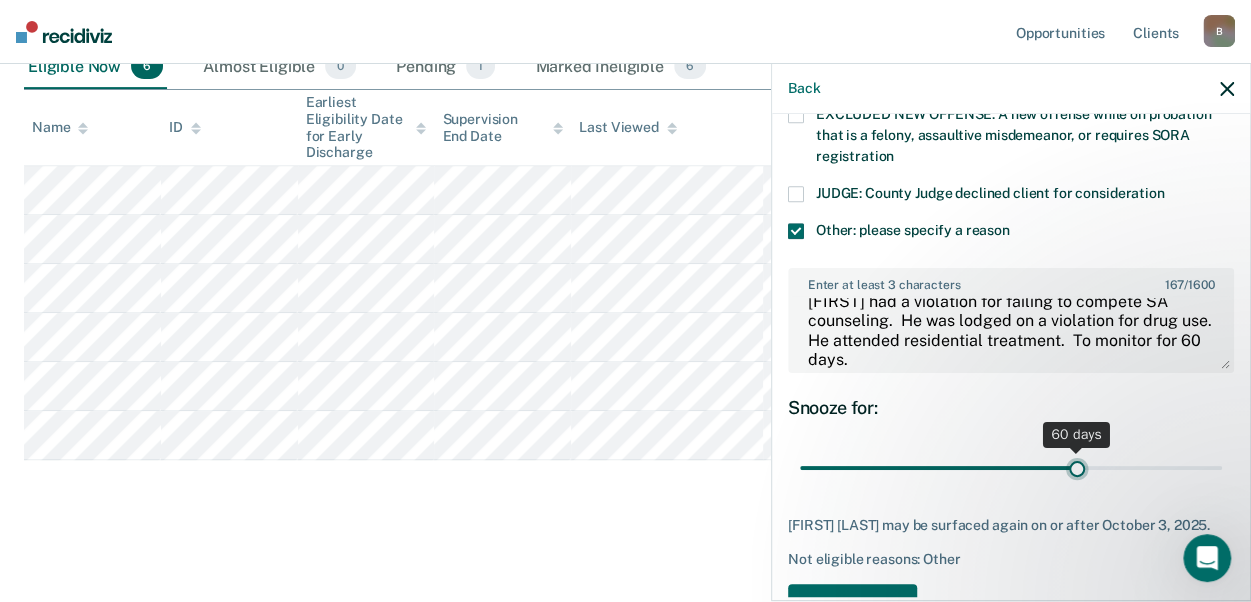 type on "60" 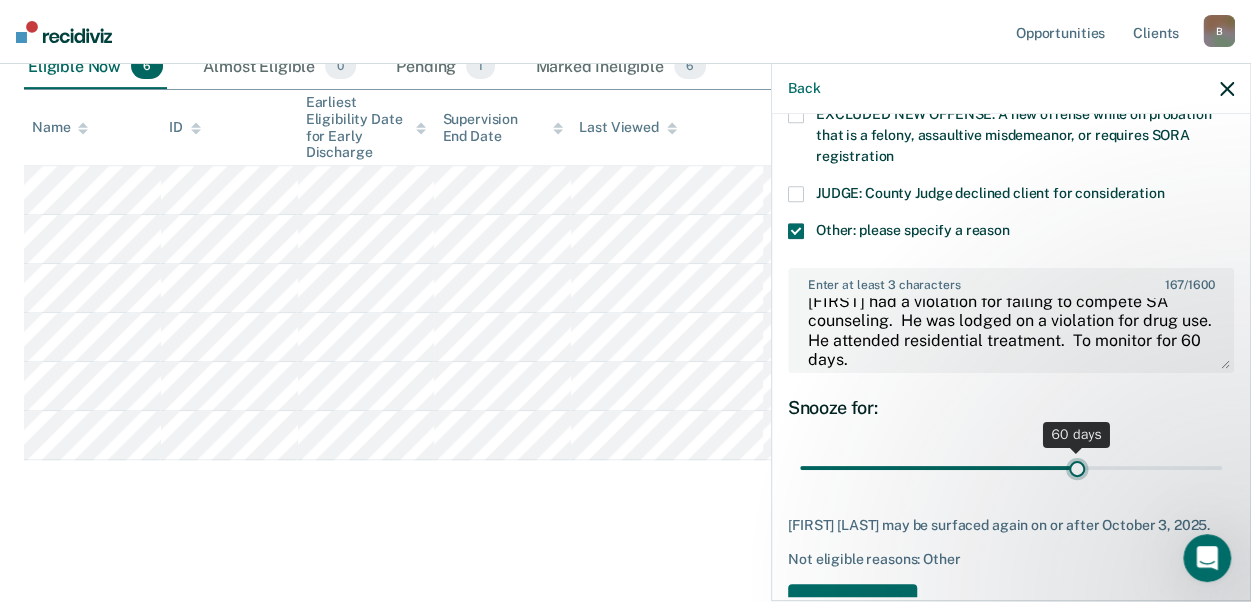 click at bounding box center [1011, 467] 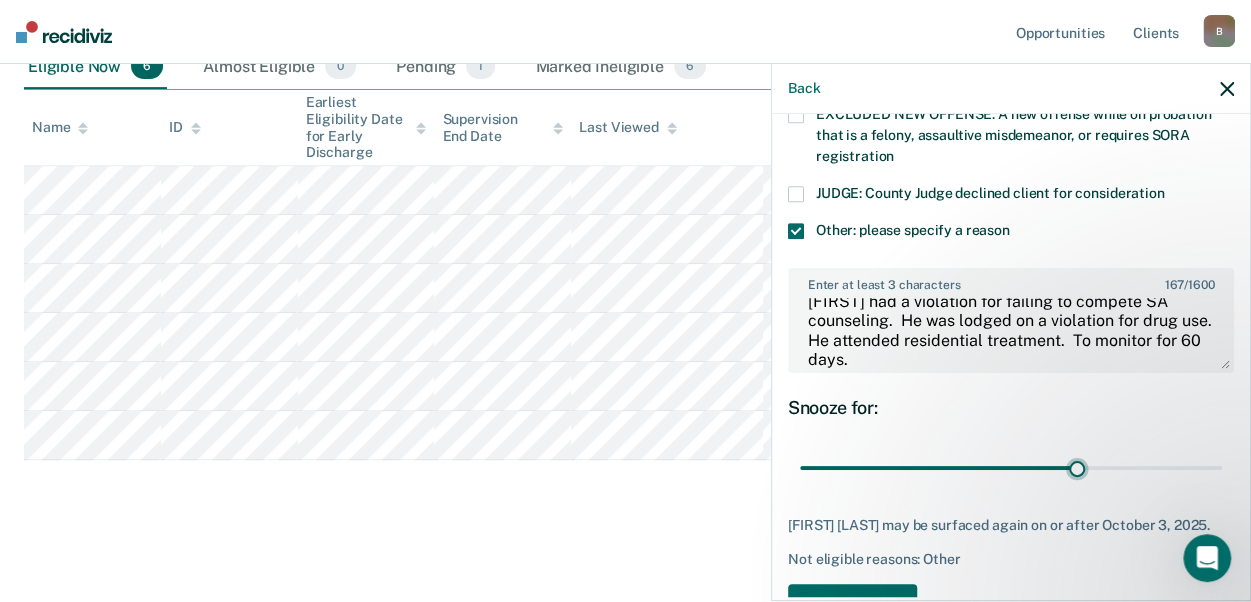 scroll, scrollTop: 894, scrollLeft: 0, axis: vertical 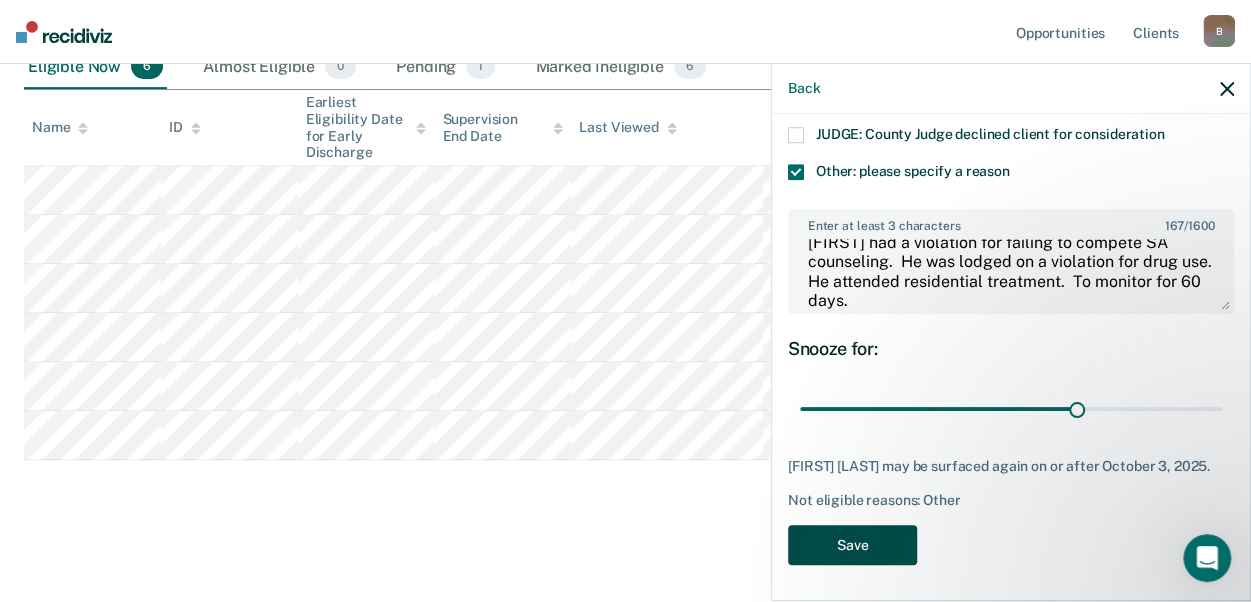 click on "Save" at bounding box center [852, 545] 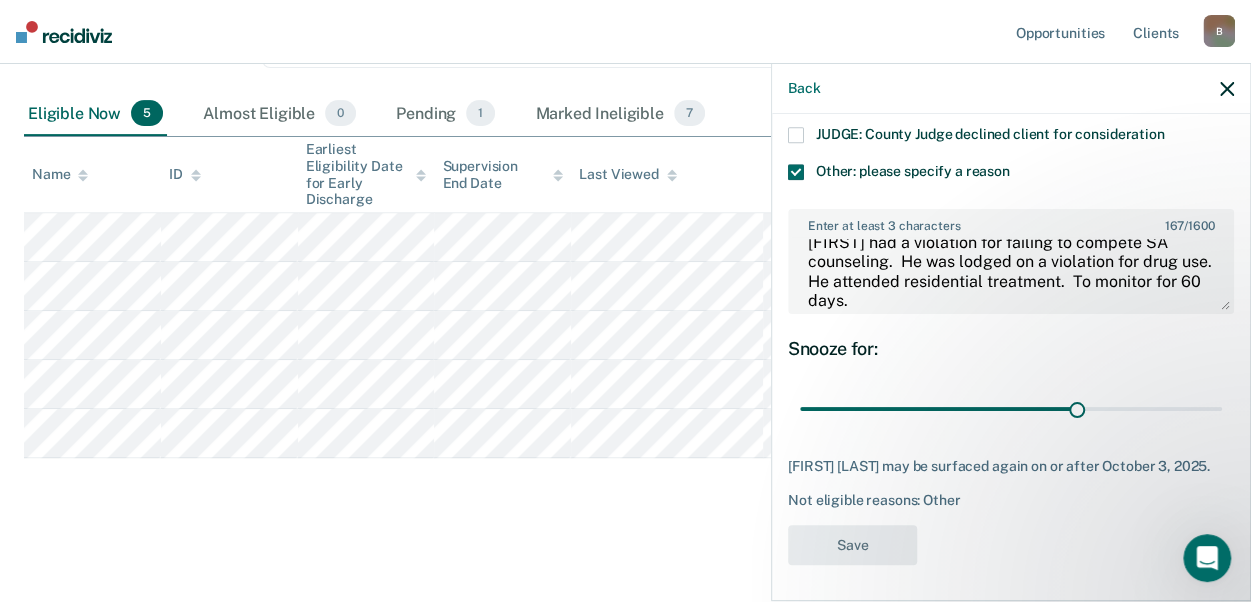 scroll, scrollTop: 267, scrollLeft: 0, axis: vertical 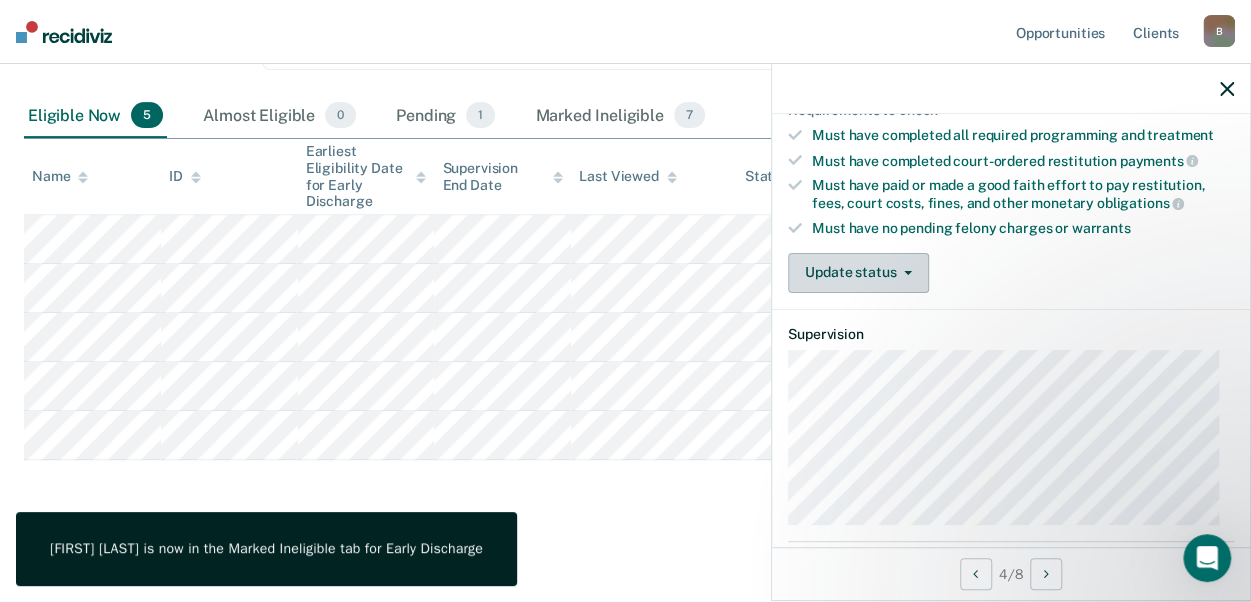 click on "Update status" at bounding box center [858, 273] 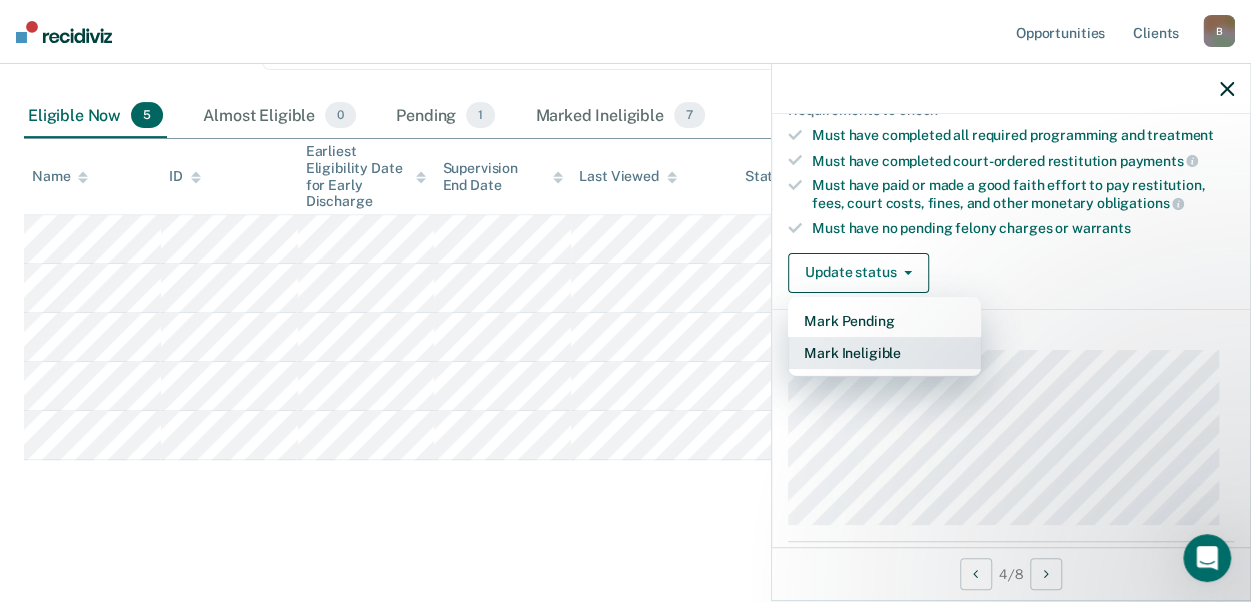 click on "Mark Ineligible" at bounding box center [884, 353] 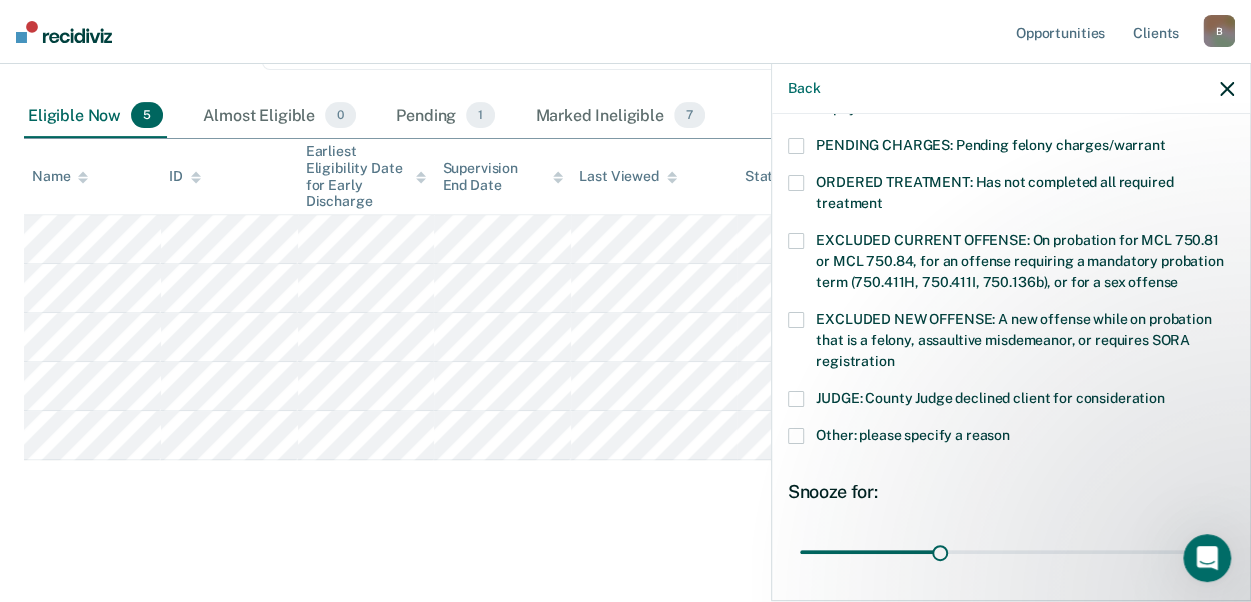 scroll, scrollTop: 636, scrollLeft: 0, axis: vertical 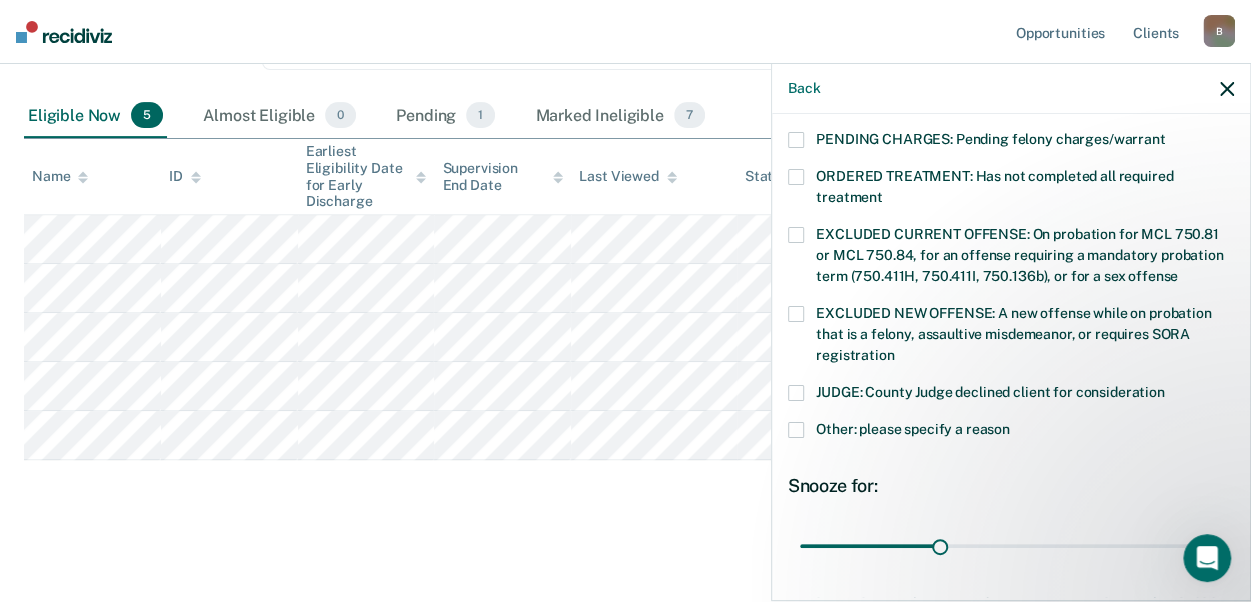 click at bounding box center [796, 430] 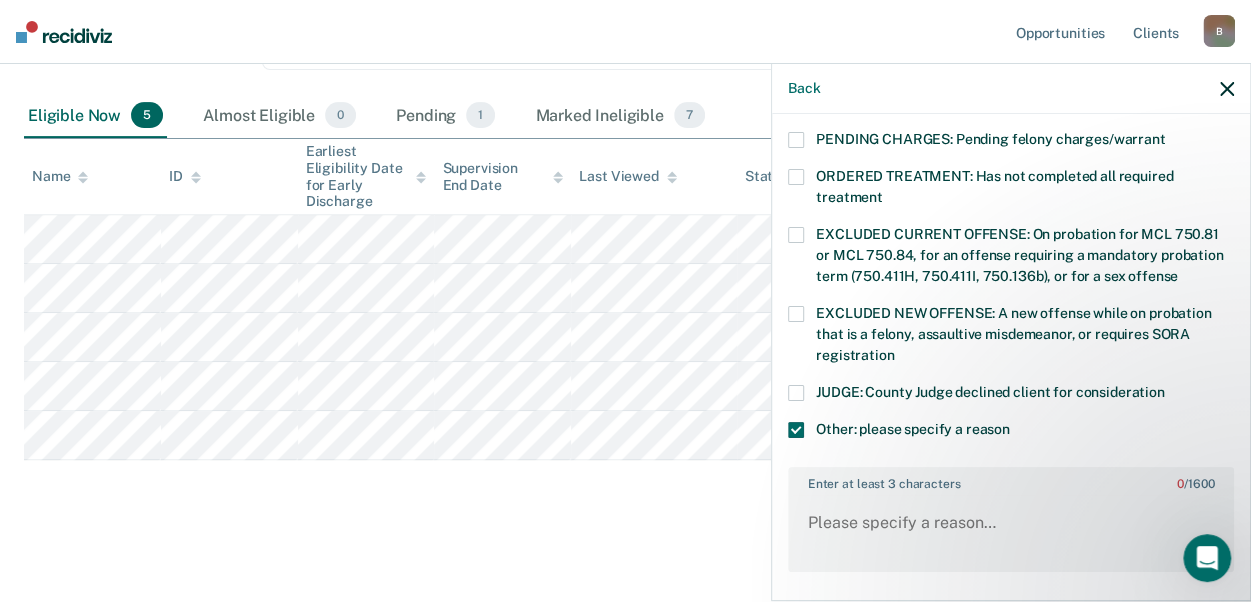 scroll, scrollTop: 736, scrollLeft: 0, axis: vertical 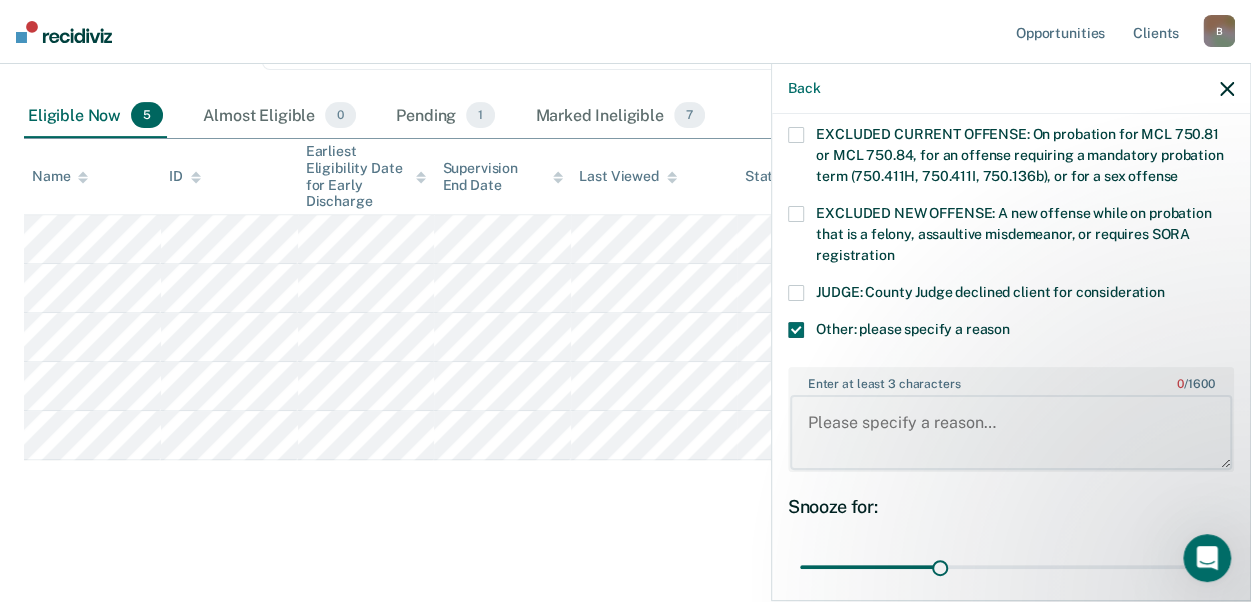 click on "Enter at least 3 characters 0  /  1600" at bounding box center (1011, 432) 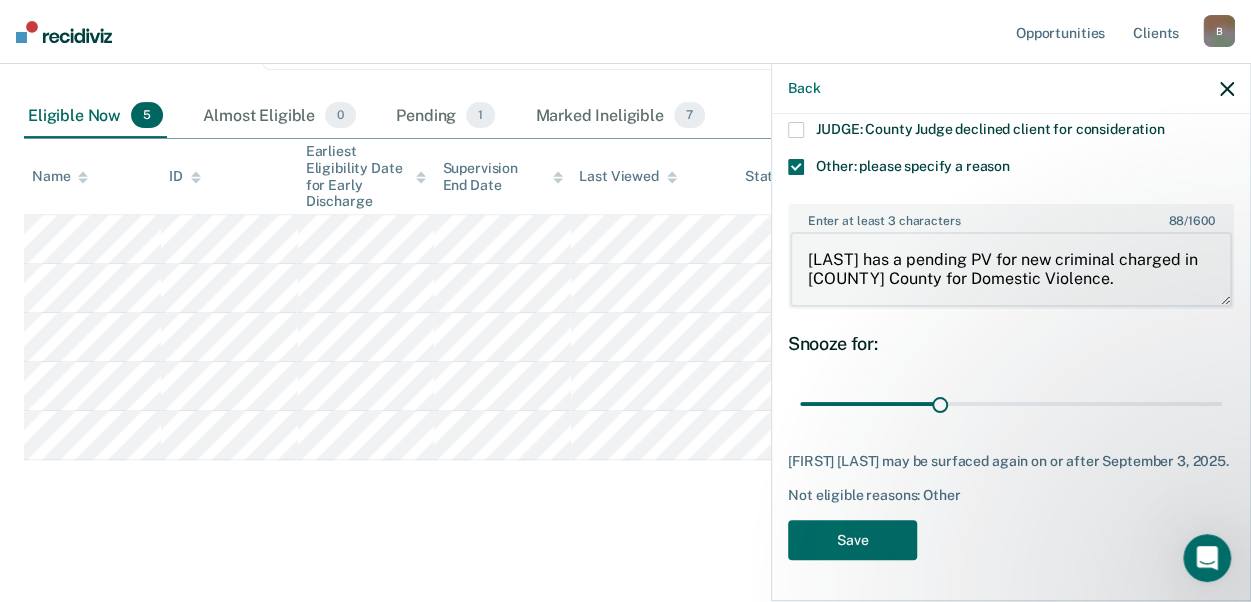 scroll, scrollTop: 912, scrollLeft: 0, axis: vertical 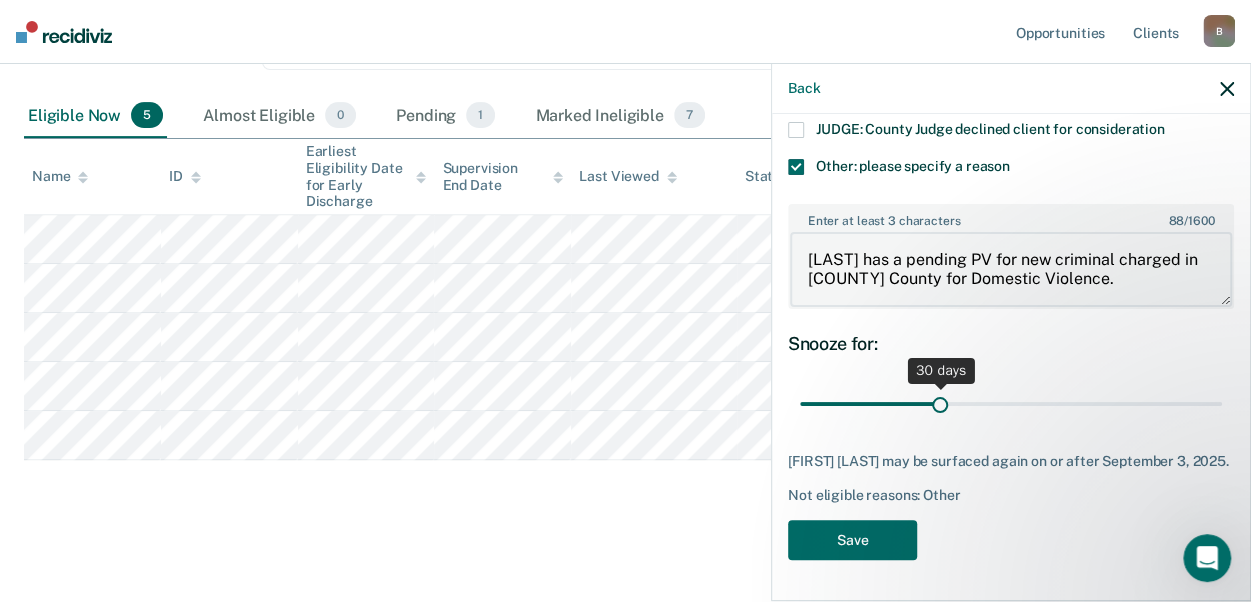 type on "[LAST] has a pending PV for new criminal charged in [COUNTY] County for Domestic Violence." 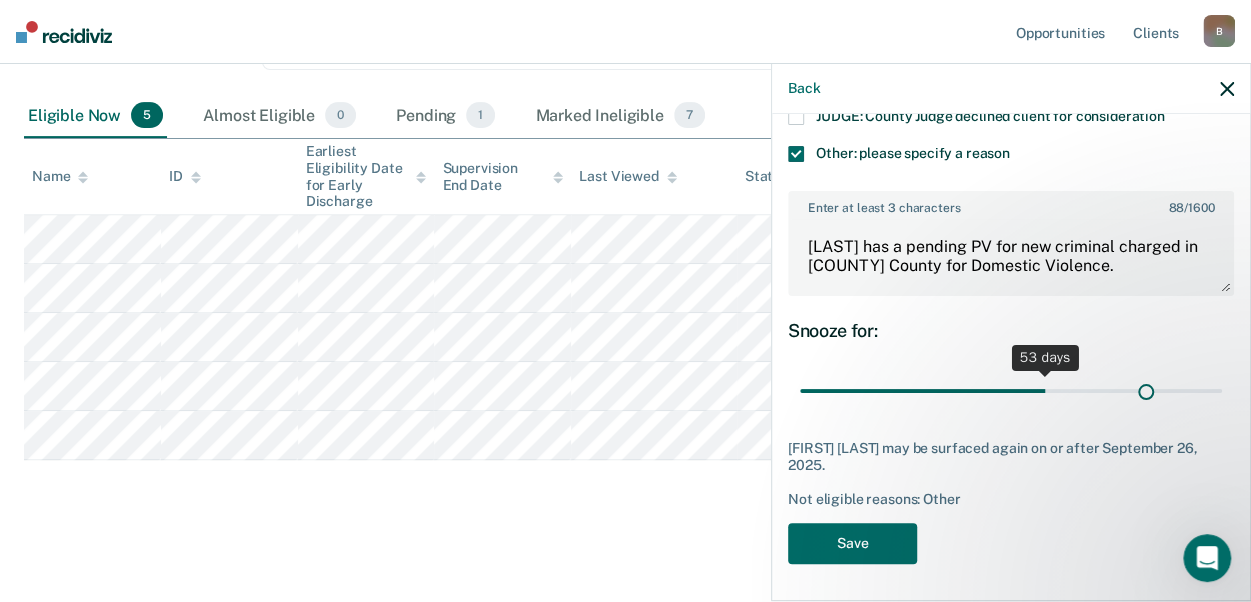scroll, scrollTop: 894, scrollLeft: 0, axis: vertical 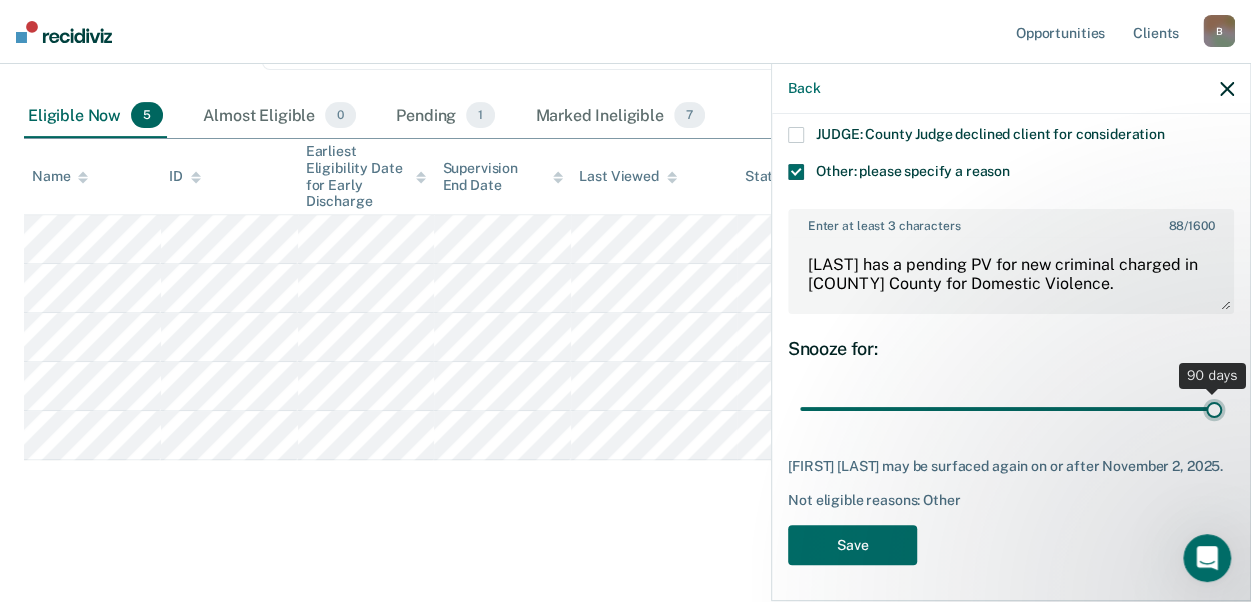 drag, startPoint x: 940, startPoint y: 385, endPoint x: 1270, endPoint y: 371, distance: 330.29684 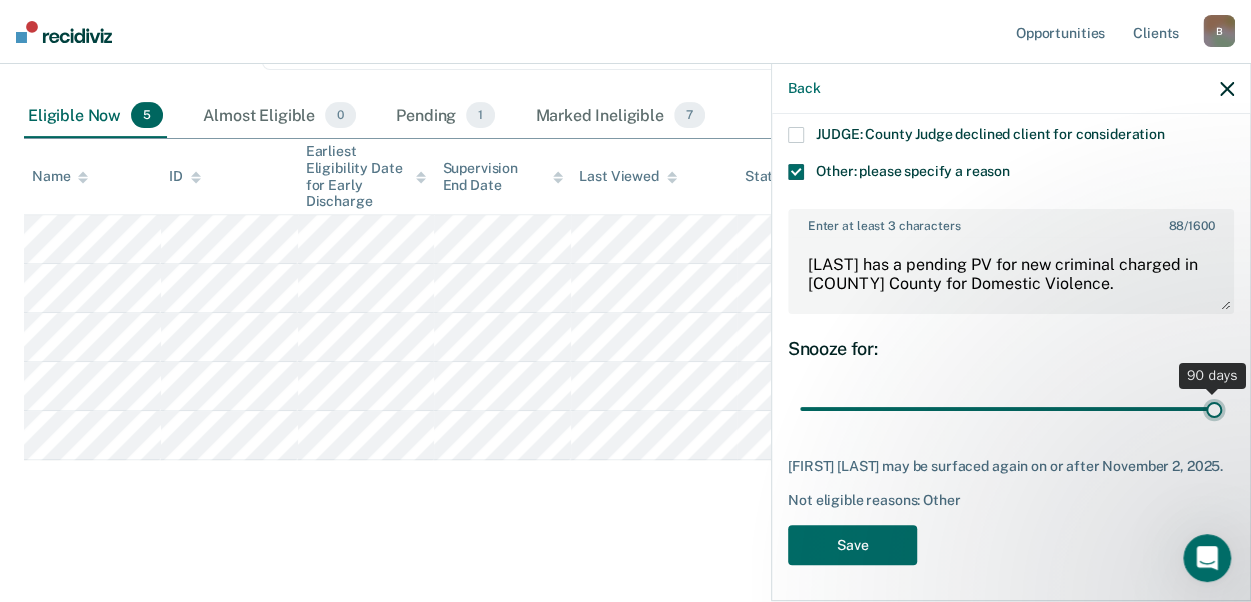 type on "90" 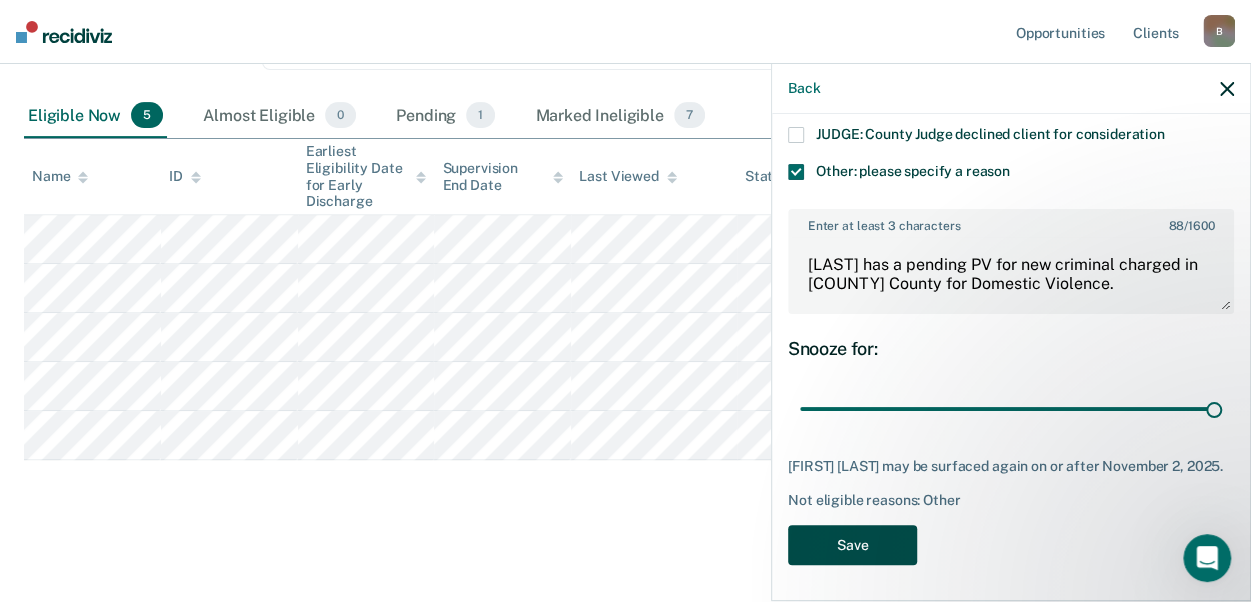 click on "Save" at bounding box center (852, 545) 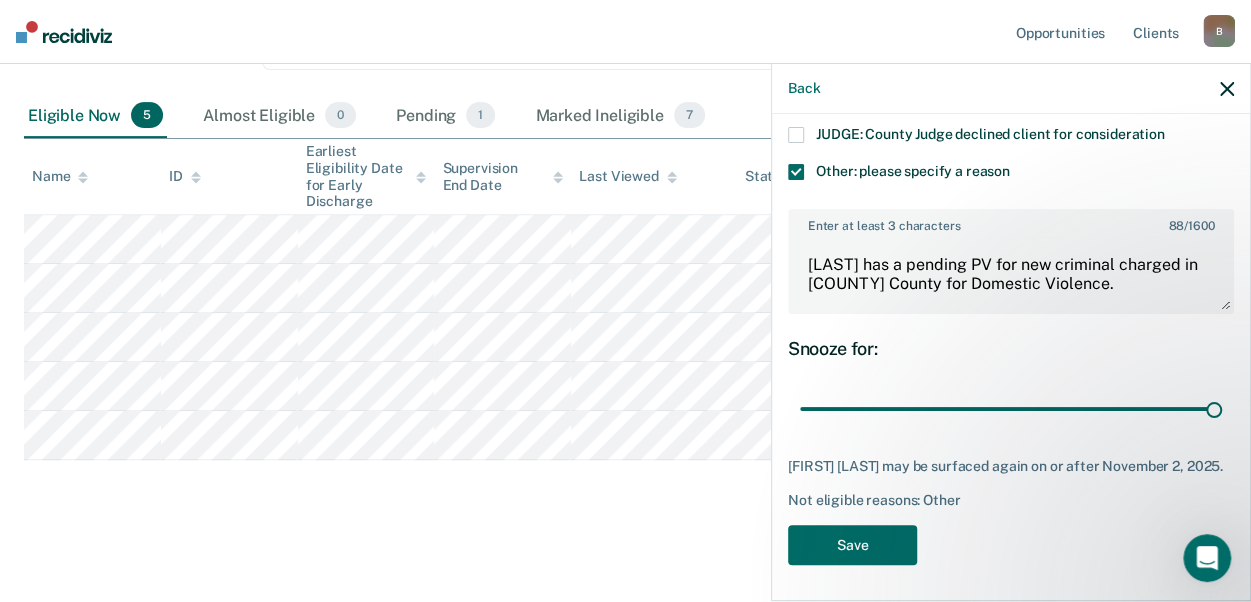scroll, scrollTop: 218, scrollLeft: 0, axis: vertical 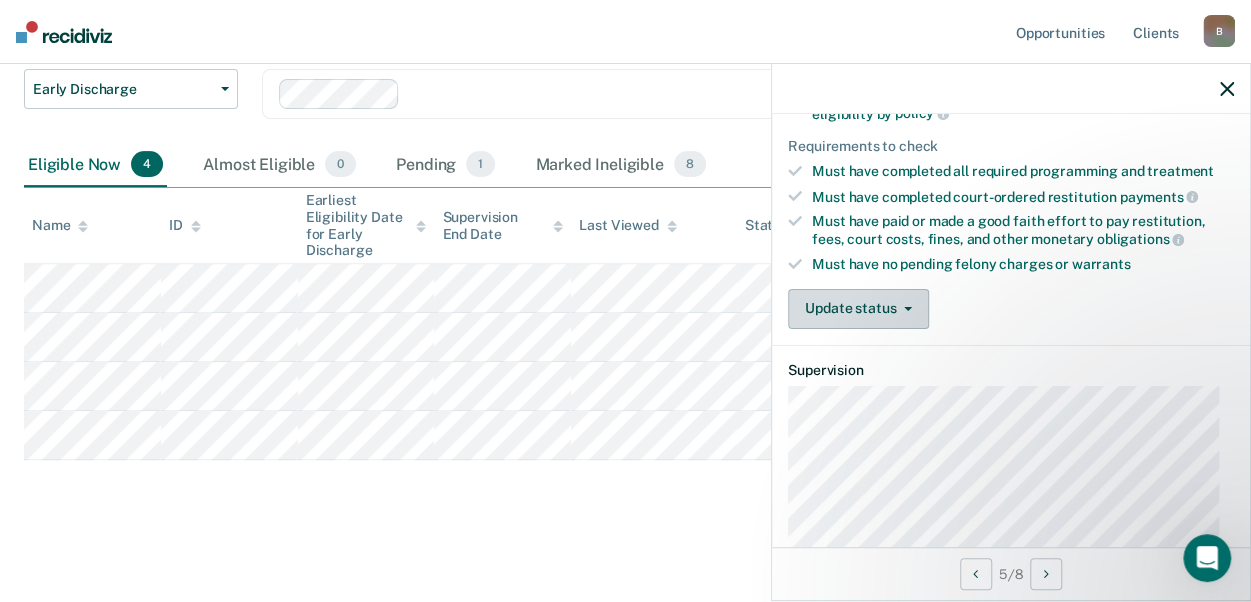 click on "Update status" at bounding box center [858, 309] 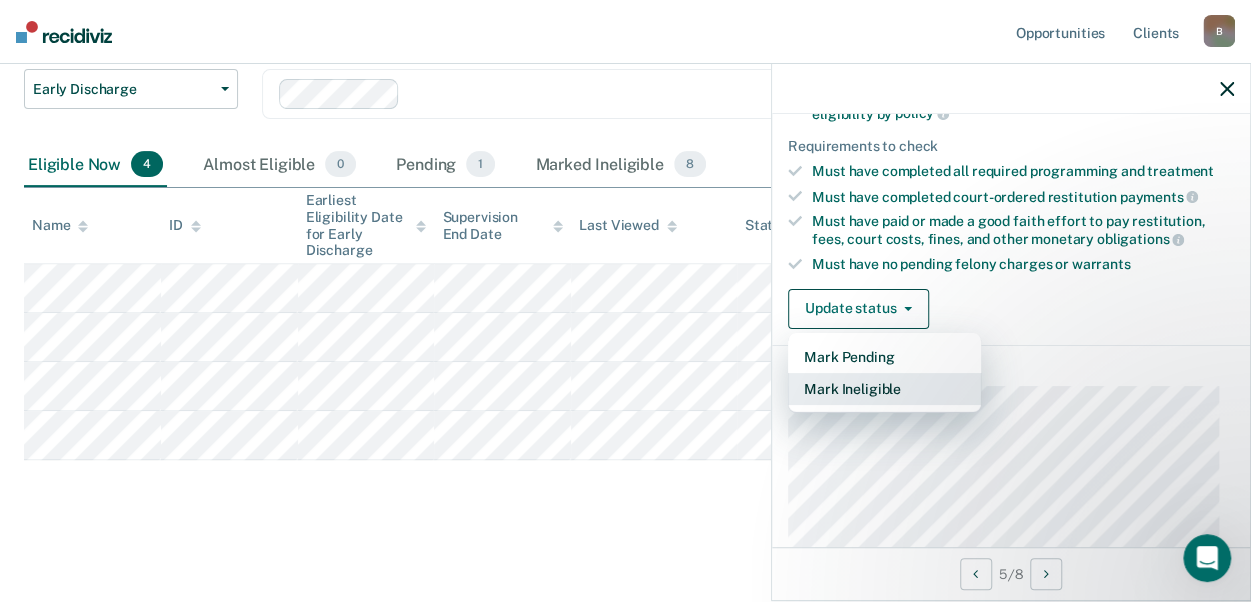 click on "Mark Ineligible" at bounding box center (884, 389) 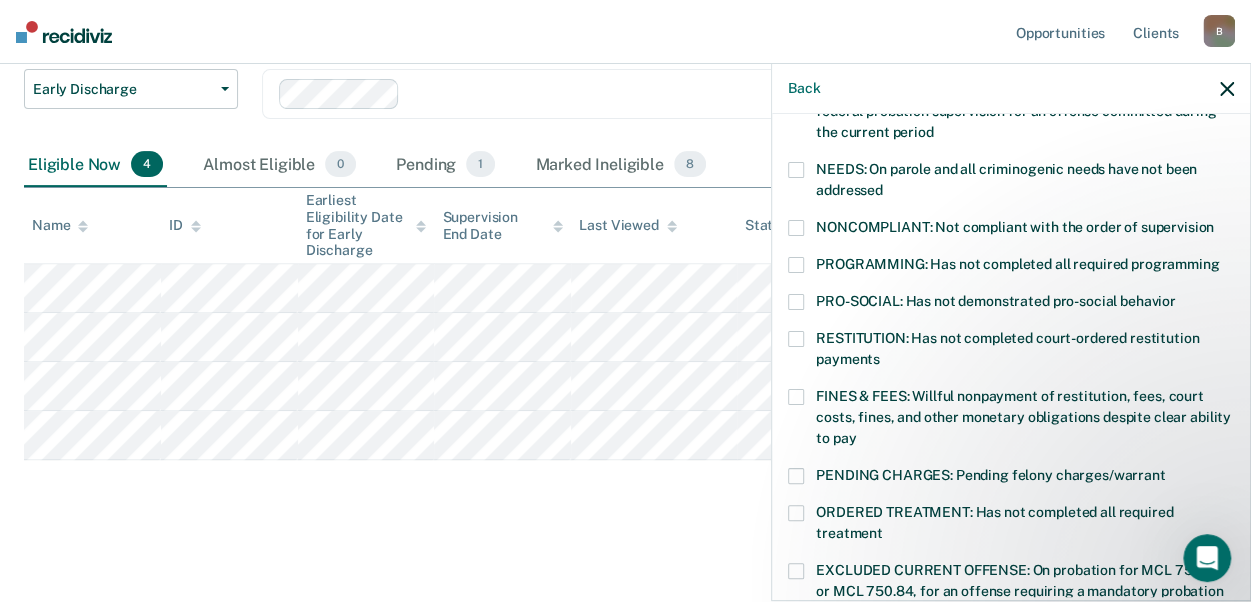 click at bounding box center (796, 397) 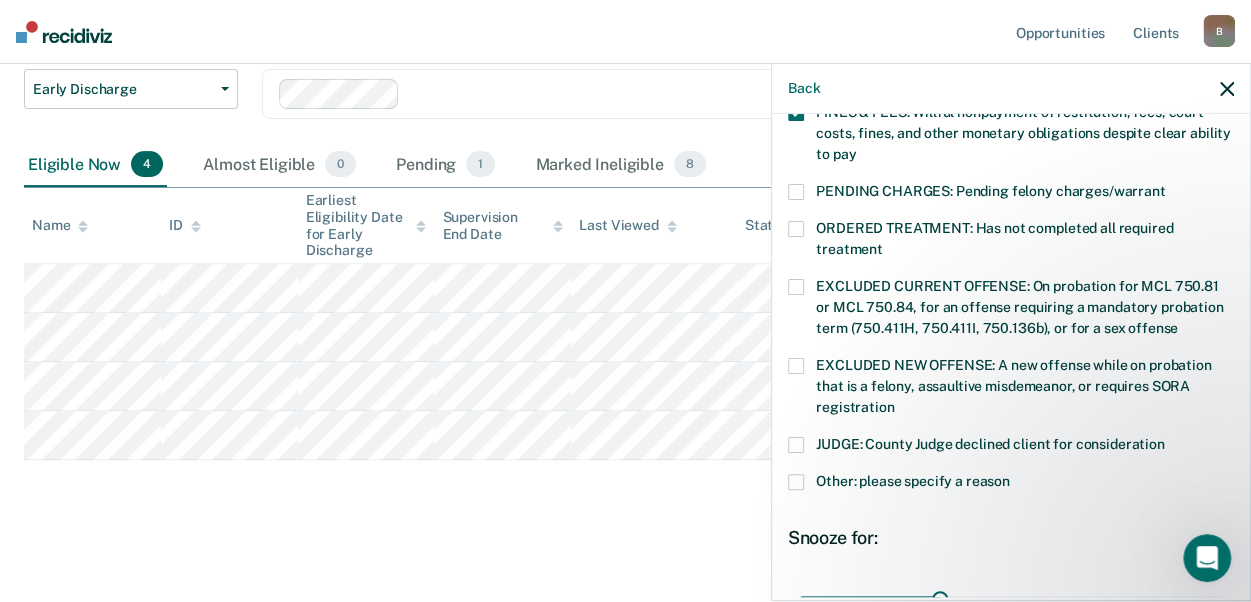 scroll, scrollTop: 700, scrollLeft: 0, axis: vertical 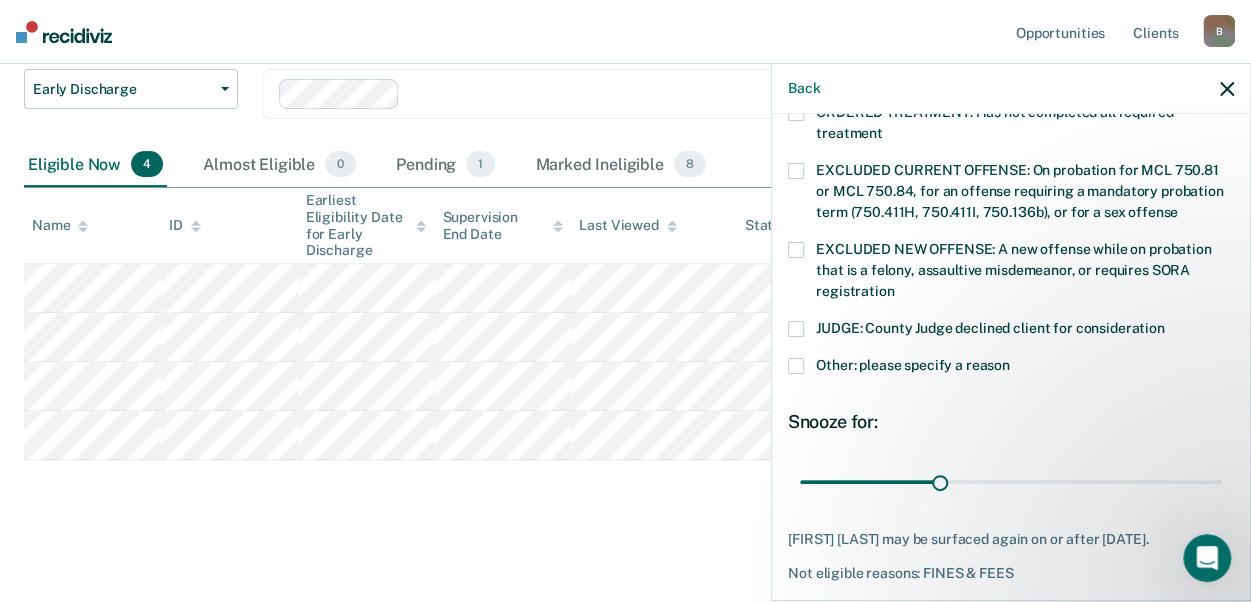 click at bounding box center (796, 366) 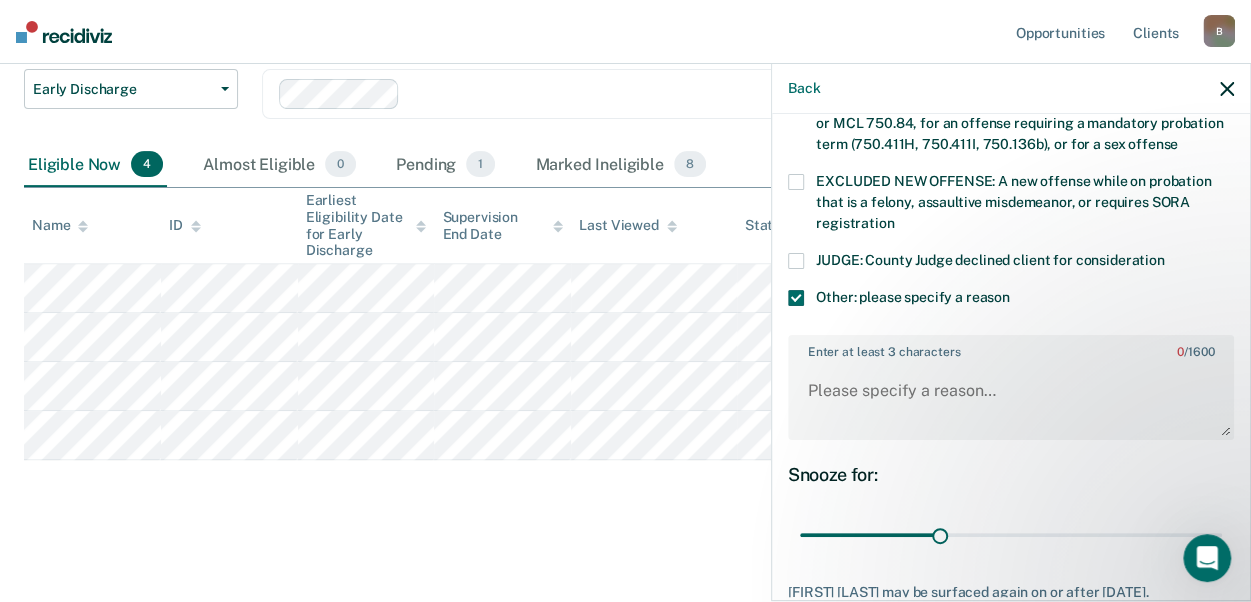 scroll, scrollTop: 800, scrollLeft: 0, axis: vertical 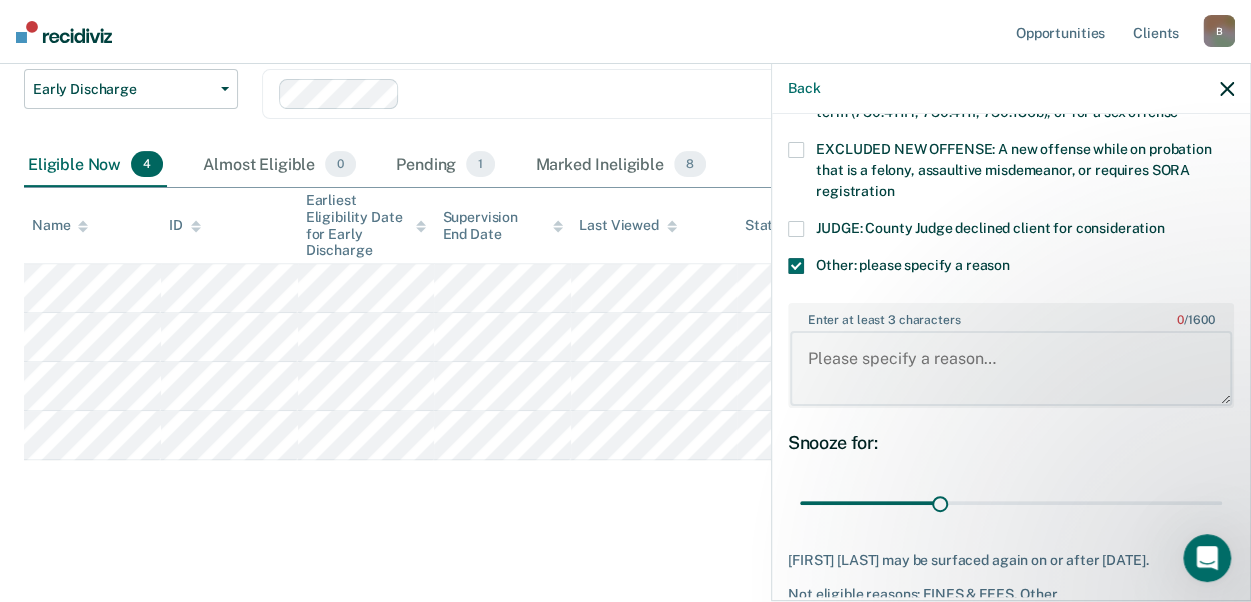 drag, startPoint x: 836, startPoint y: 380, endPoint x: 863, endPoint y: 361, distance: 33.01515 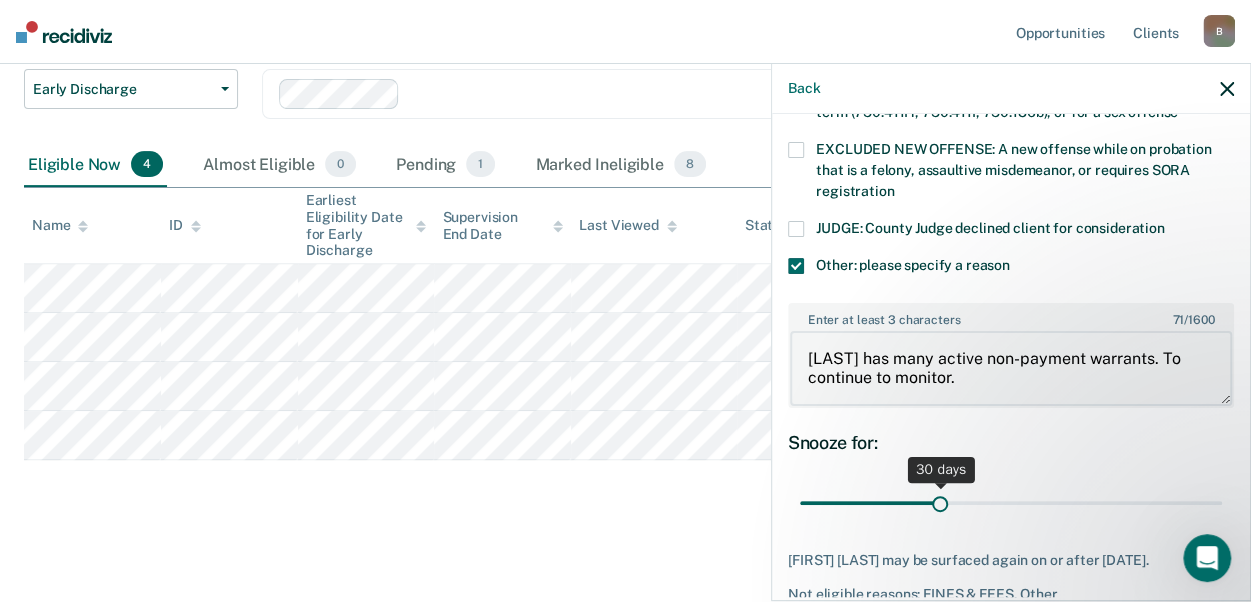 type on "[LAST] has many active non-payment warrants. To continue to monitor." 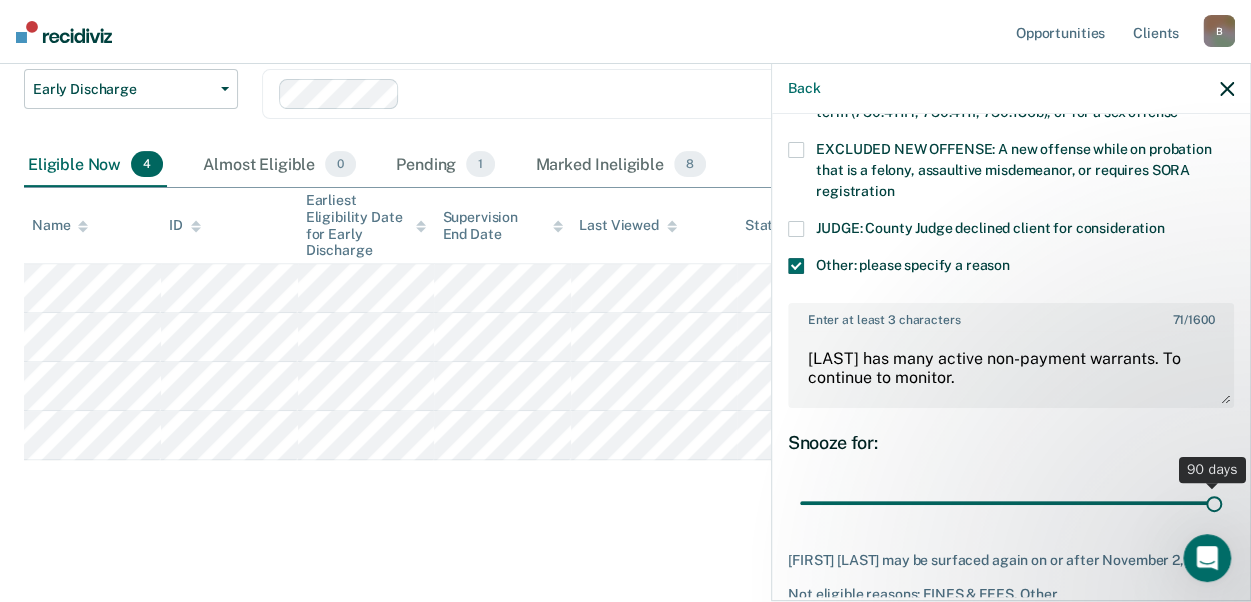 drag, startPoint x: 934, startPoint y: 496, endPoint x: 1374, endPoint y: 501, distance: 440.0284 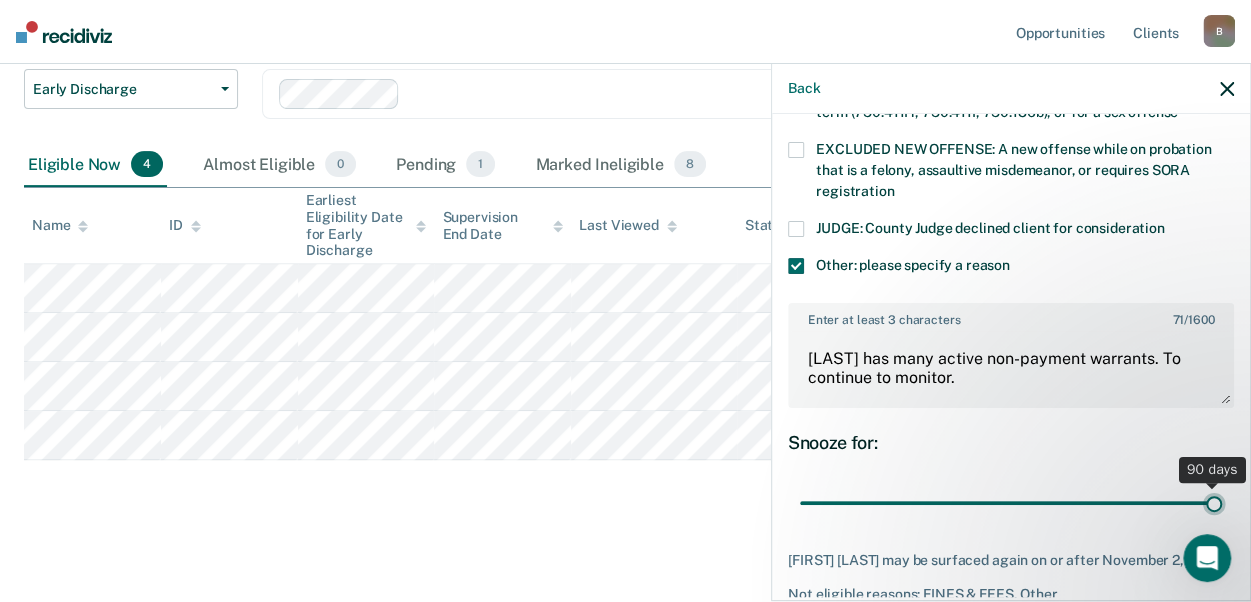 type on "90" 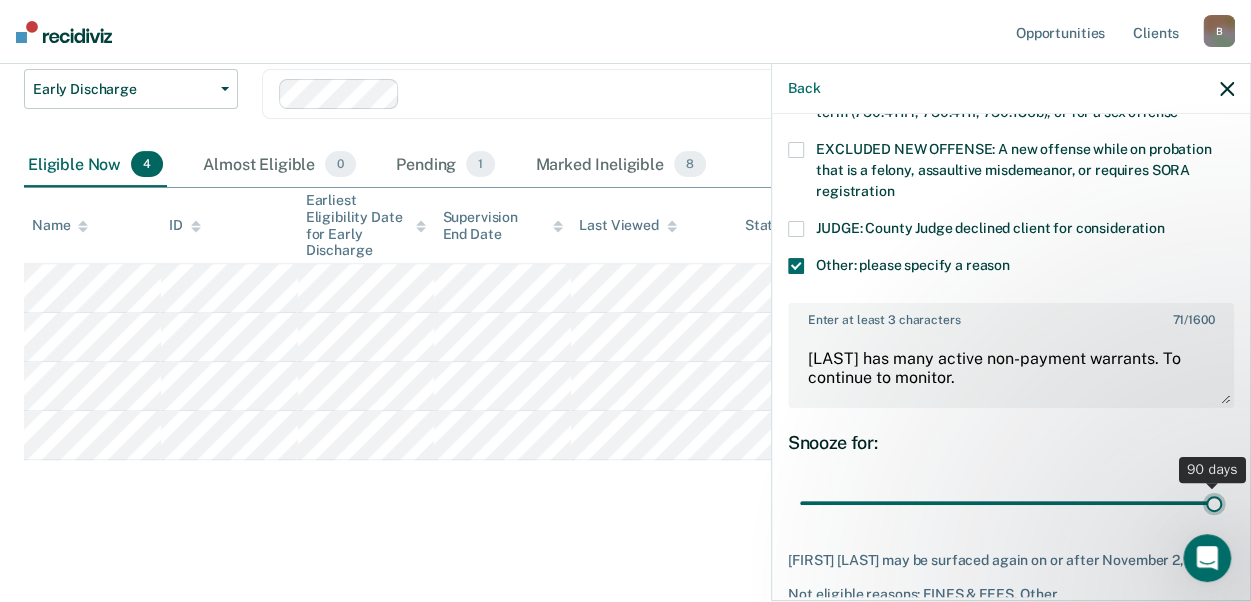 click at bounding box center (1011, 502) 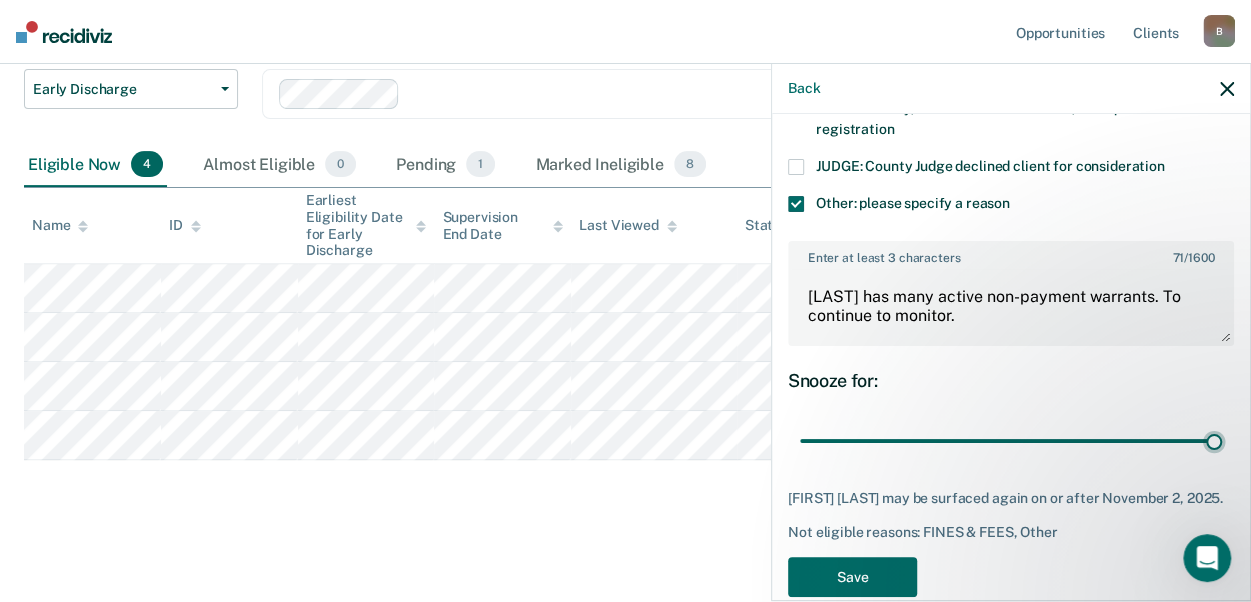 scroll, scrollTop: 912, scrollLeft: 0, axis: vertical 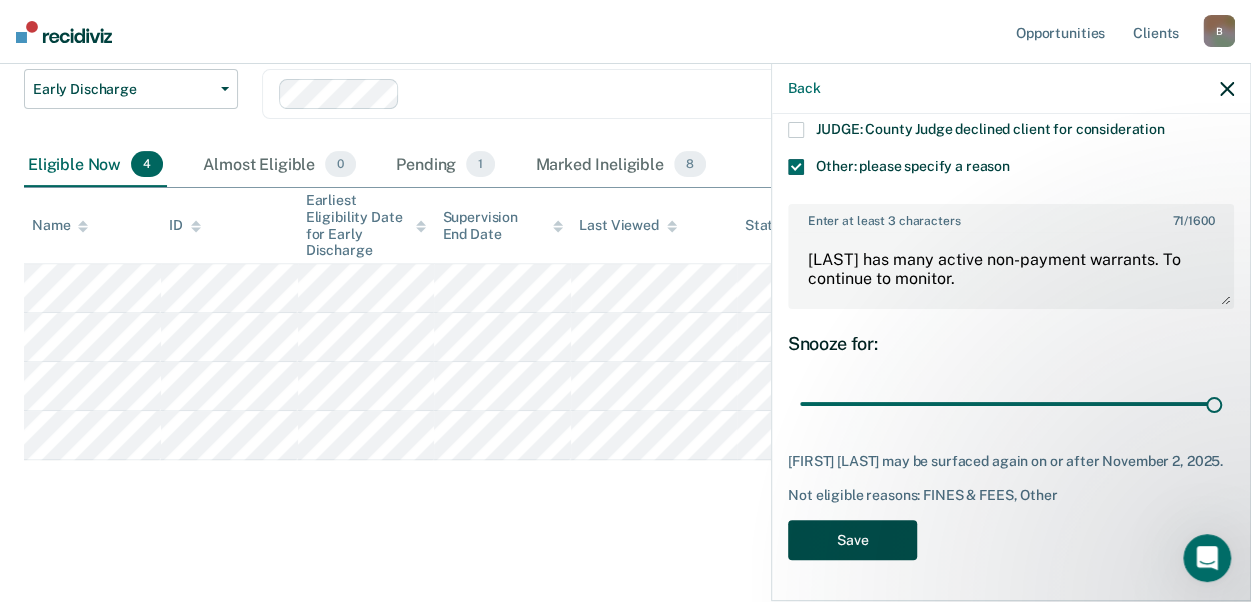 click on "Save" at bounding box center [852, 540] 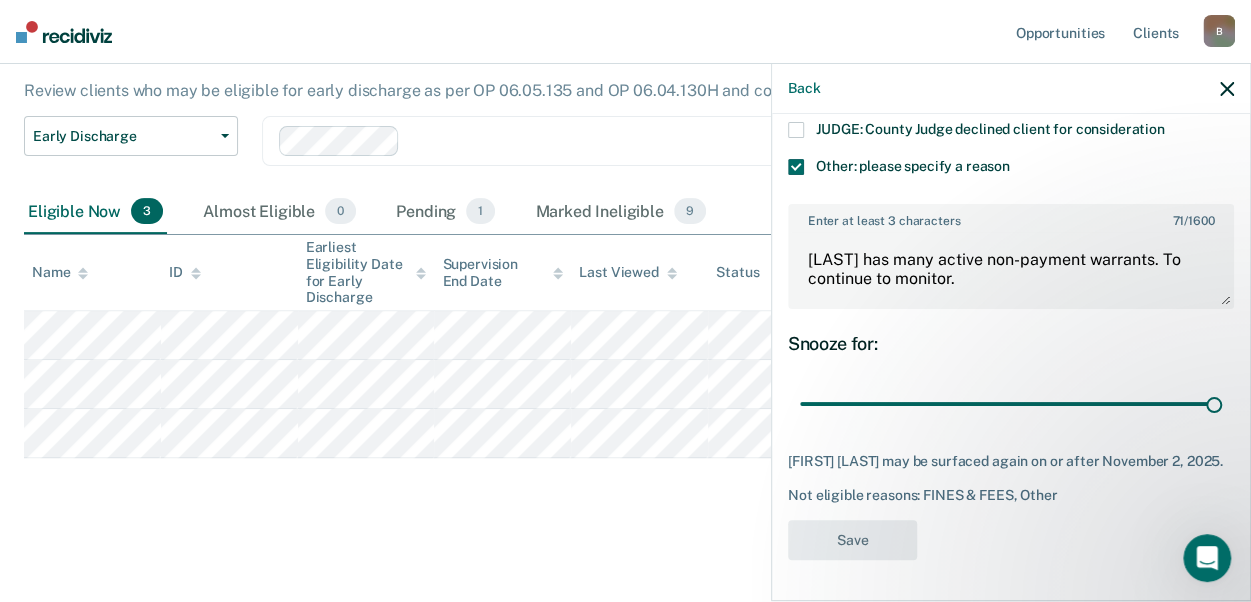 scroll, scrollTop: 169, scrollLeft: 0, axis: vertical 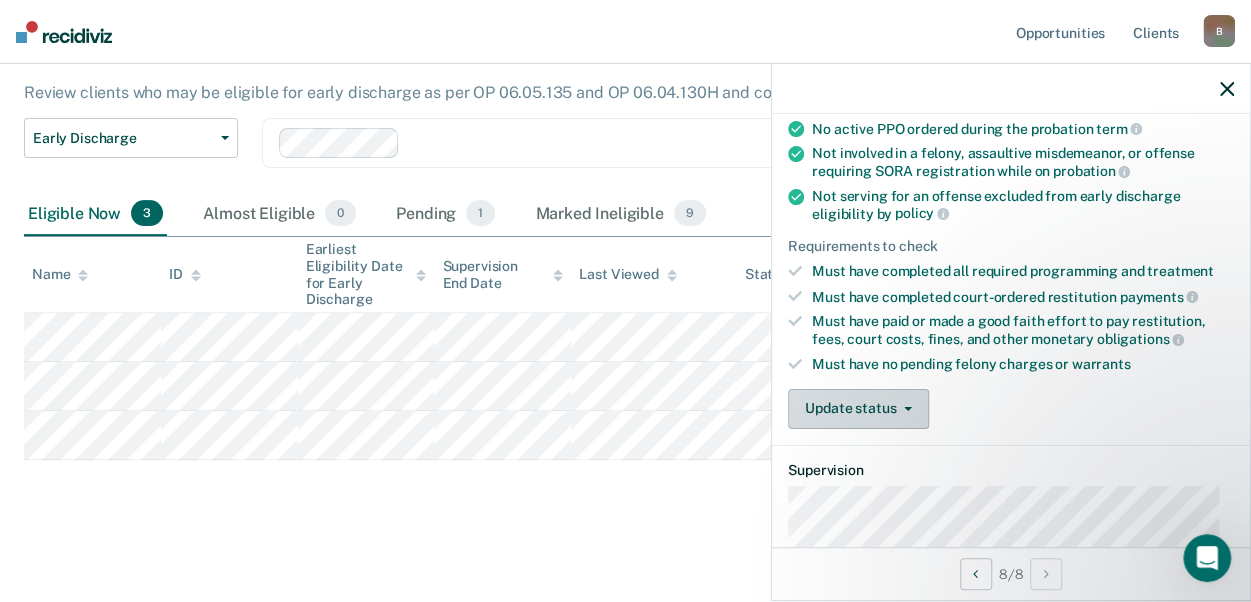 click on "Update status" at bounding box center [858, 409] 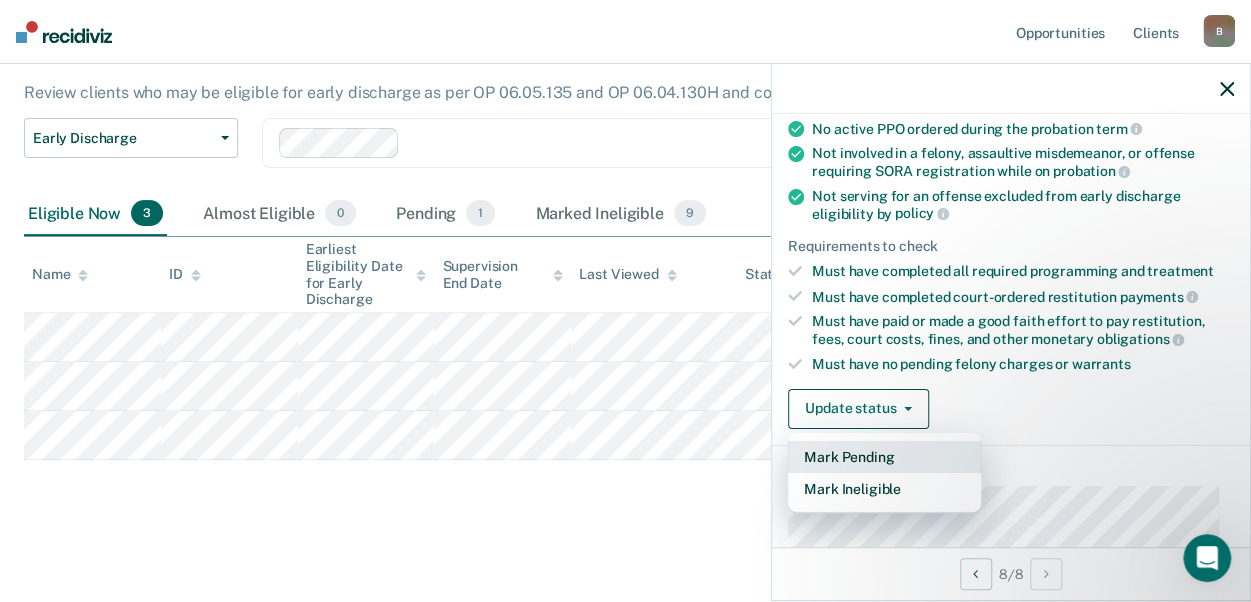 click on "Mark Pending" at bounding box center (884, 457) 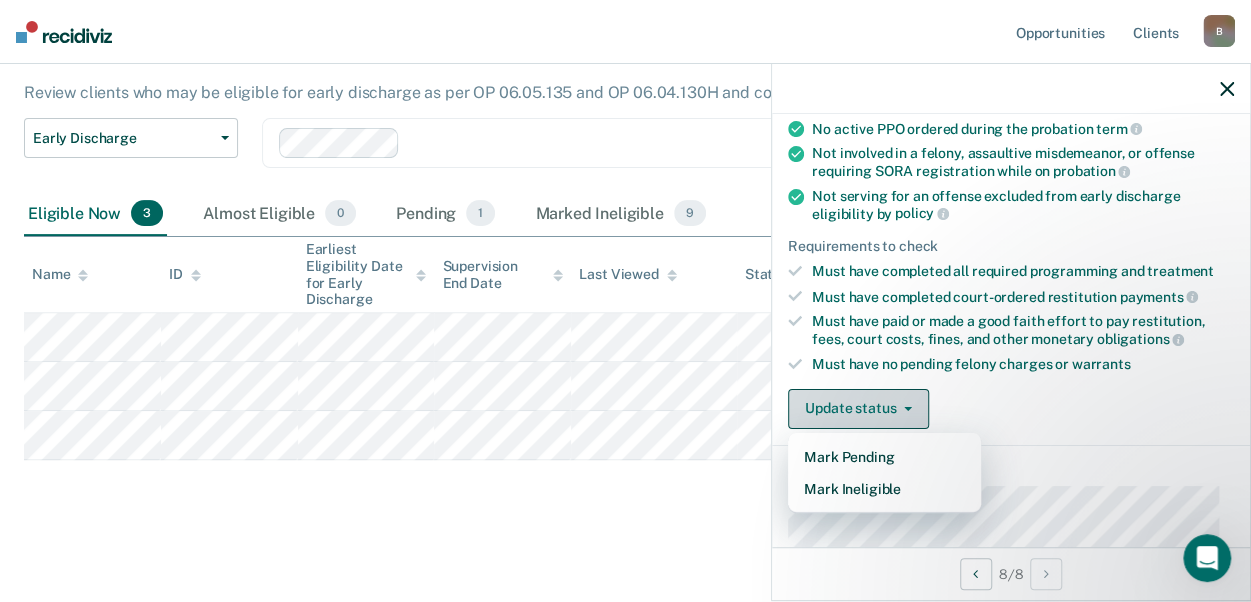 scroll, scrollTop: 120, scrollLeft: 0, axis: vertical 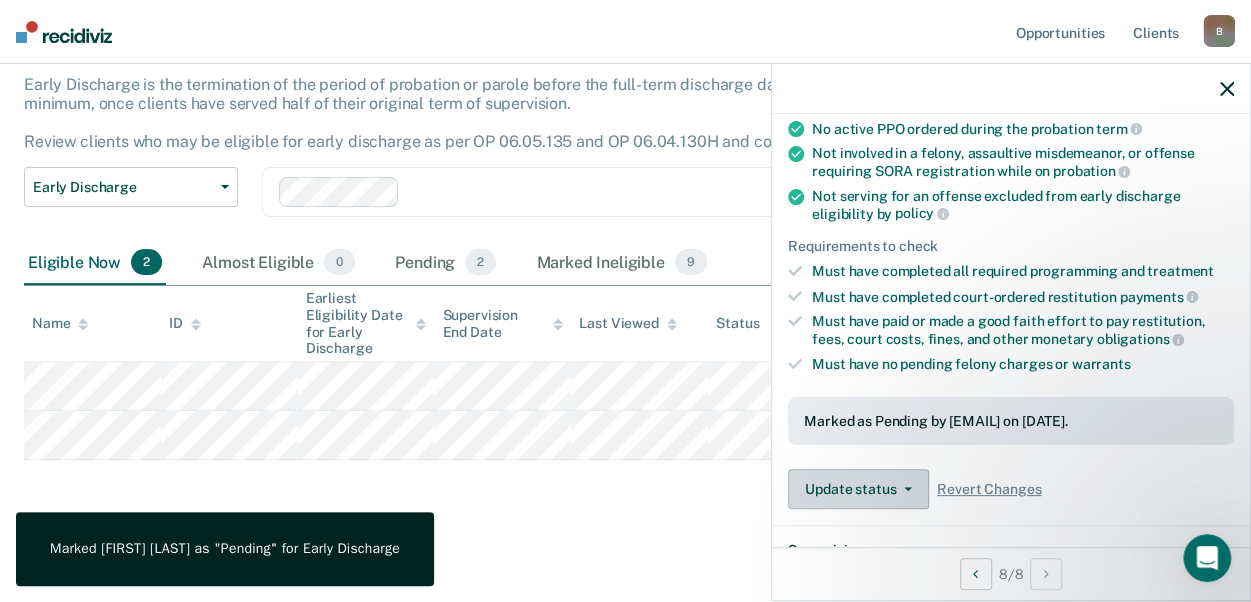 click on "Update status" at bounding box center [858, 489] 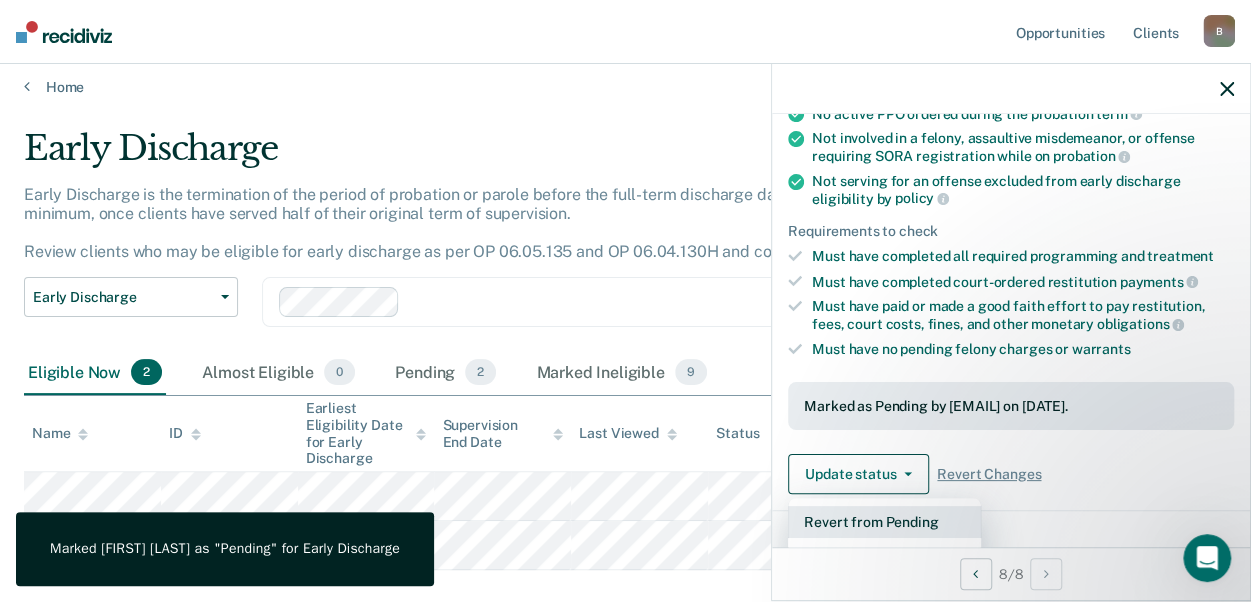 scroll, scrollTop: 0, scrollLeft: 0, axis: both 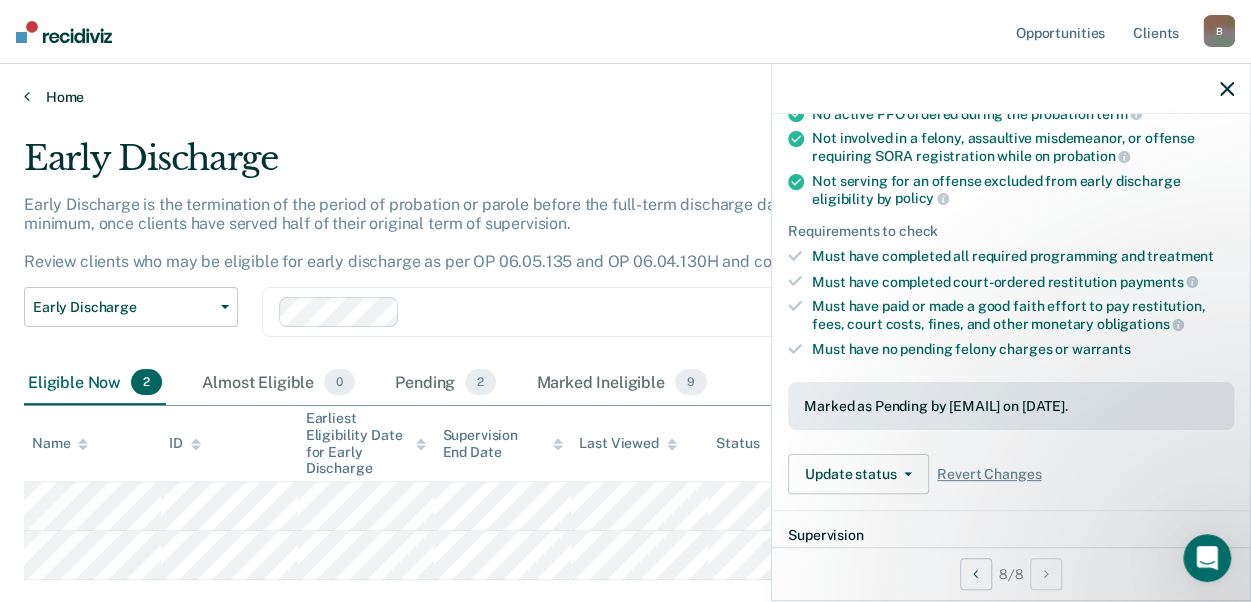click on "Home" at bounding box center [625, 97] 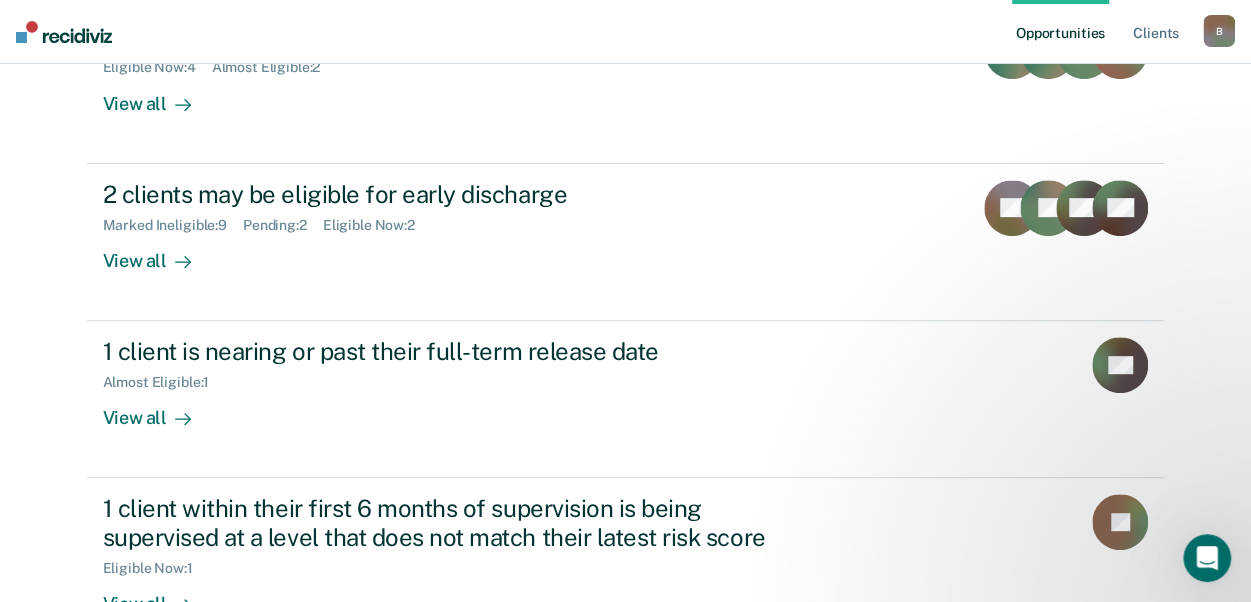 scroll, scrollTop: 300, scrollLeft: 0, axis: vertical 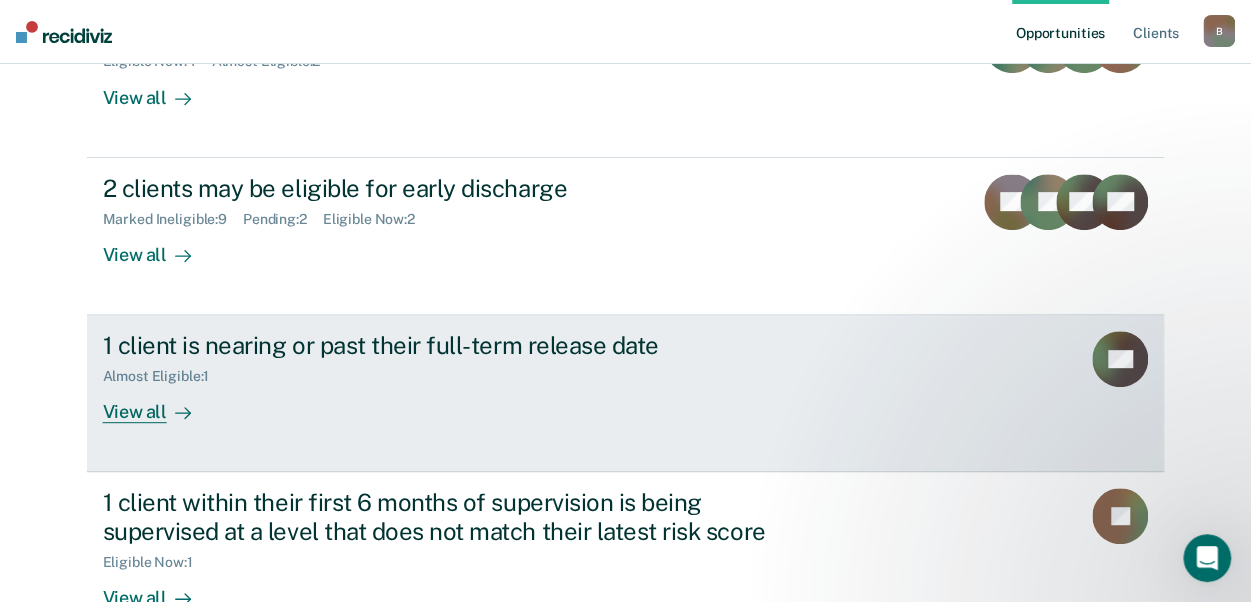 click on "View all" at bounding box center [159, 404] 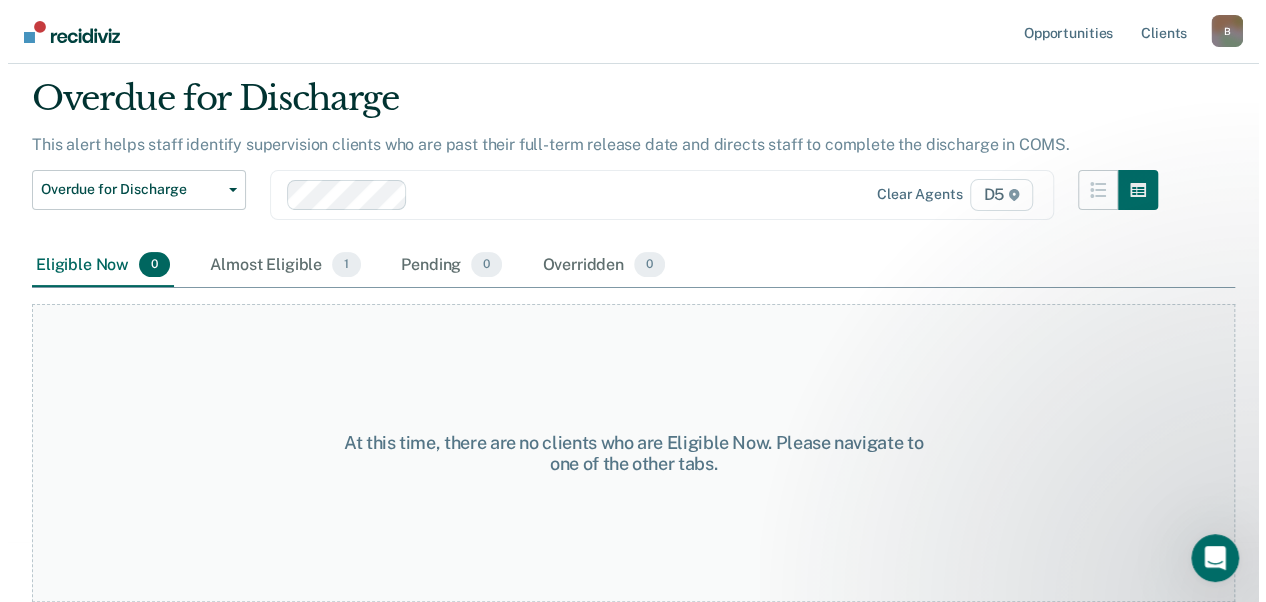 scroll, scrollTop: 0, scrollLeft: 0, axis: both 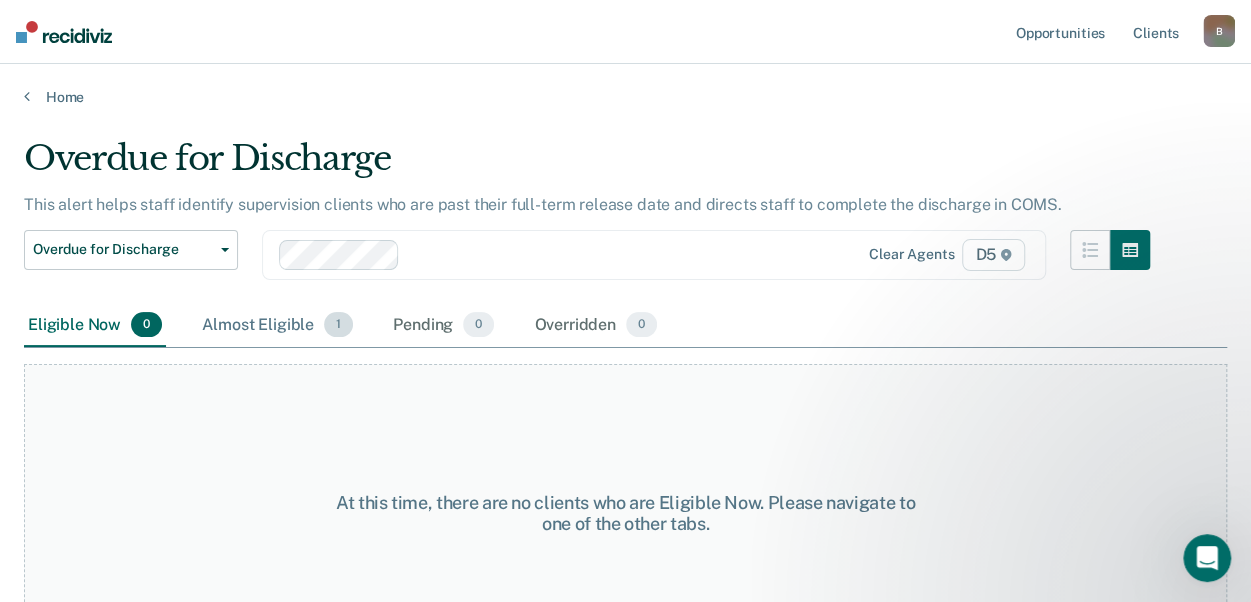 click on "Almost Eligible 1" at bounding box center [277, 326] 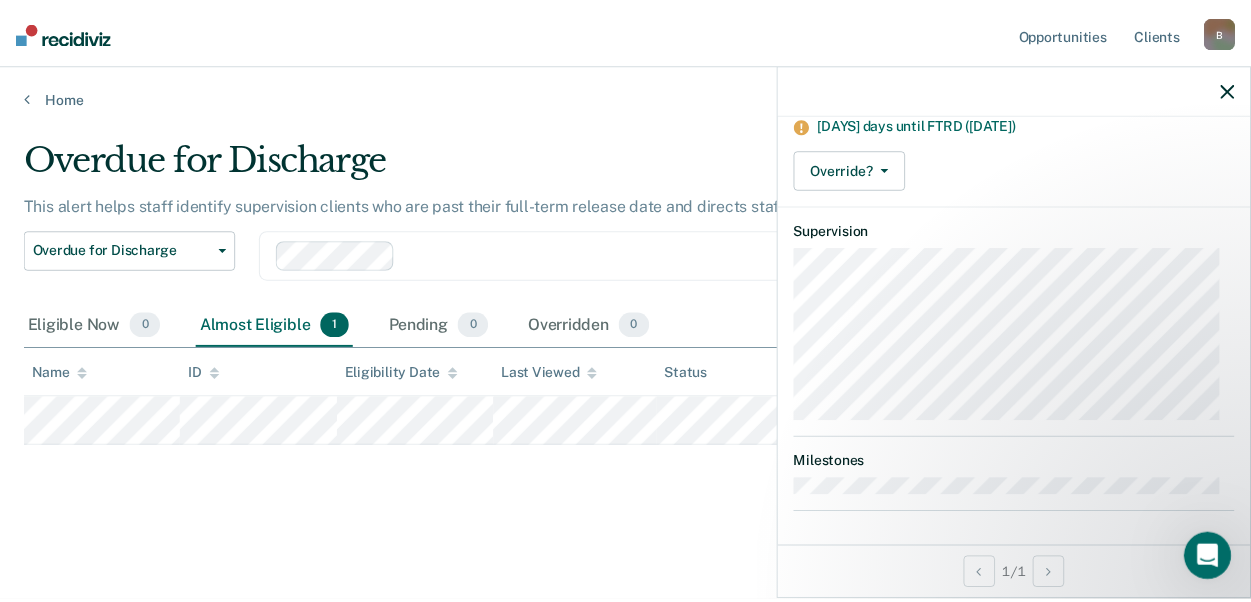 scroll, scrollTop: 0, scrollLeft: 0, axis: both 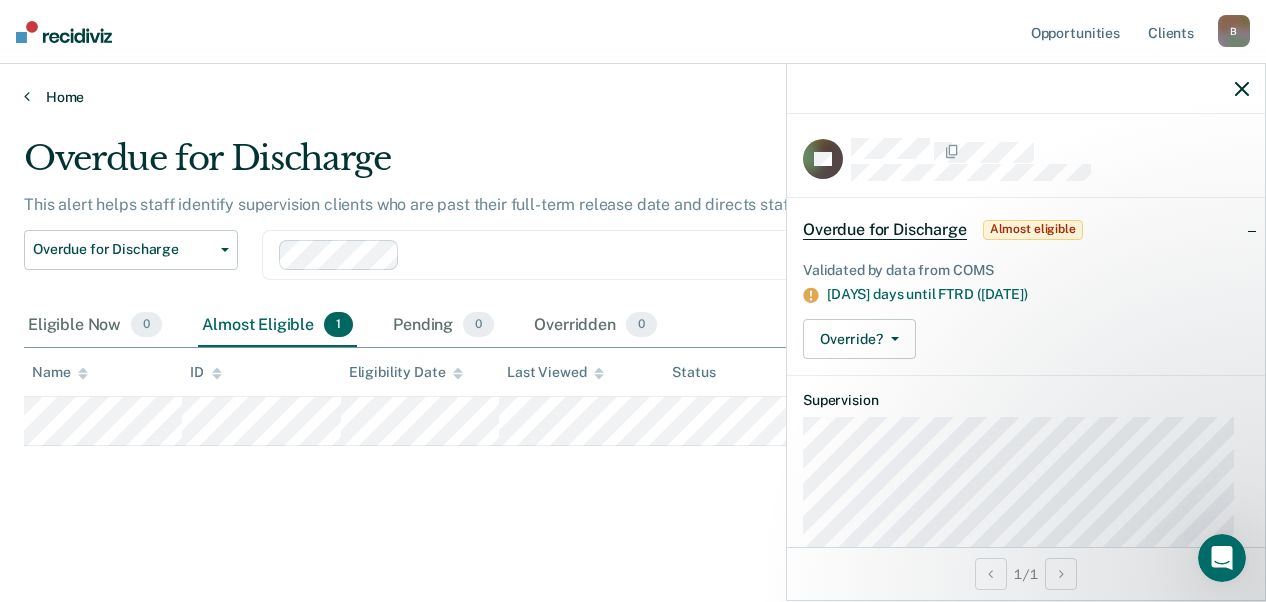 click on "Home" at bounding box center (633, 97) 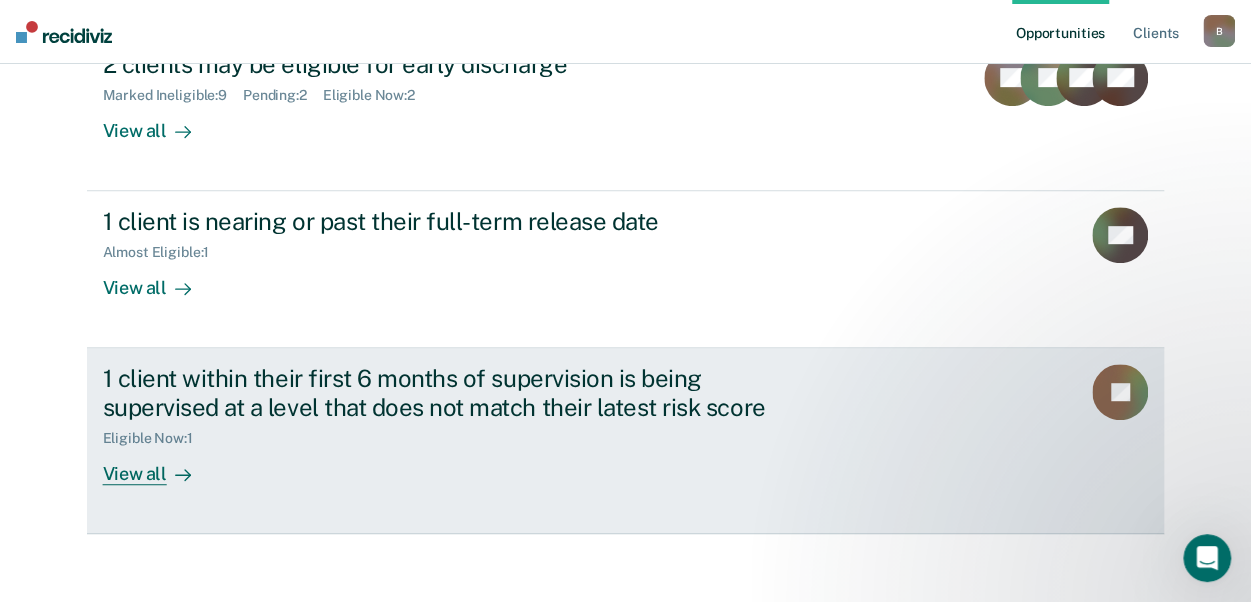 scroll, scrollTop: 434, scrollLeft: 0, axis: vertical 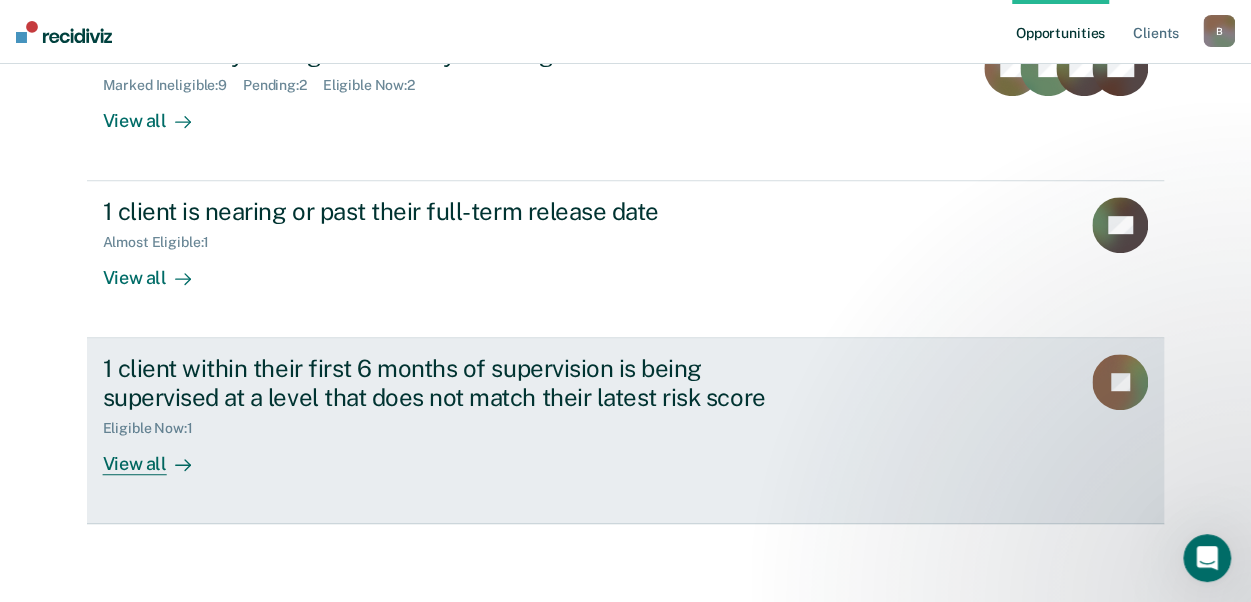 click on "View all" at bounding box center (159, 456) 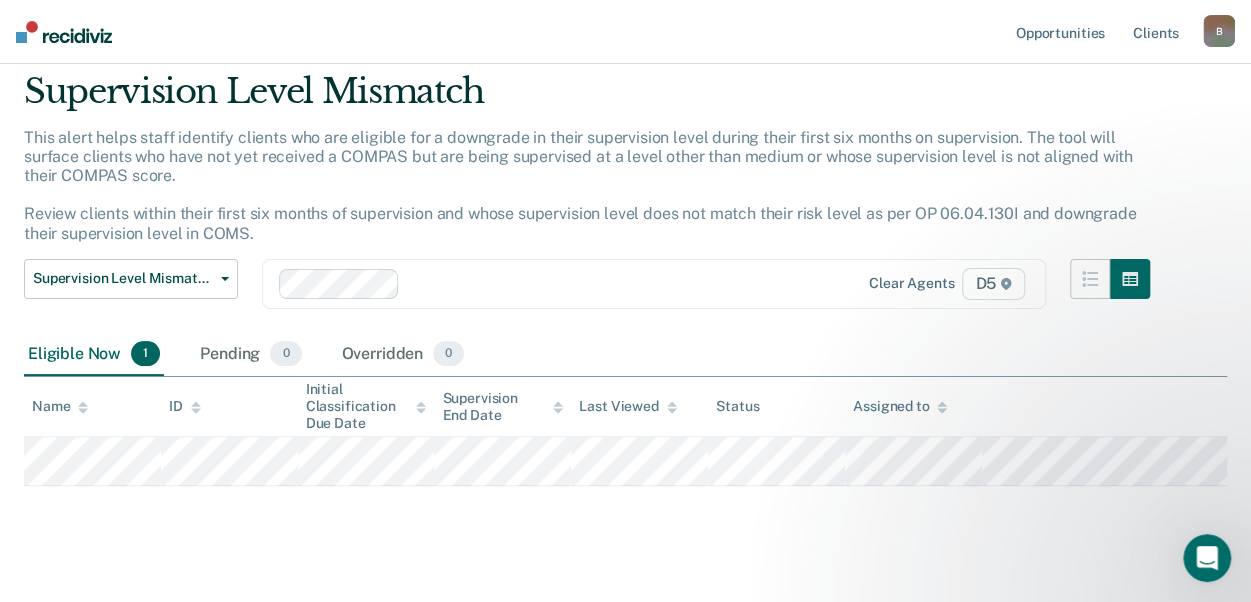 scroll, scrollTop: 93, scrollLeft: 0, axis: vertical 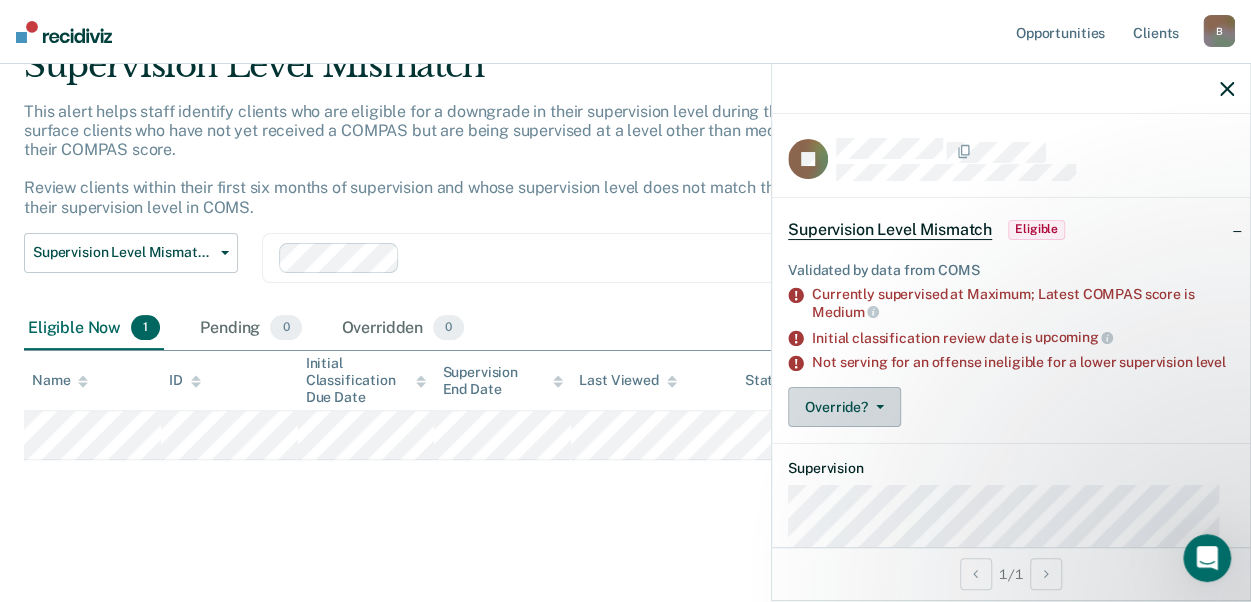 click on "Override?" at bounding box center (844, 407) 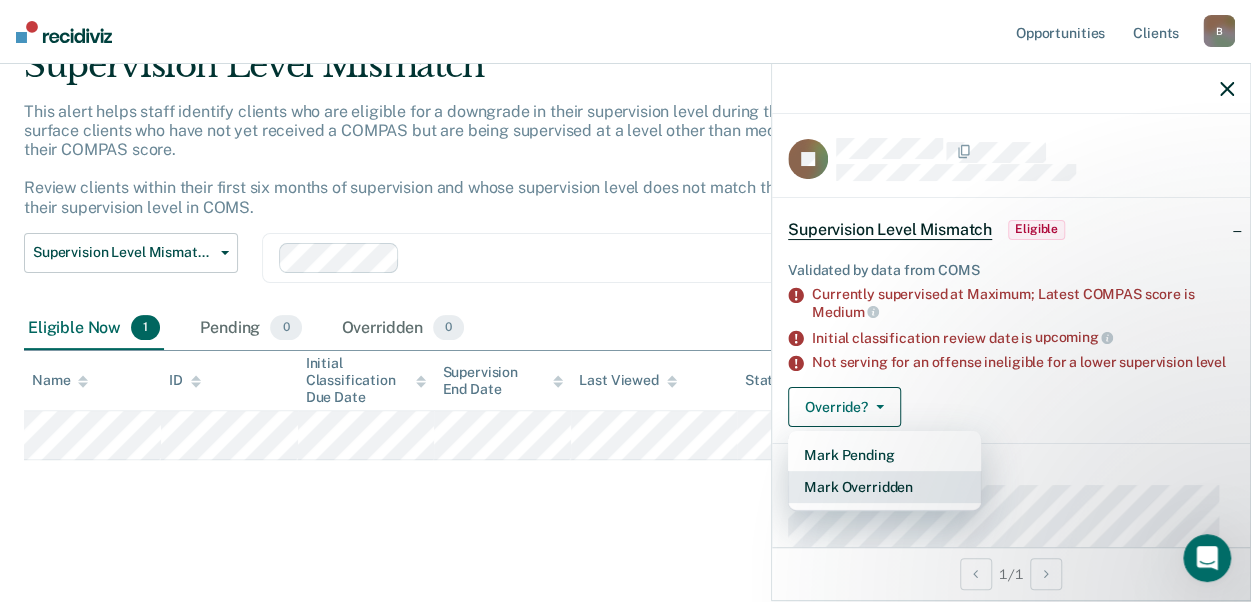 click on "Mark Overridden" at bounding box center [884, 487] 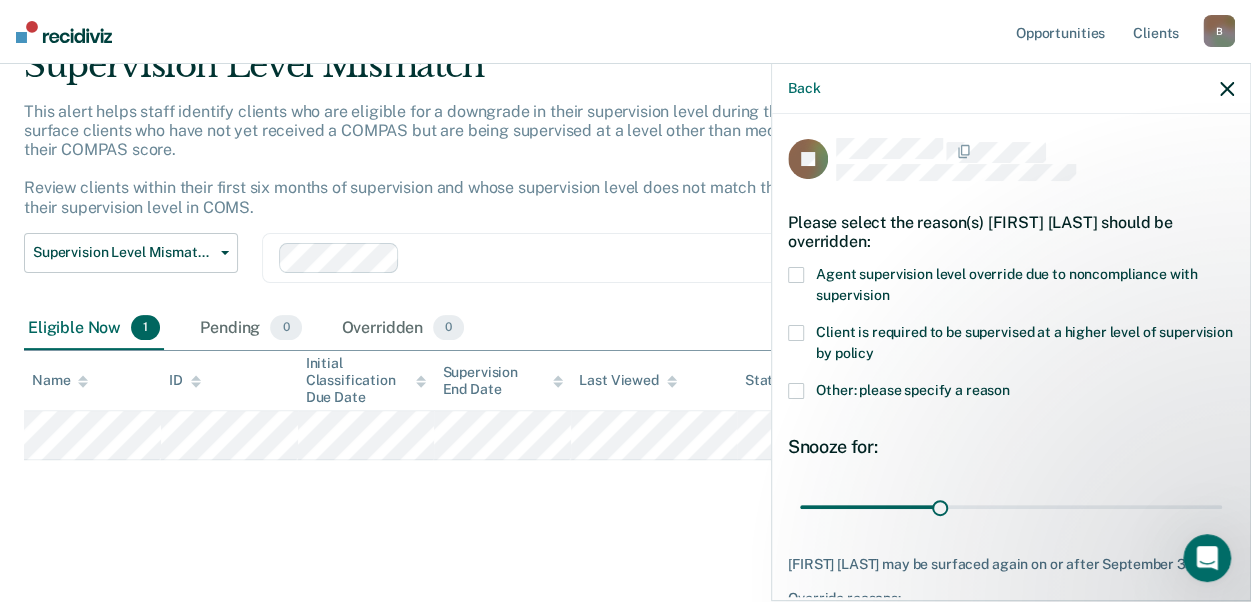click at bounding box center (796, 391) 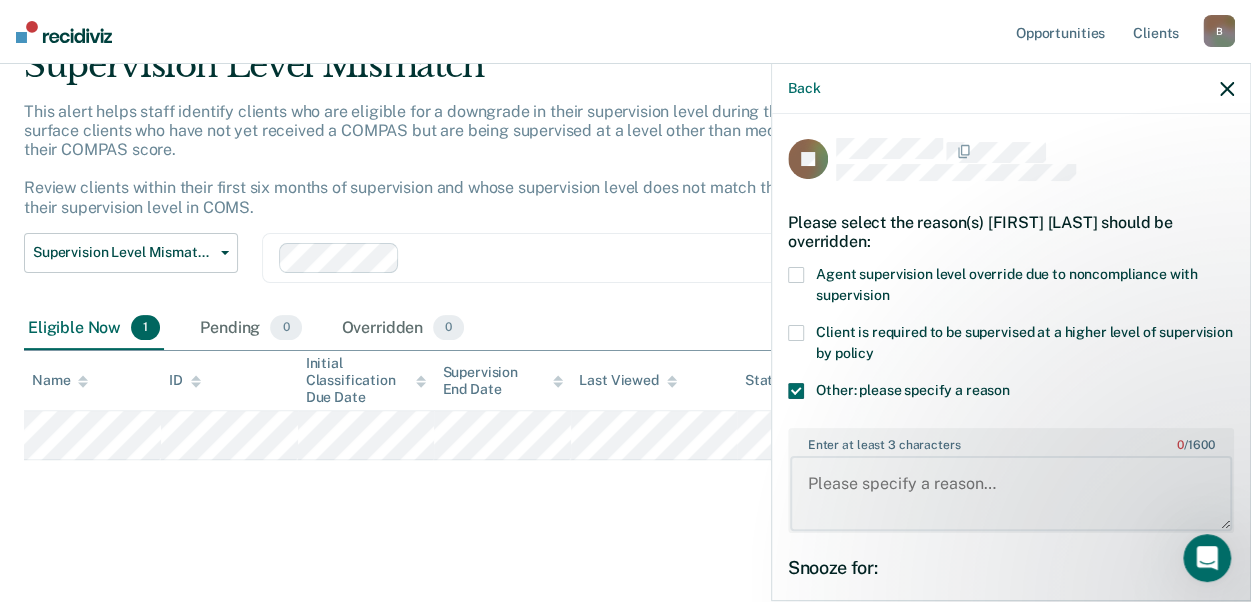 click on "Enter at least 3 characters 0  /  1600" at bounding box center [1011, 493] 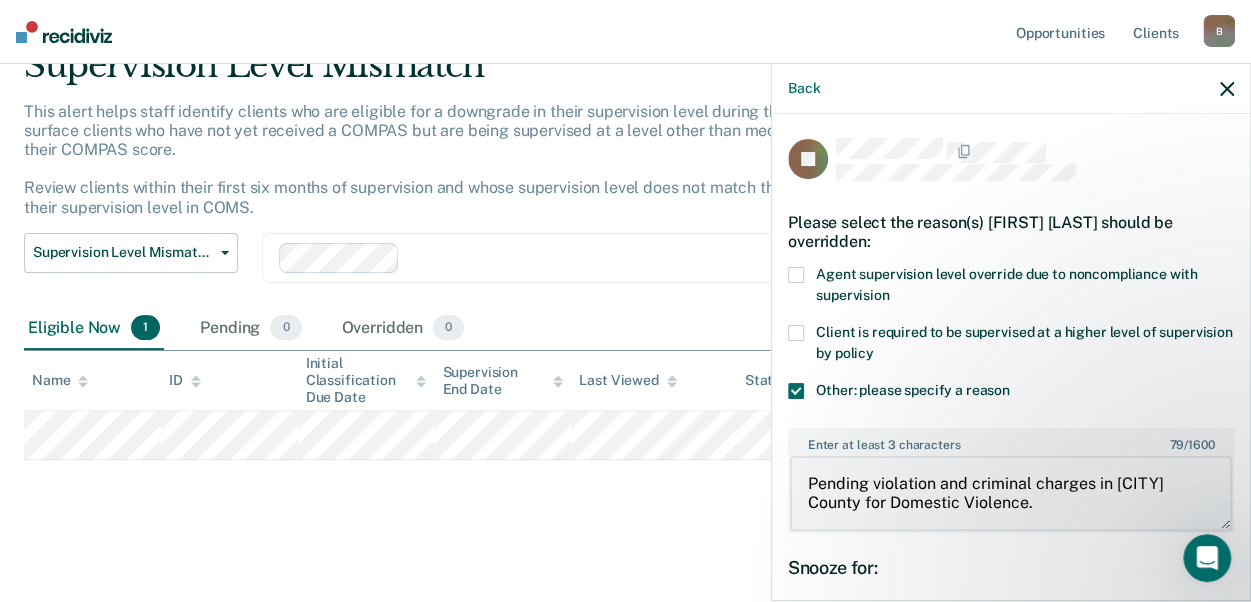 scroll, scrollTop: 0, scrollLeft: 0, axis: both 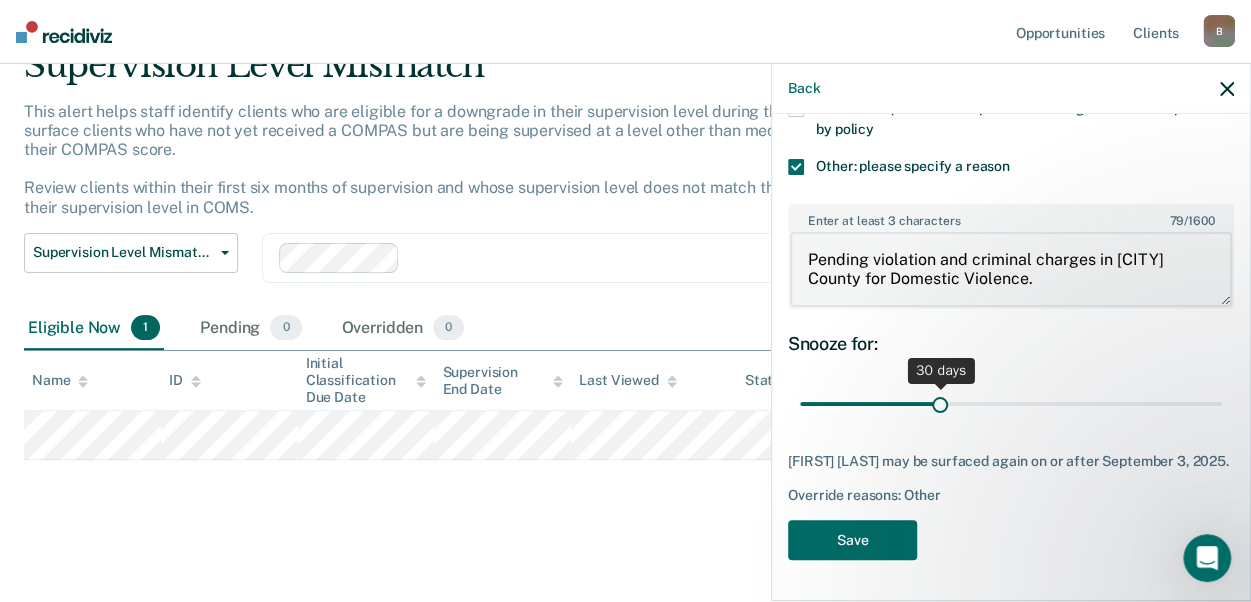 type on "Pending violation and criminal charges in [CITY] County for Domestic Violence." 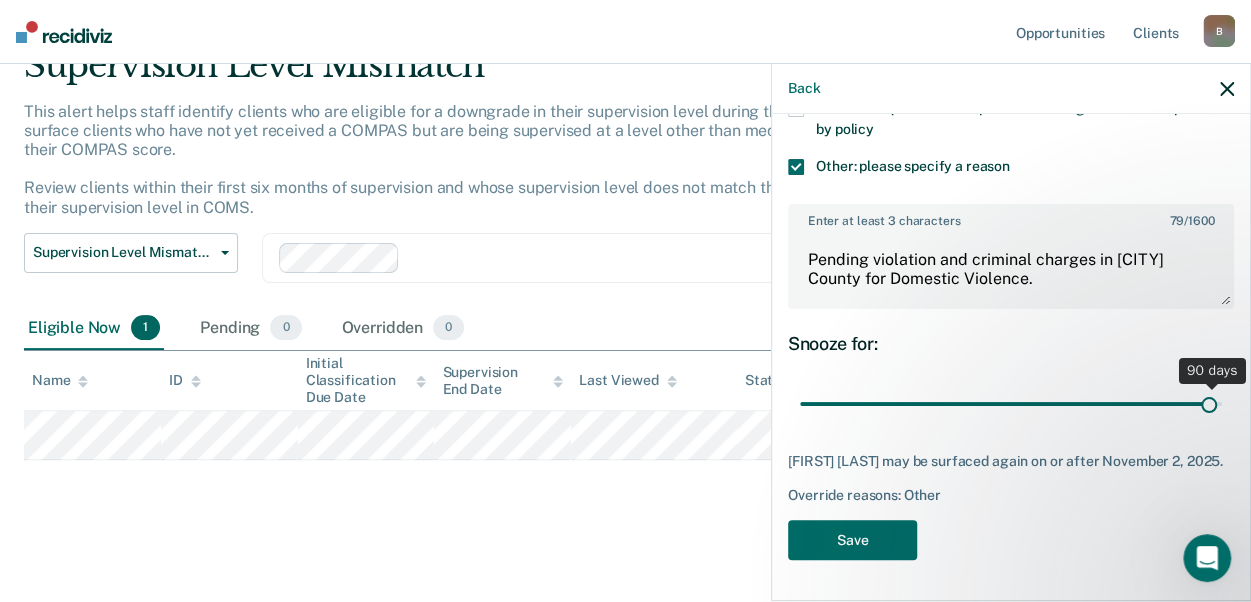 scroll, scrollTop: 220, scrollLeft: 0, axis: vertical 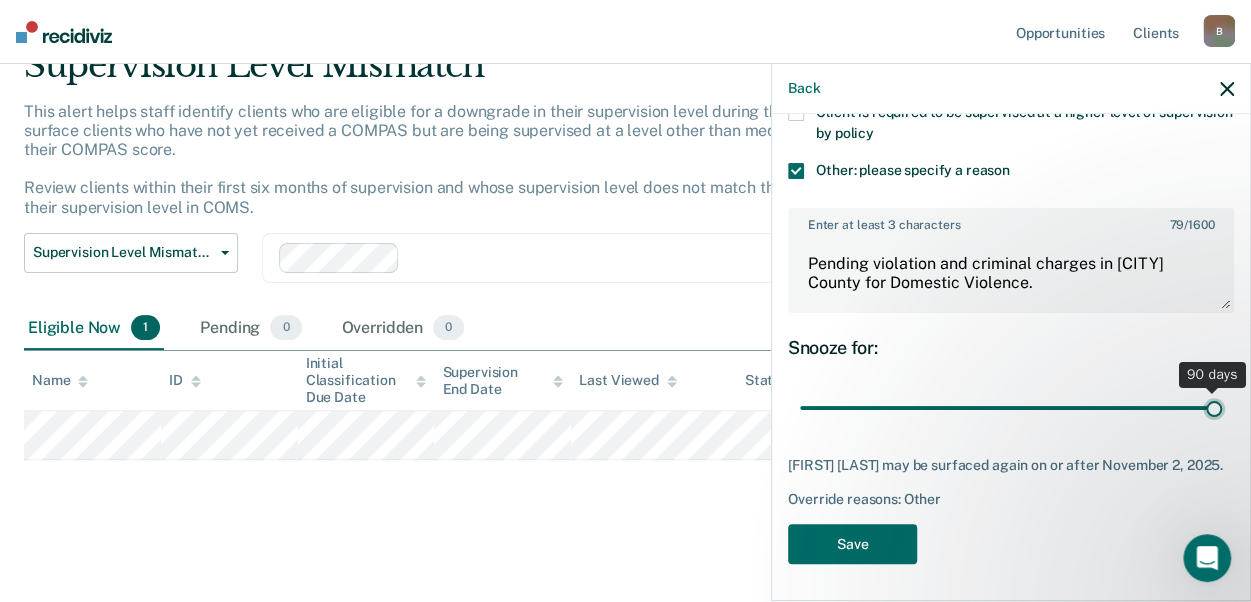 drag, startPoint x: 933, startPoint y: 384, endPoint x: 1216, endPoint y: 372, distance: 283.2543 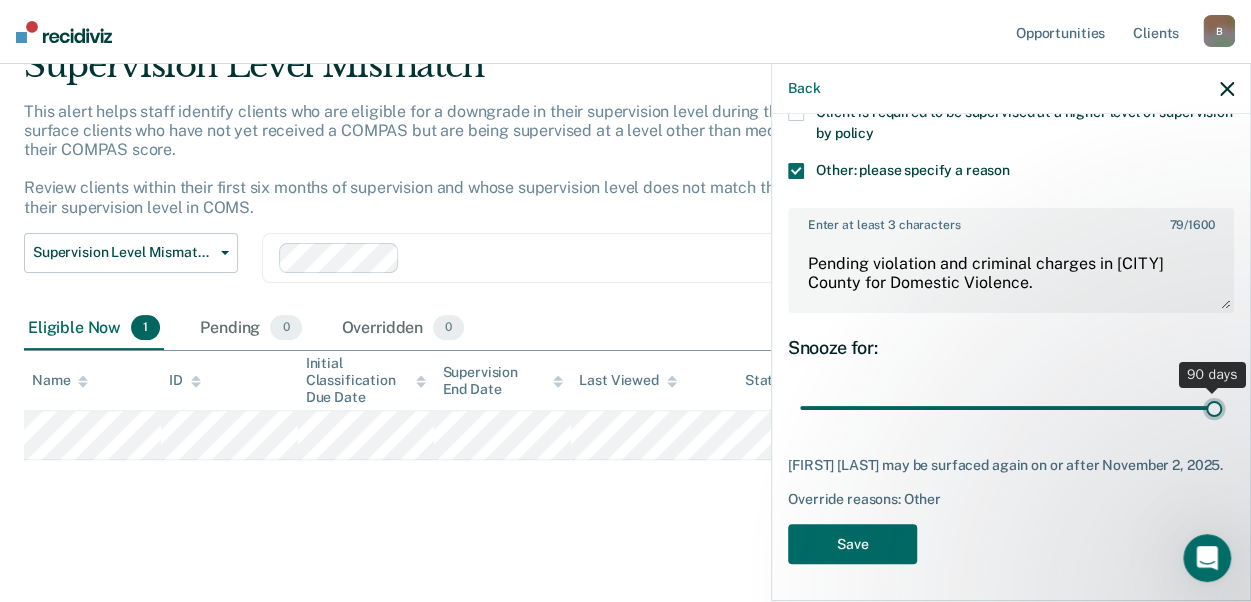 type on "90" 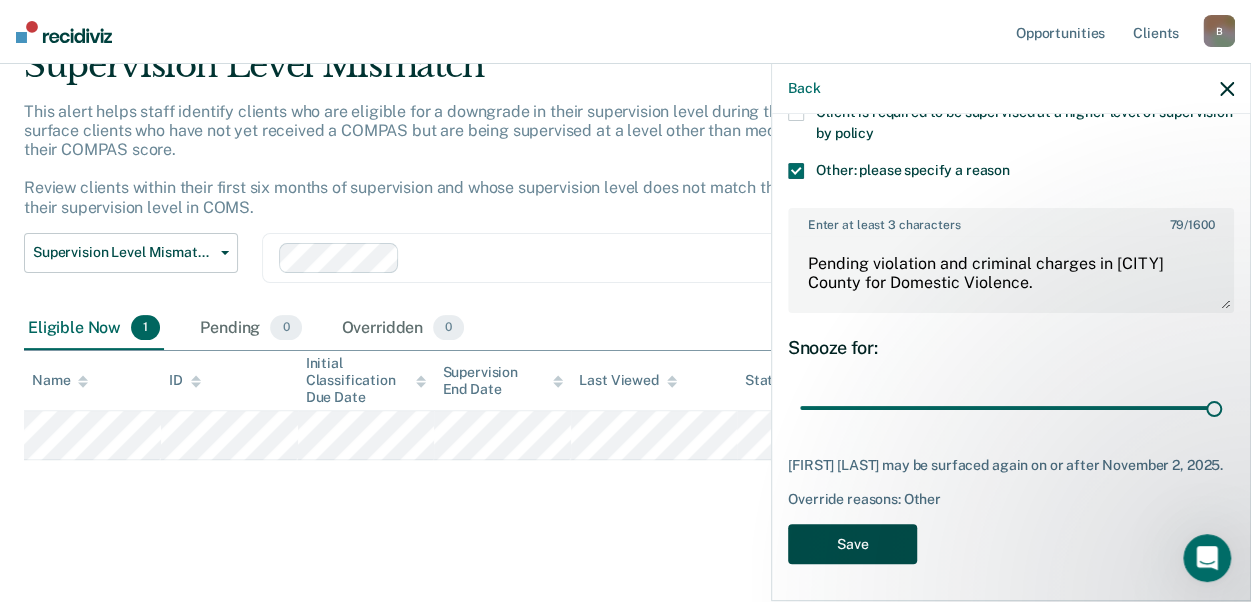 click on "Save" at bounding box center [852, 544] 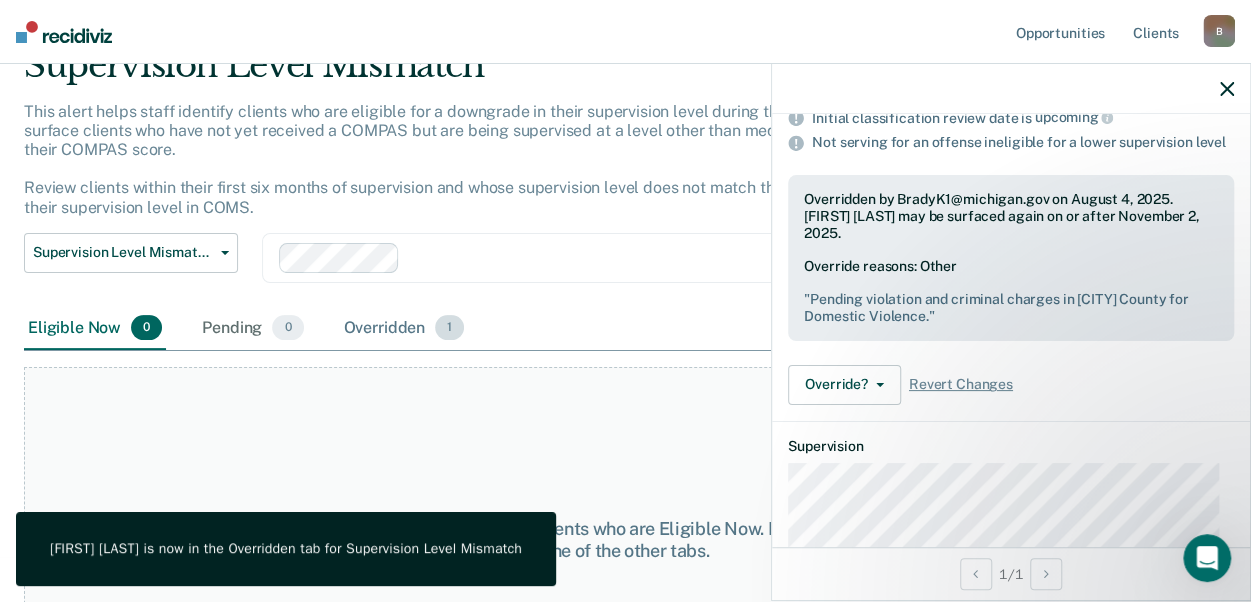 click on "Overridden 1" at bounding box center [404, 329] 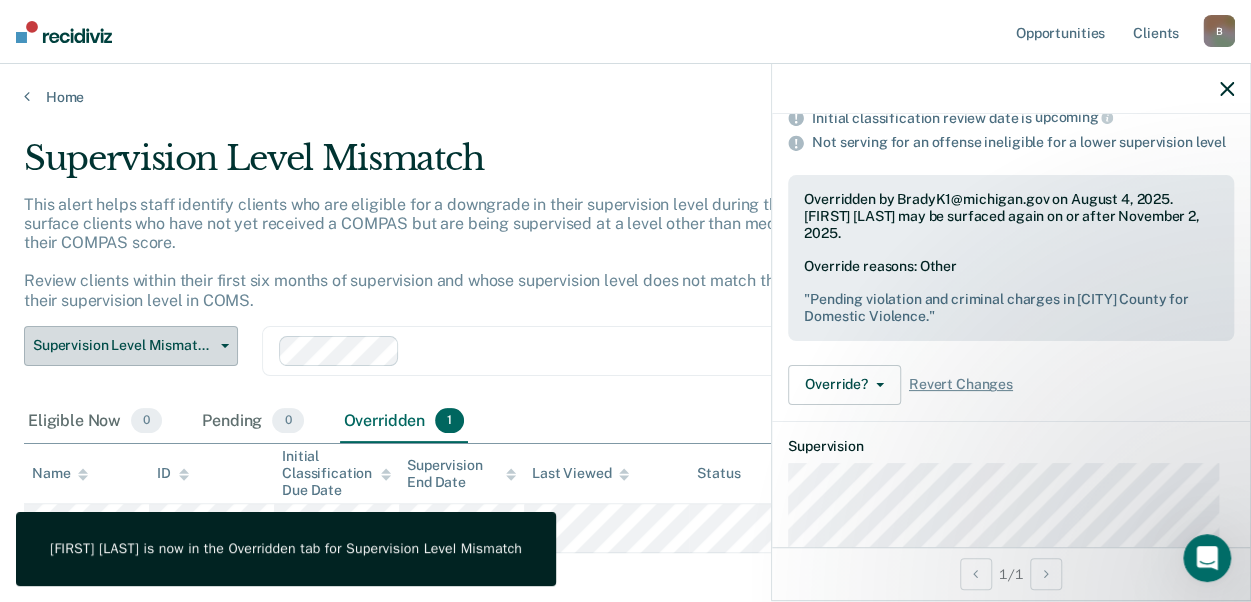 scroll, scrollTop: 0, scrollLeft: 0, axis: both 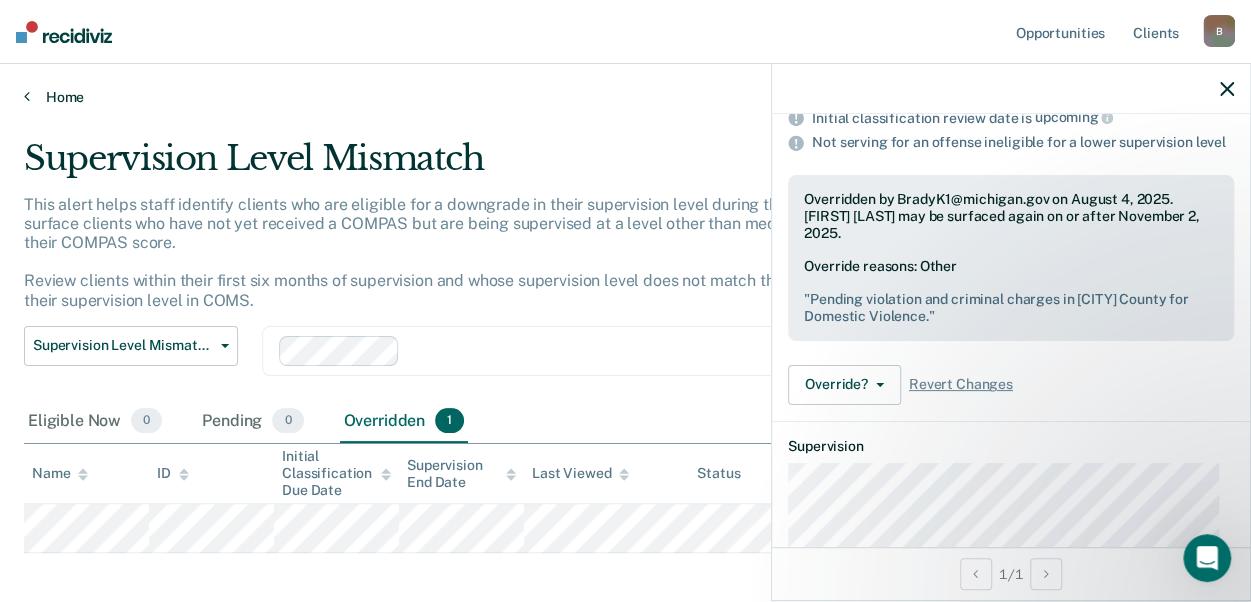 click on "Home" at bounding box center [625, 97] 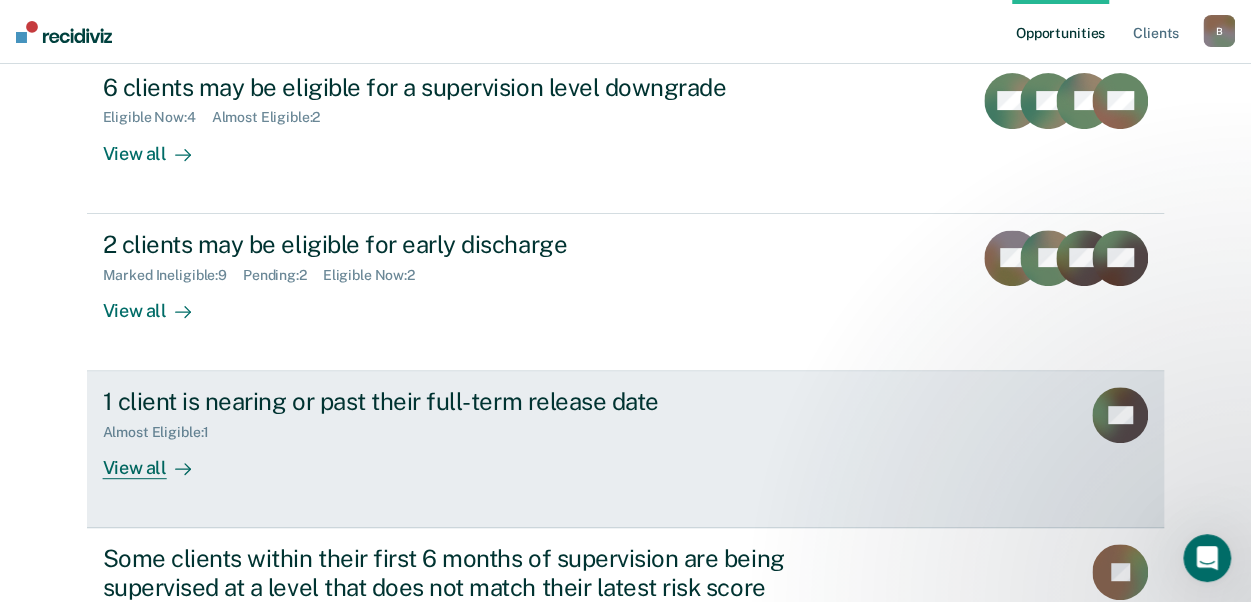 scroll, scrollTop: 100, scrollLeft: 0, axis: vertical 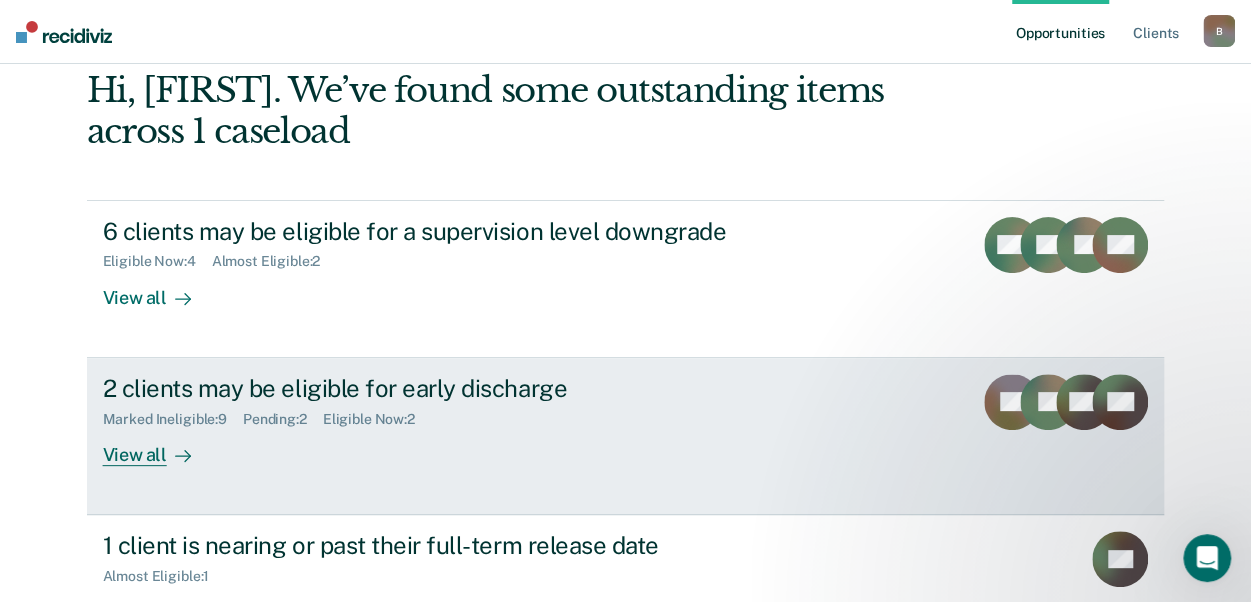 click on "View all" at bounding box center [159, 446] 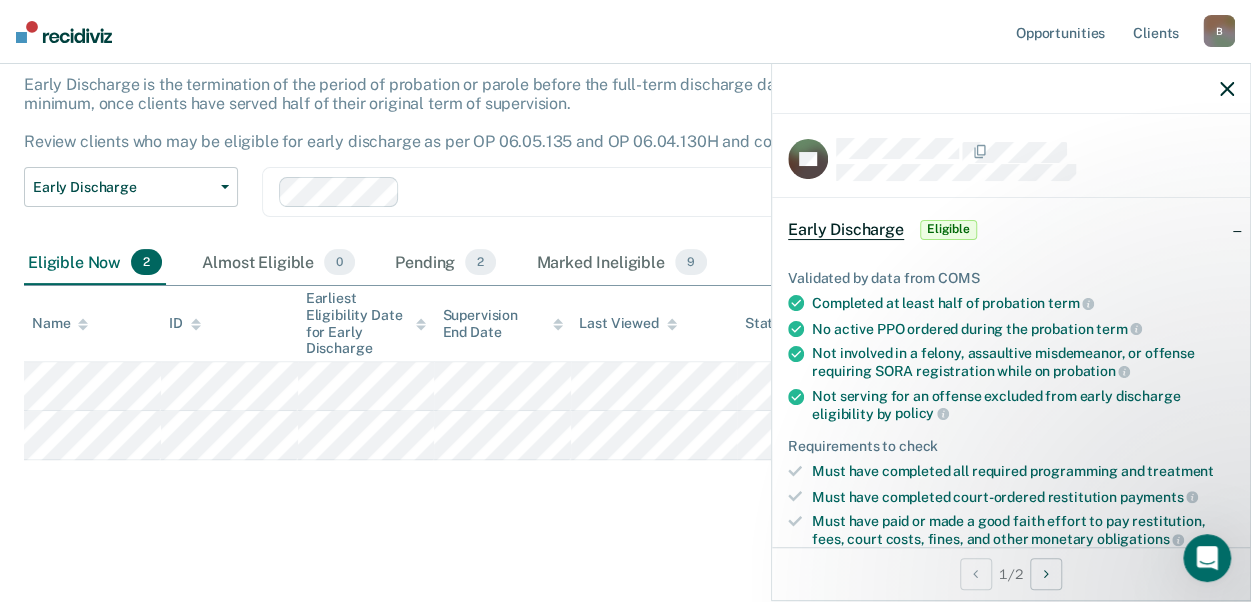 scroll, scrollTop: 120, scrollLeft: 0, axis: vertical 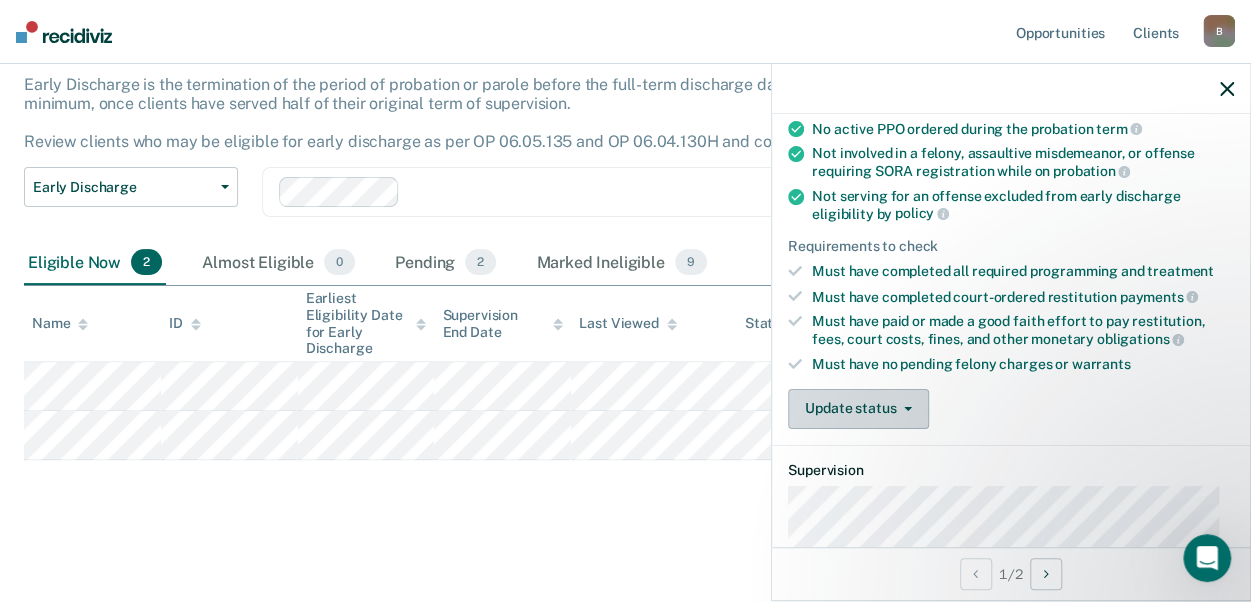 click on "Update status" at bounding box center (858, 409) 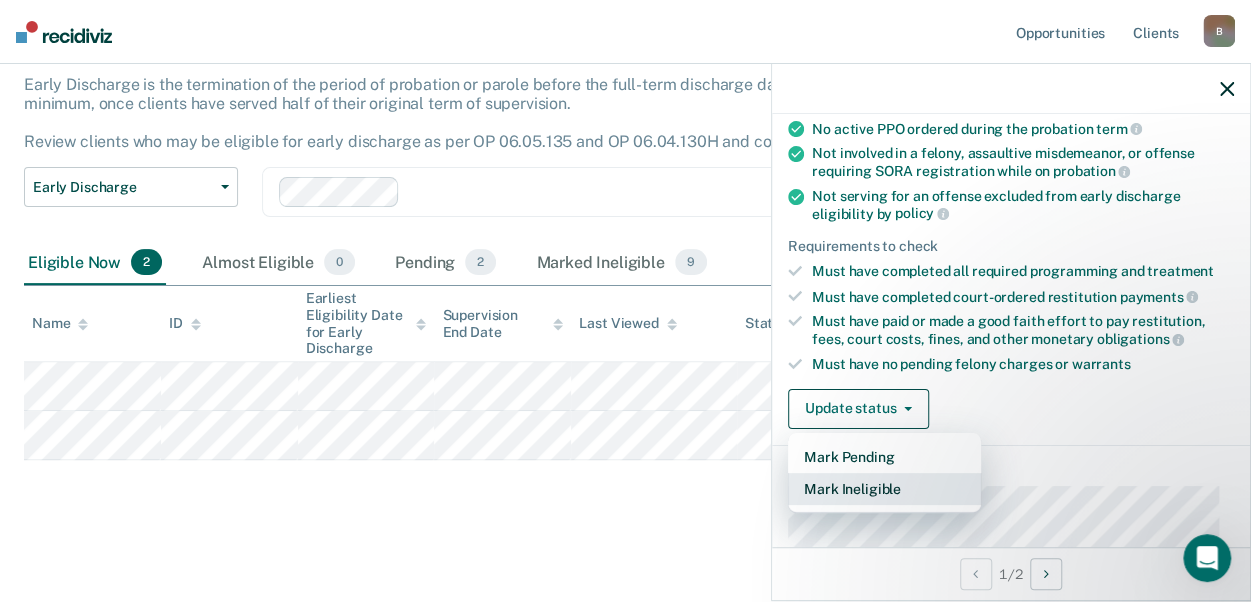 click on "Mark Ineligible" at bounding box center (884, 489) 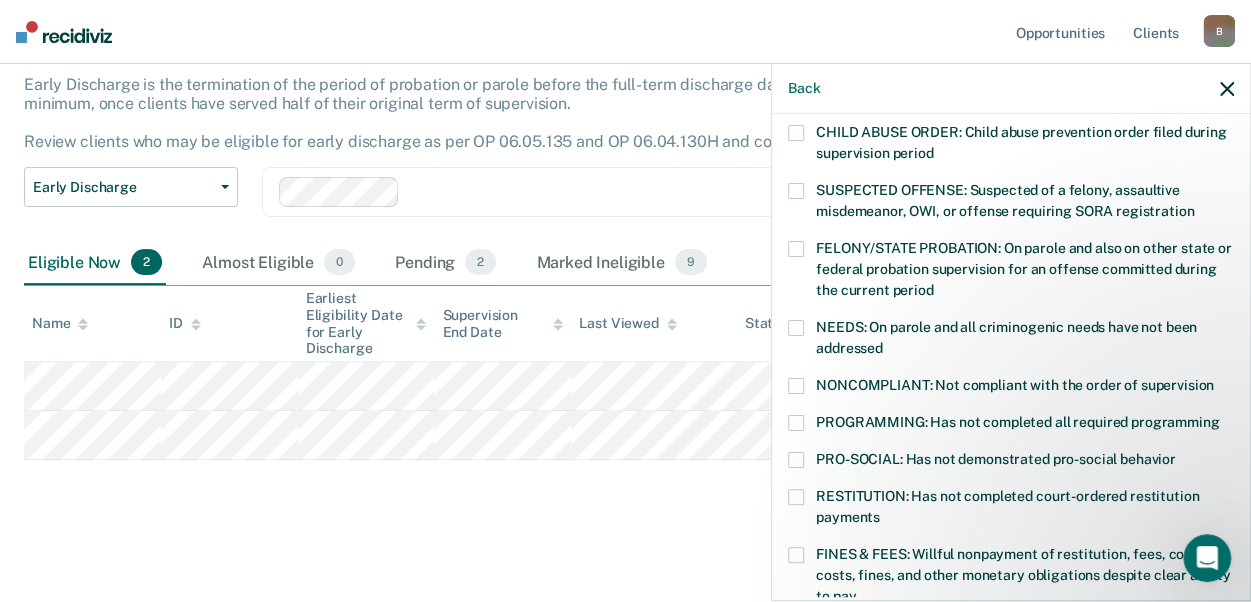 scroll, scrollTop: 200, scrollLeft: 0, axis: vertical 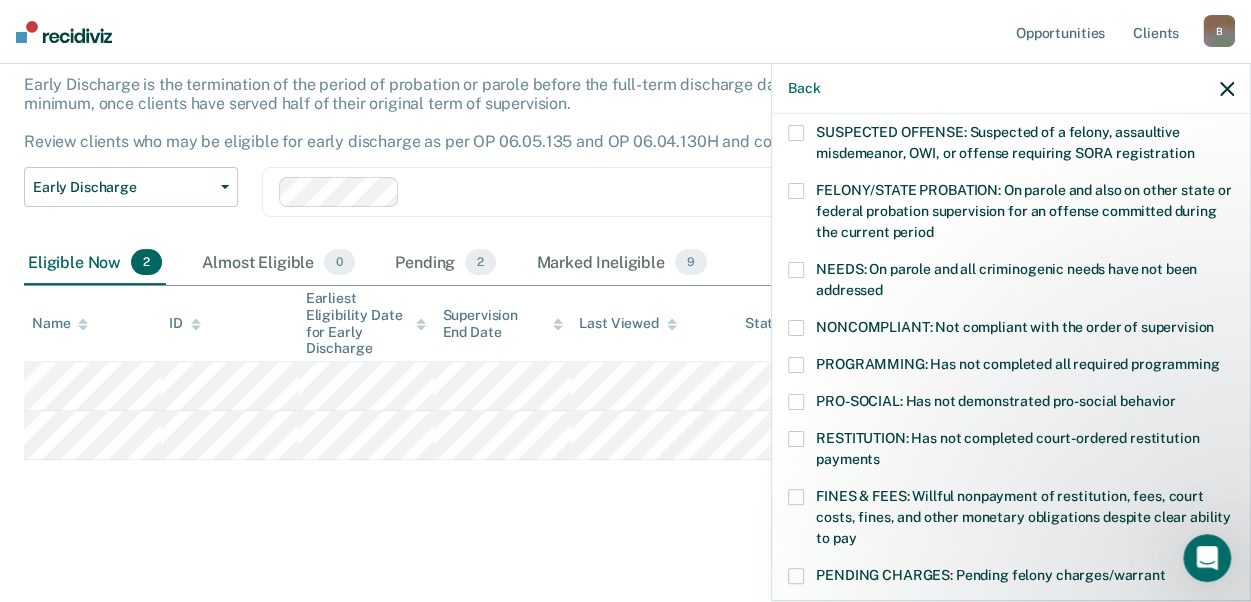 click at bounding box center [796, 365] 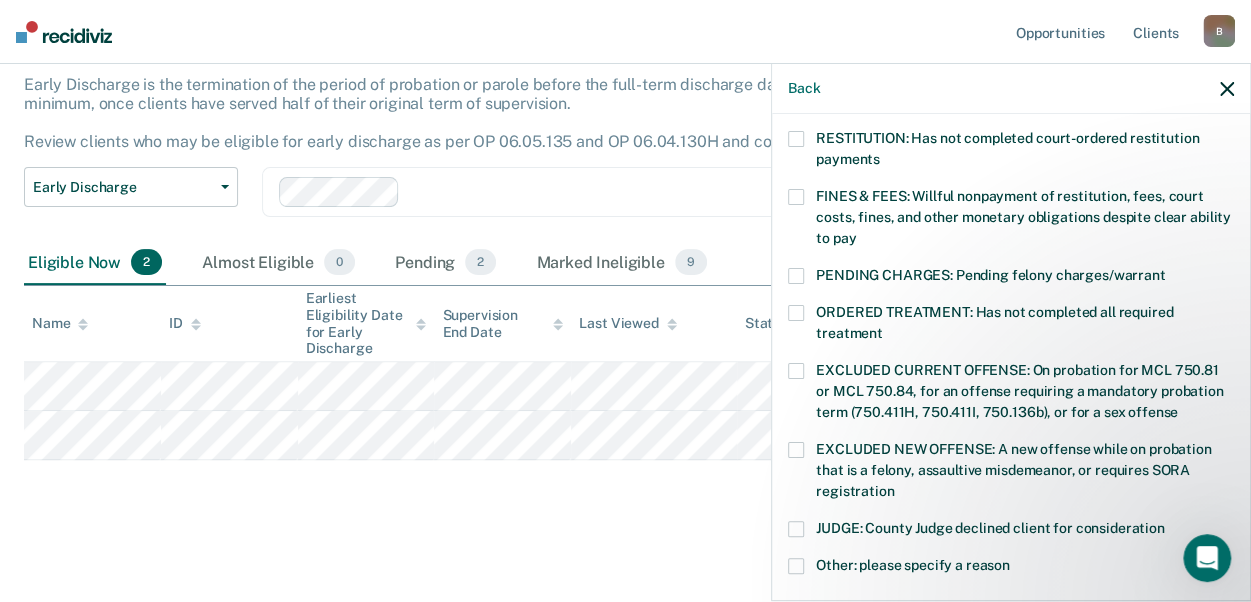 scroll, scrollTop: 400, scrollLeft: 0, axis: vertical 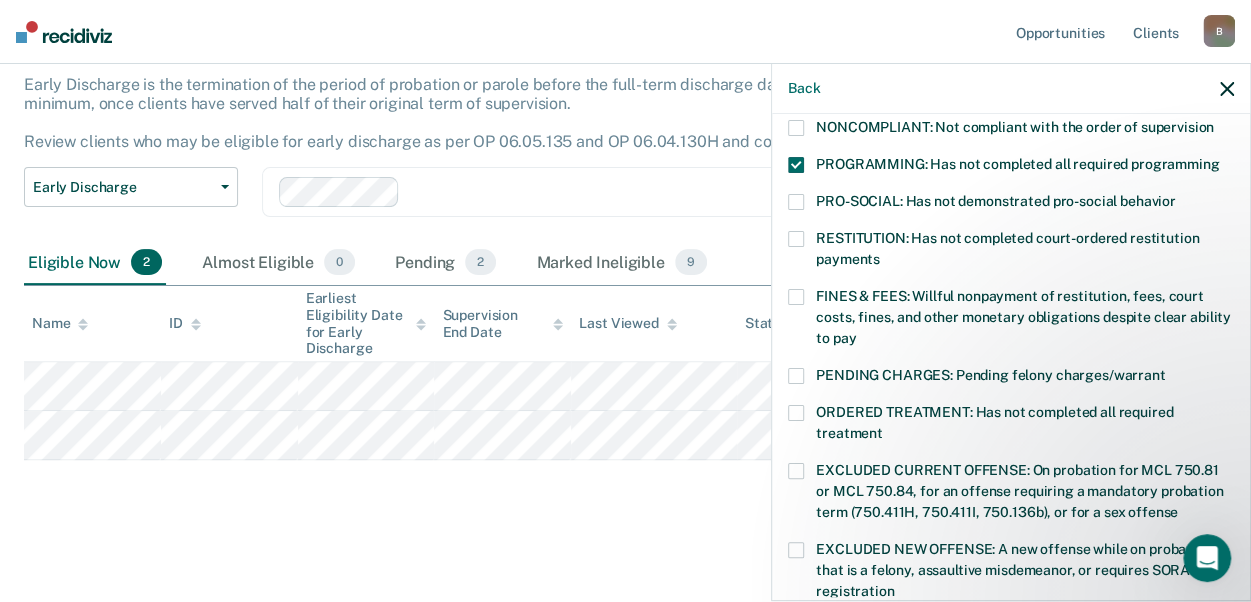 click at bounding box center (796, 413) 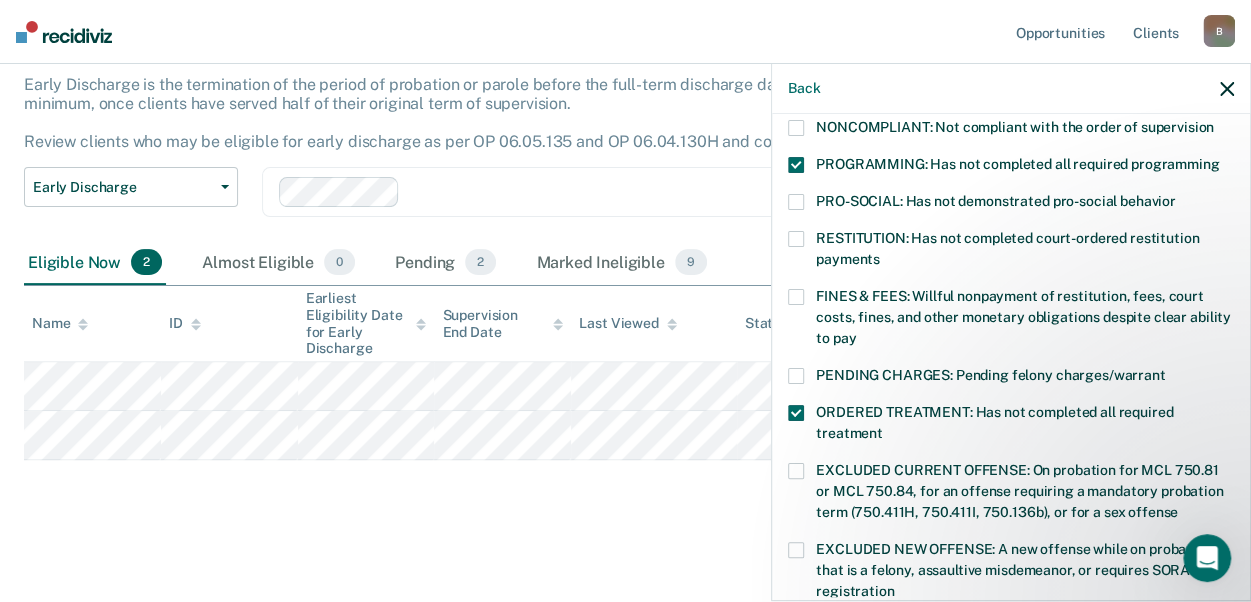 click at bounding box center (796, 165) 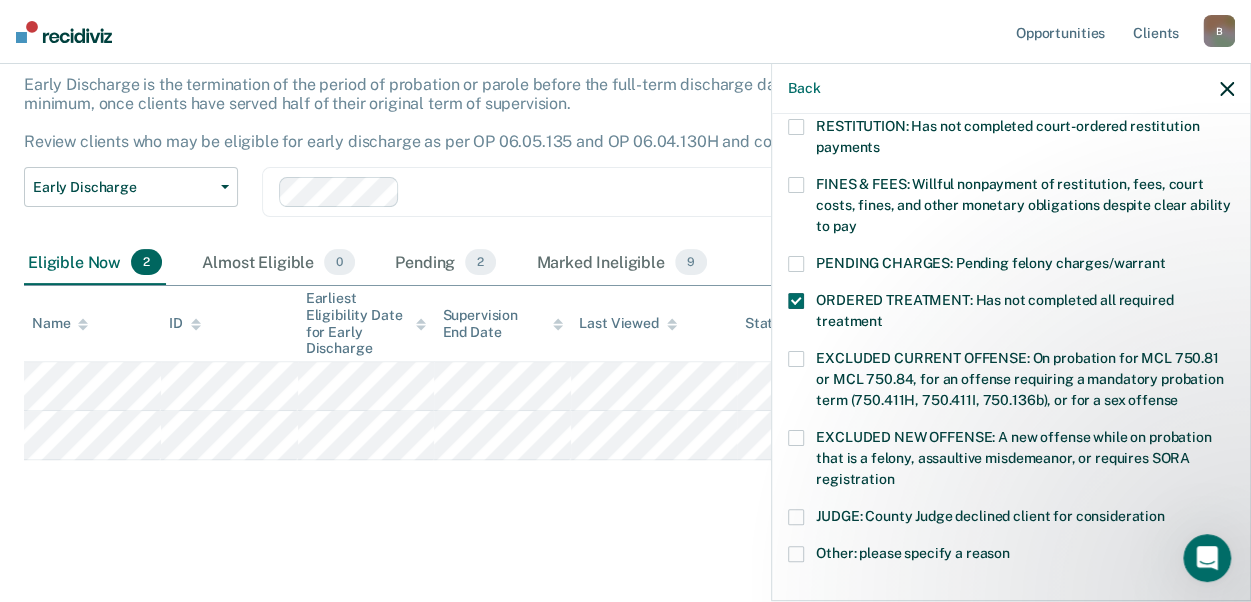scroll, scrollTop: 700, scrollLeft: 0, axis: vertical 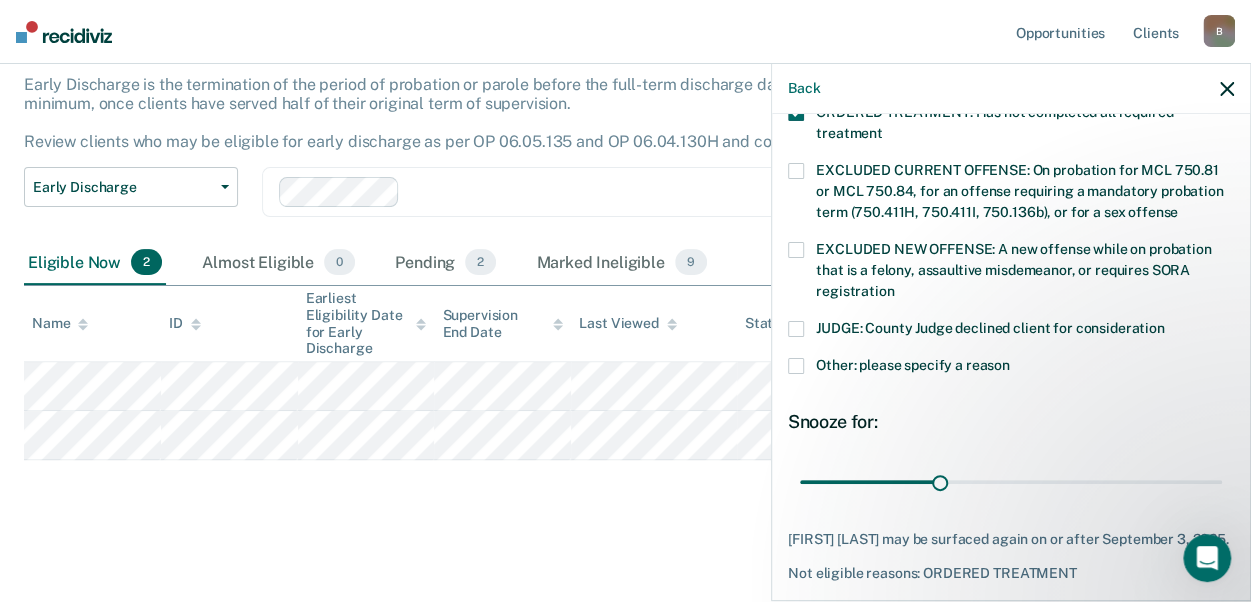 click at bounding box center [796, 366] 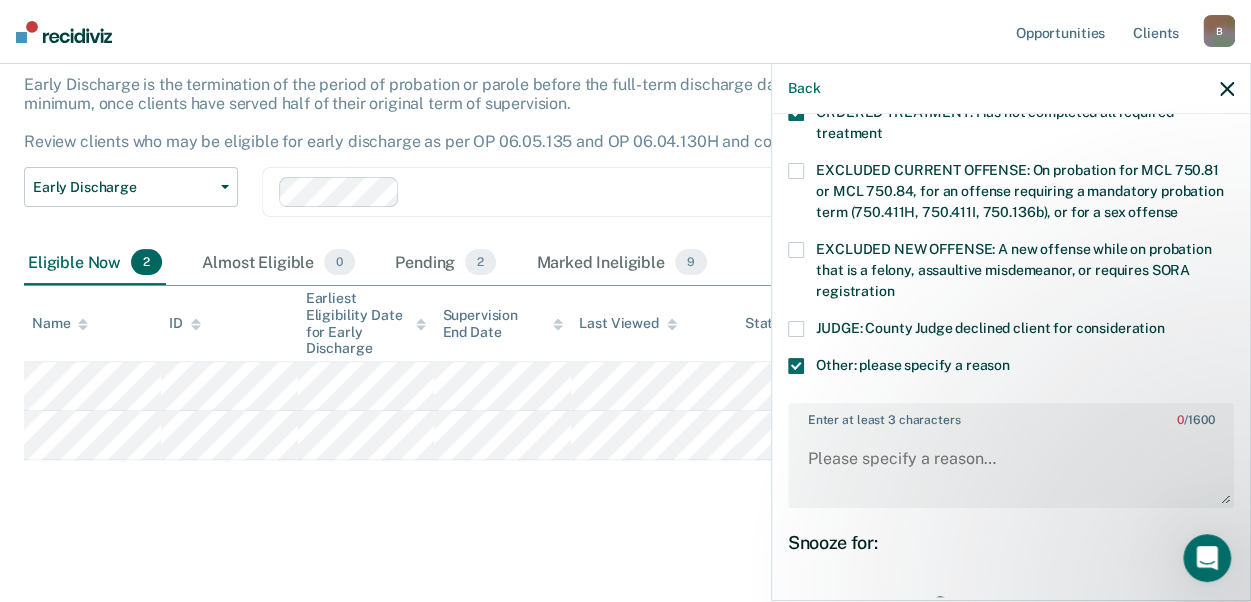click on "Enter at least 3 characters 0  /  1600" at bounding box center (1011, 416) 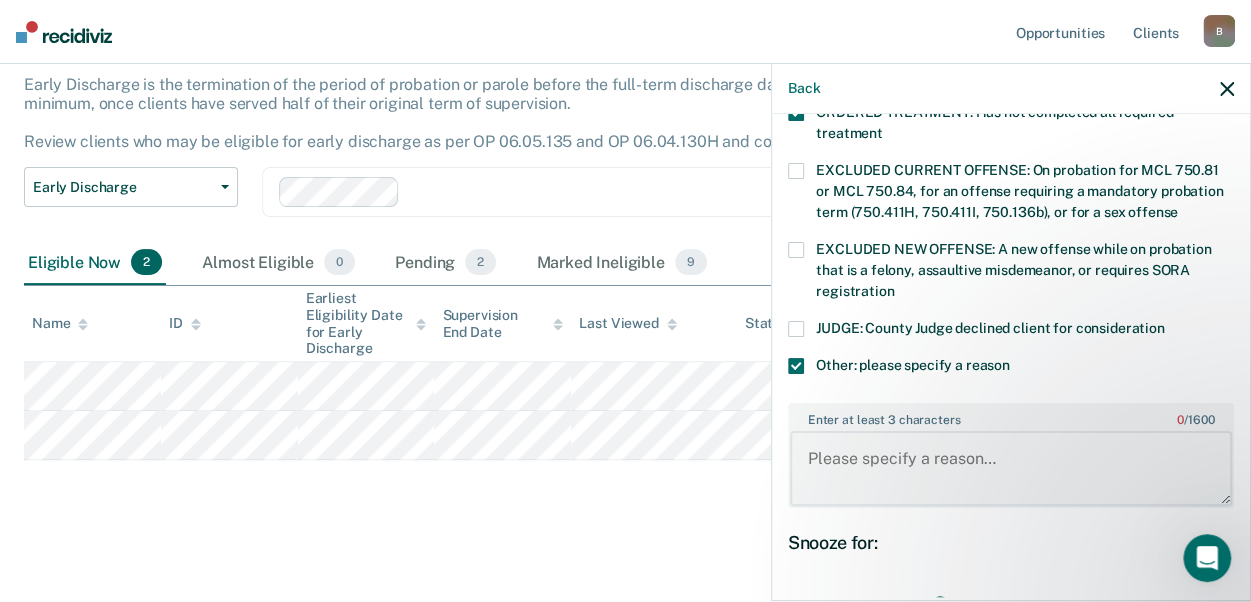 click on "Enter at least 3 characters 0  /  1600" at bounding box center (1011, 468) 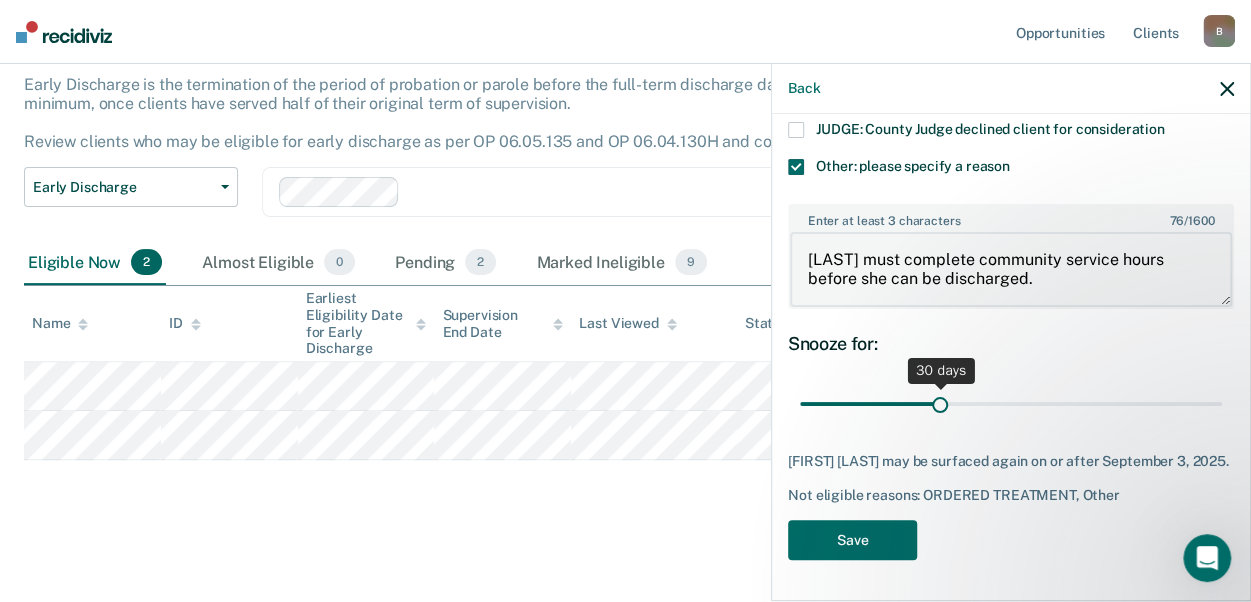 type on "[LAST] must complete community service hours before she can be discharged." 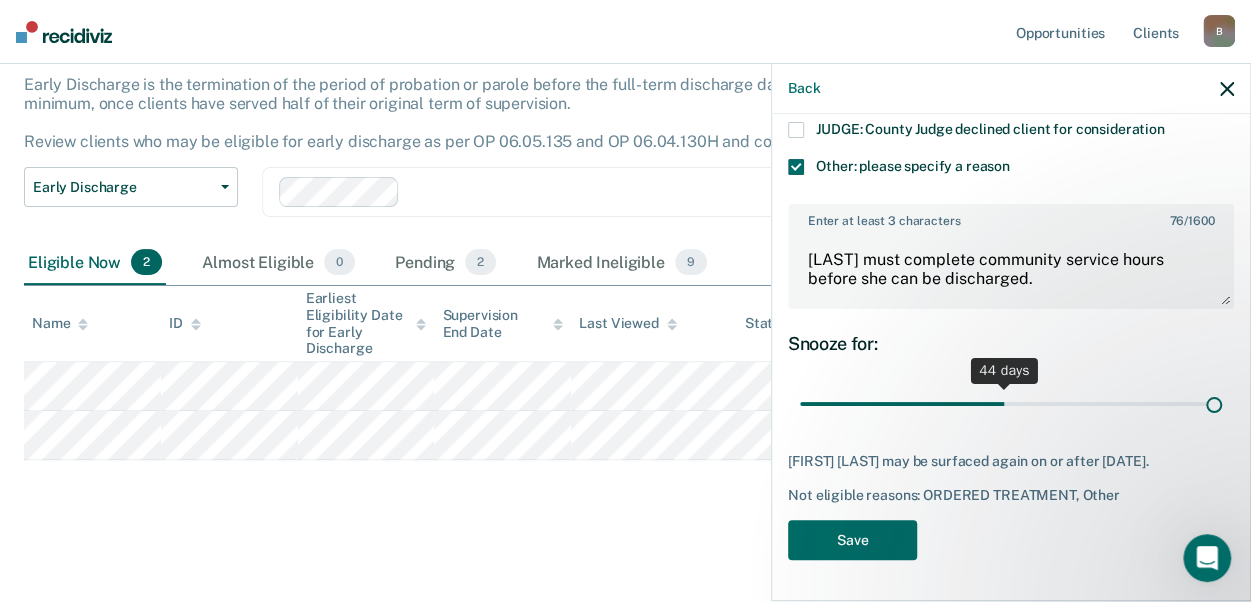 scroll, scrollTop: 912, scrollLeft: 0, axis: vertical 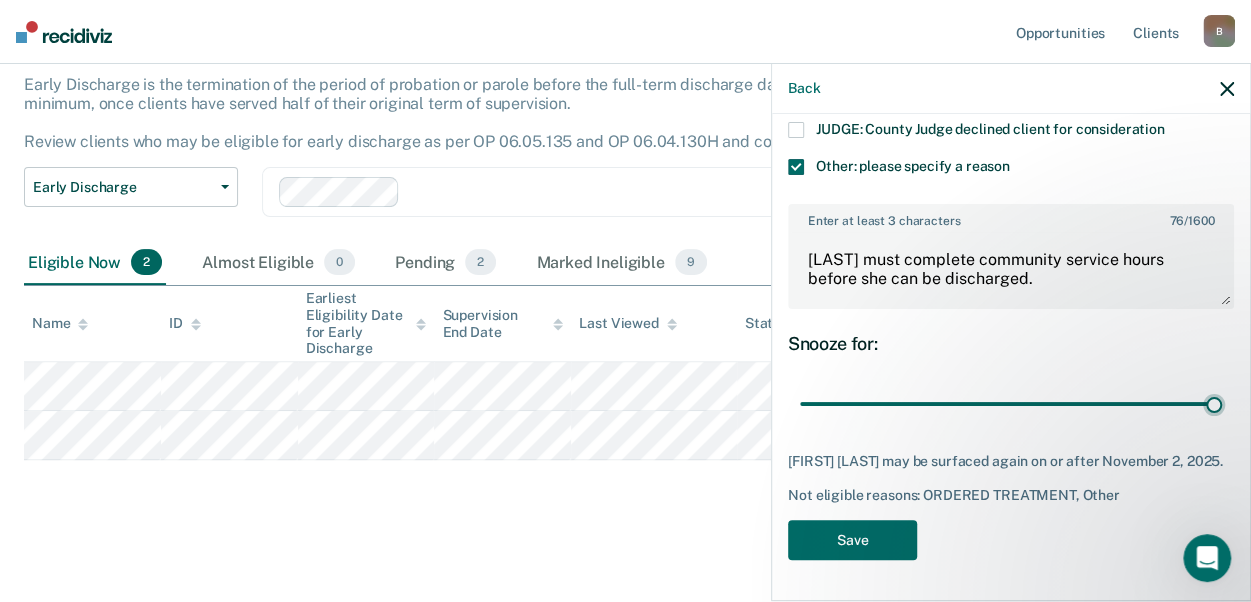 drag, startPoint x: 934, startPoint y: 385, endPoint x: 1260, endPoint y: 384, distance: 326.00153 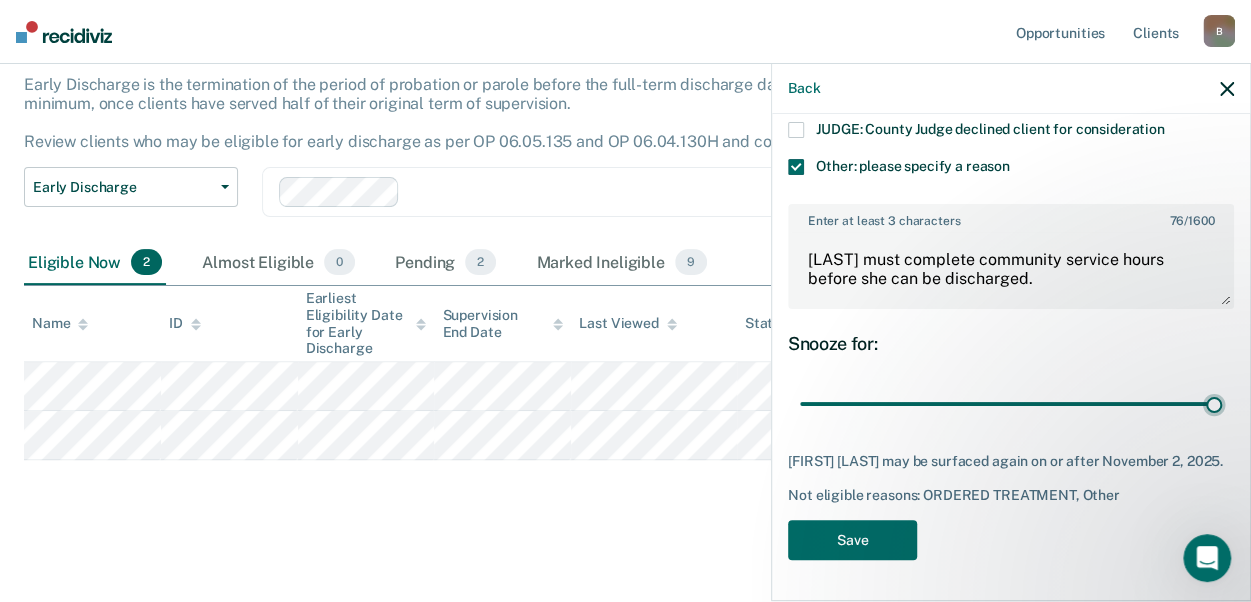 type on "90" 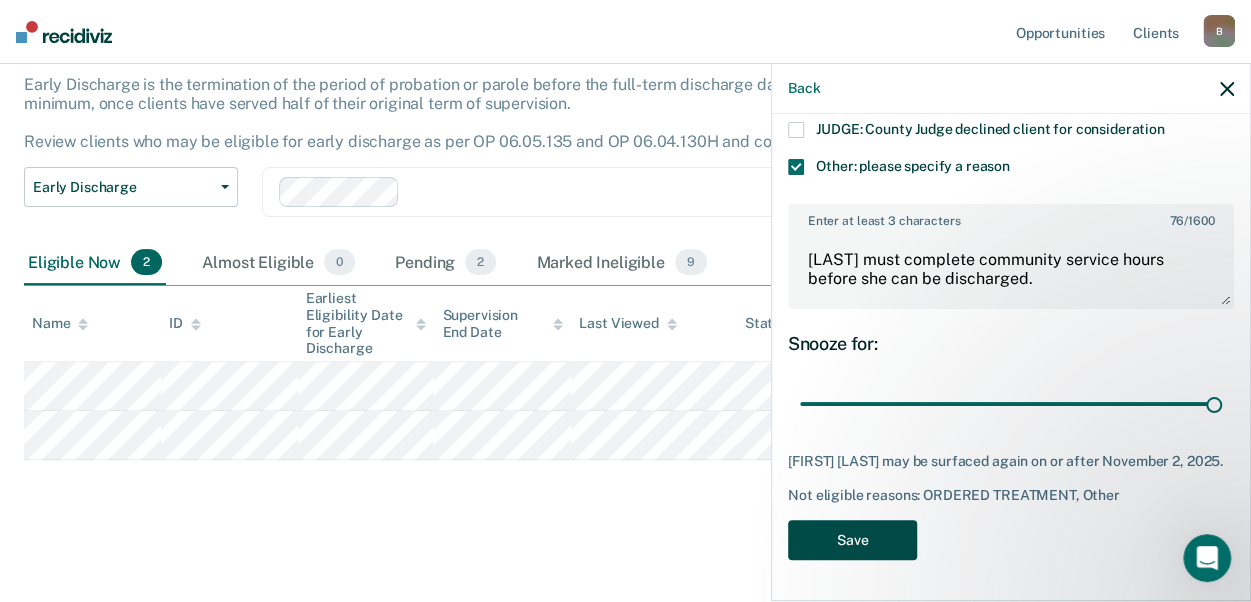 click on "Save" at bounding box center (852, 540) 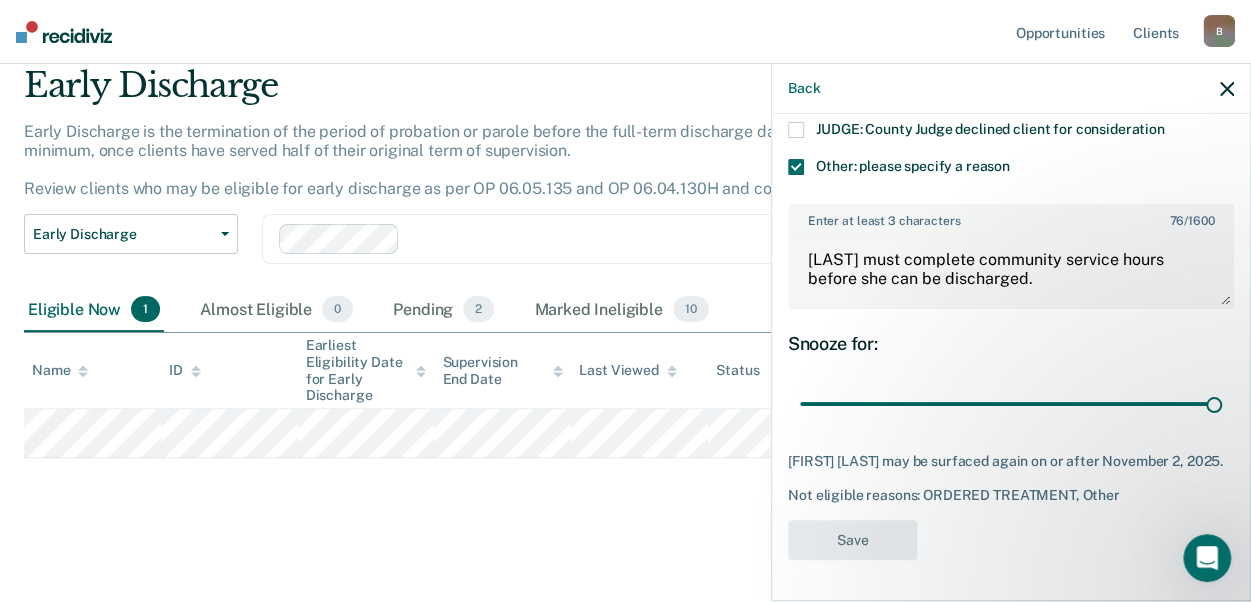 scroll, scrollTop: 71, scrollLeft: 0, axis: vertical 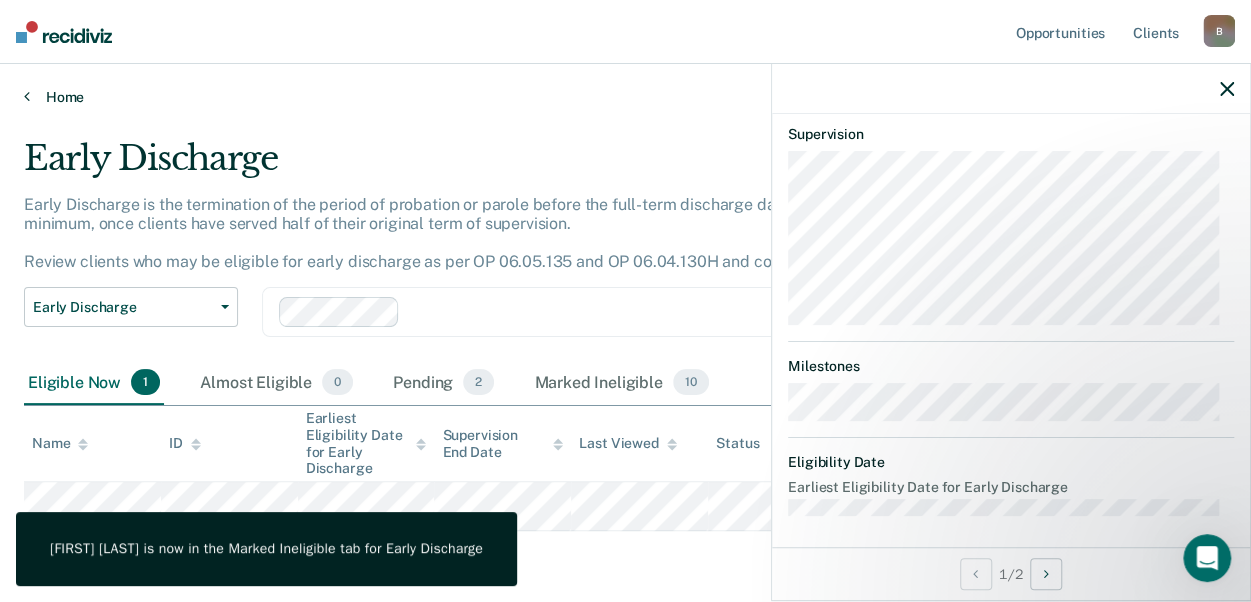 click on "Home" at bounding box center [625, 97] 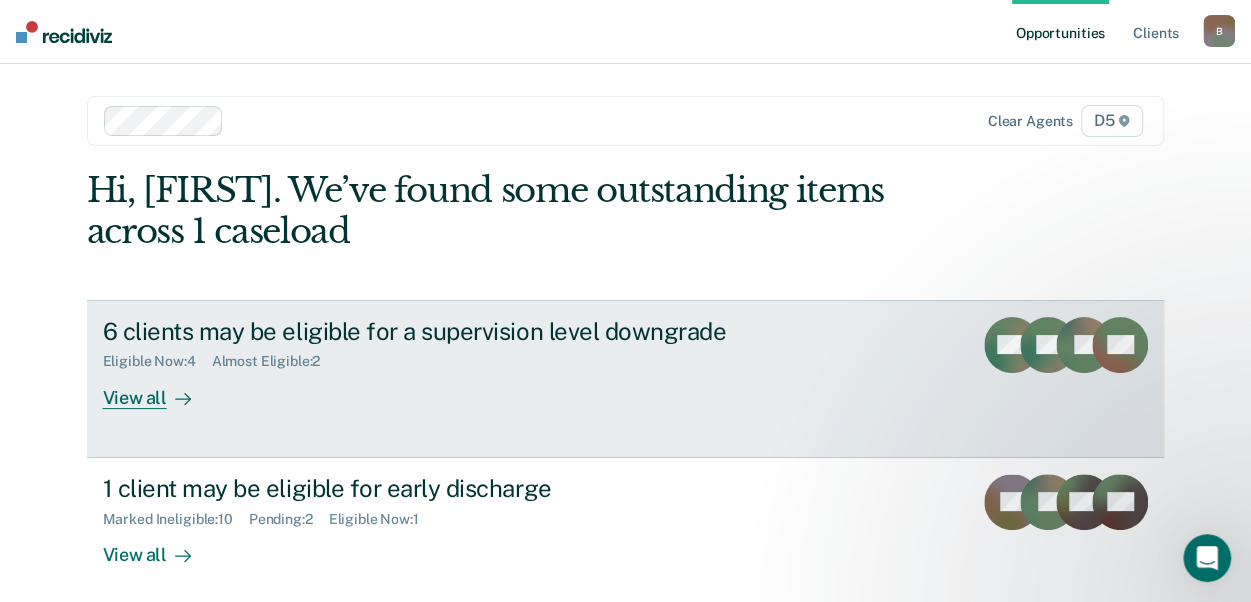 click on "View all" at bounding box center [159, 389] 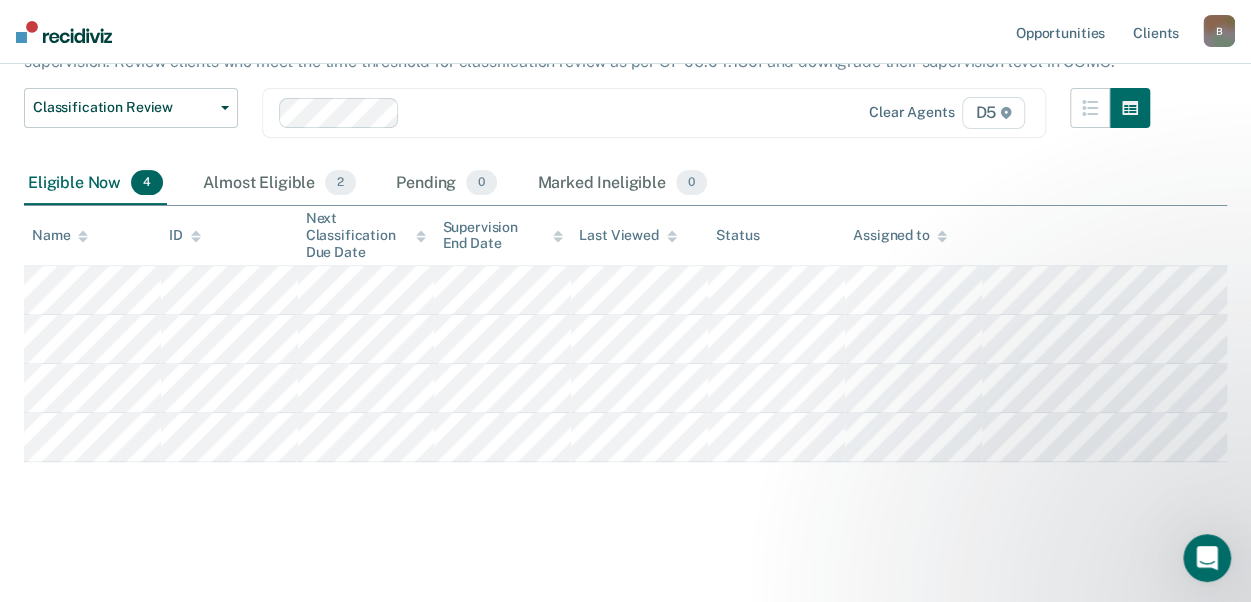 scroll, scrollTop: 220, scrollLeft: 0, axis: vertical 